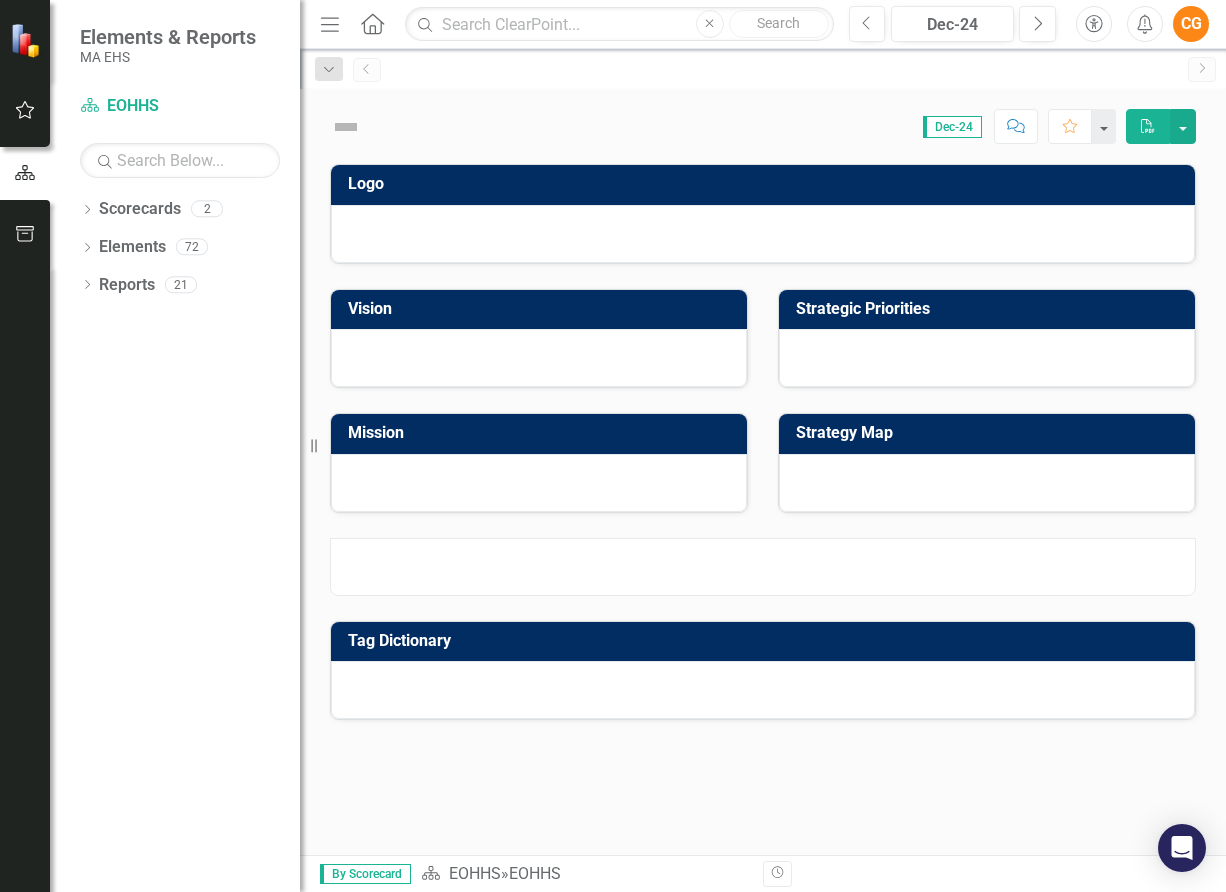 scroll, scrollTop: 0, scrollLeft: 0, axis: both 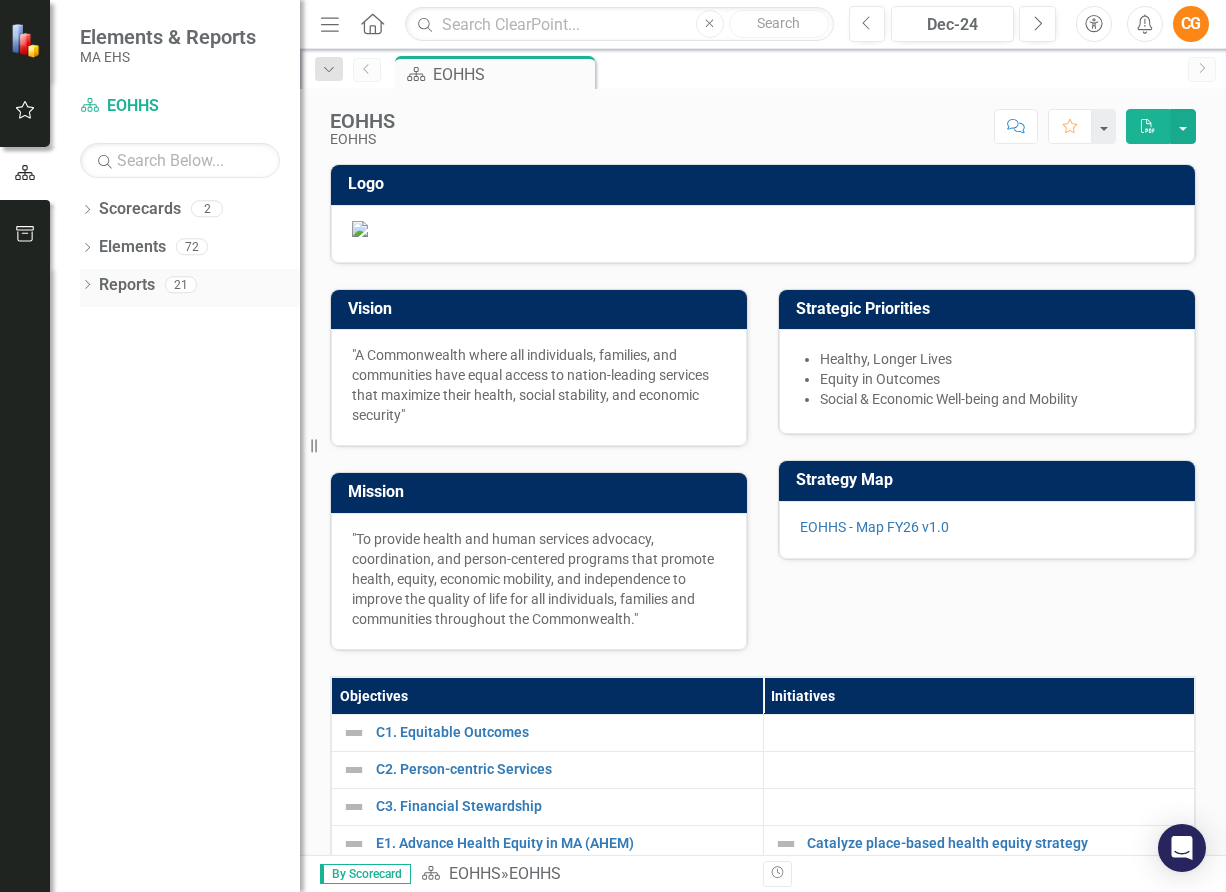 click on "Dropdown" 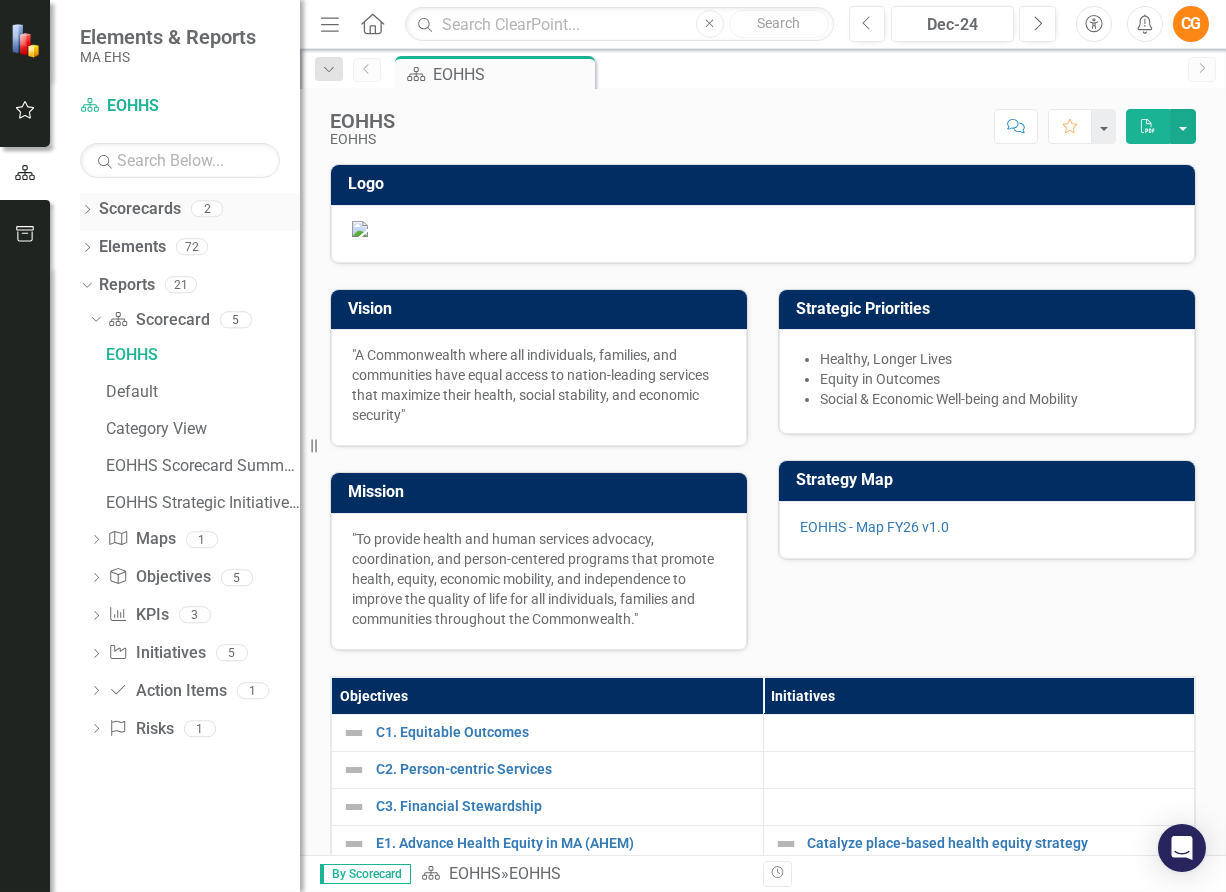 click on "Dropdown" 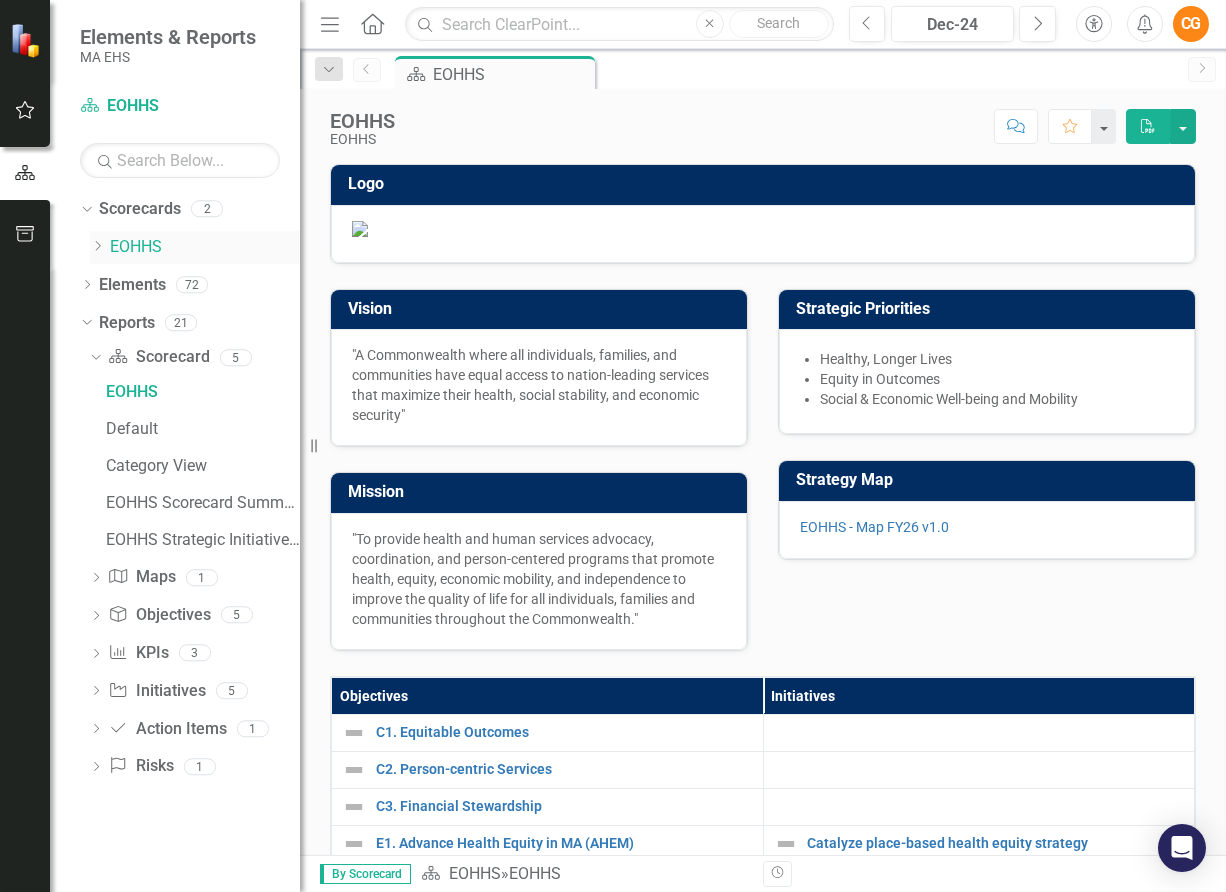 click on "Dropdown" 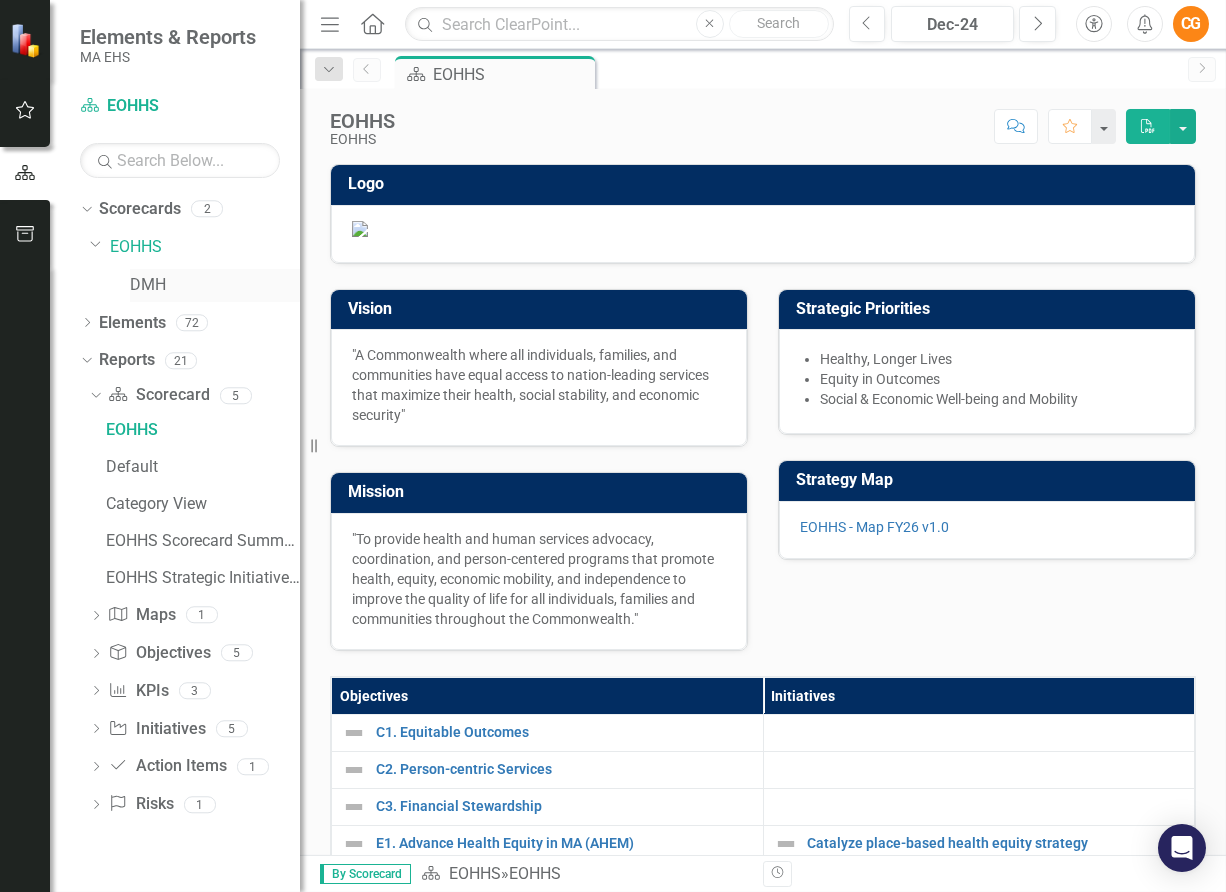 click on "DMH" at bounding box center [215, 285] 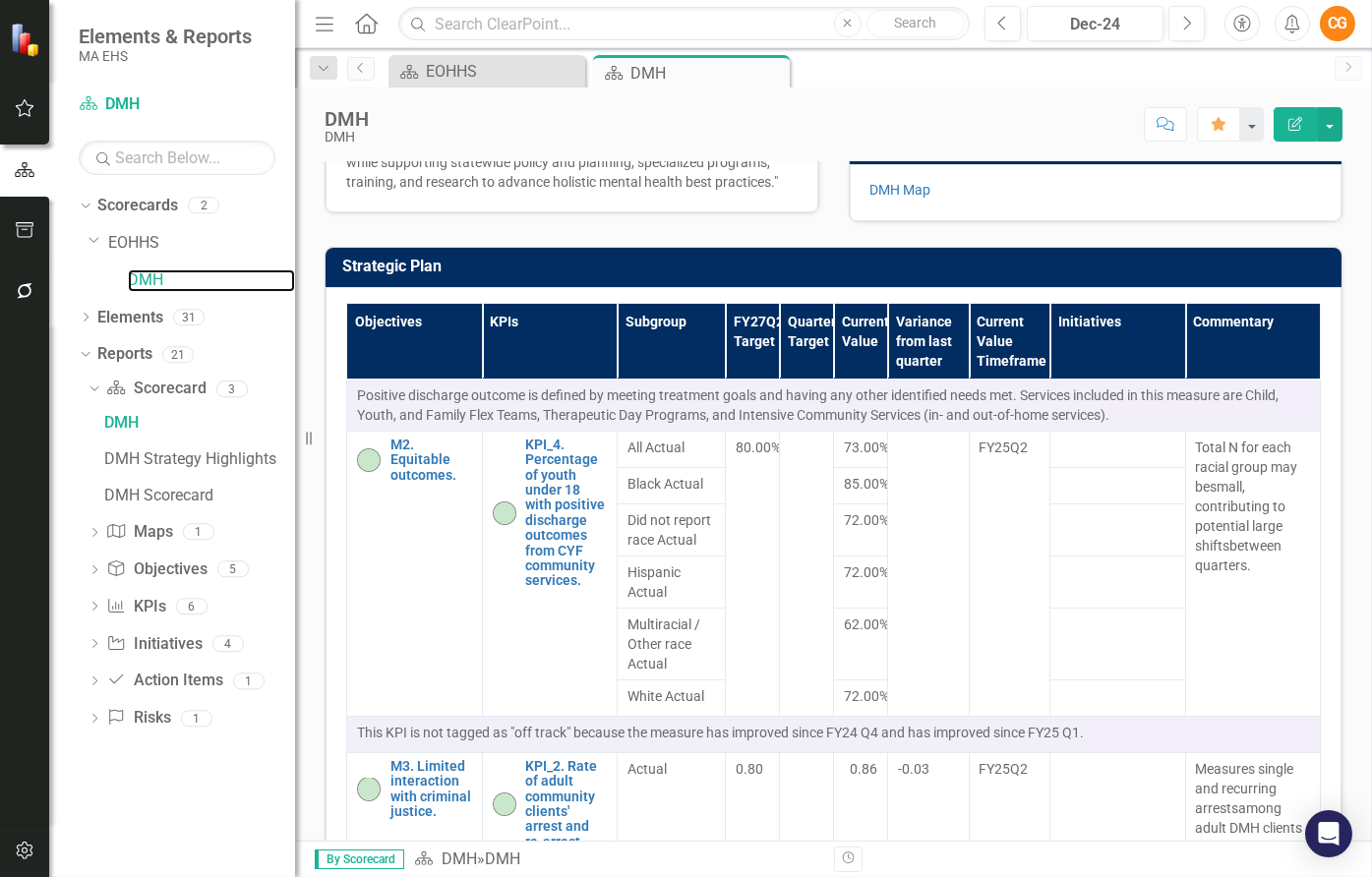 scroll, scrollTop: 884, scrollLeft: 0, axis: vertical 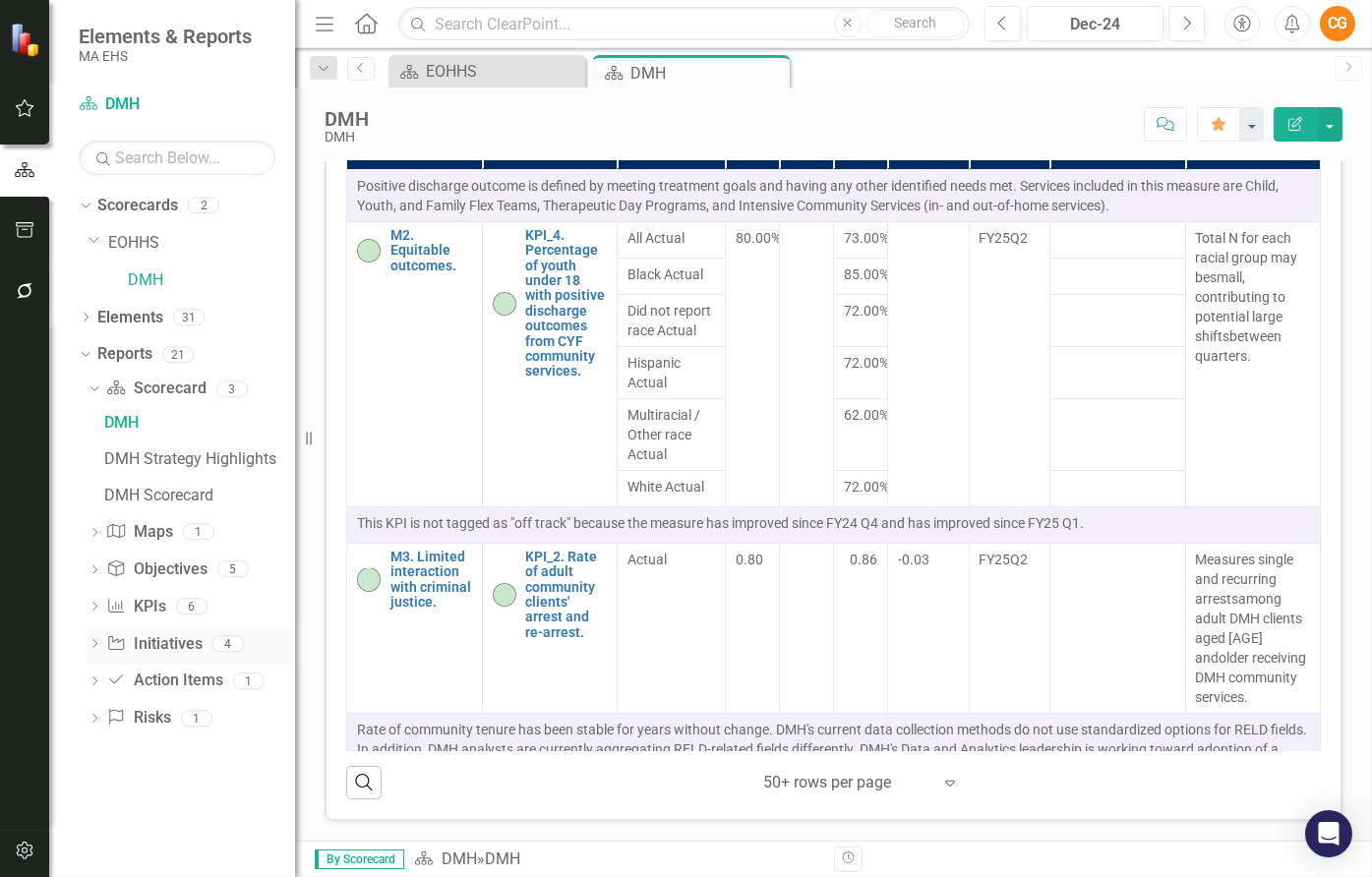 click on "Dropdown" 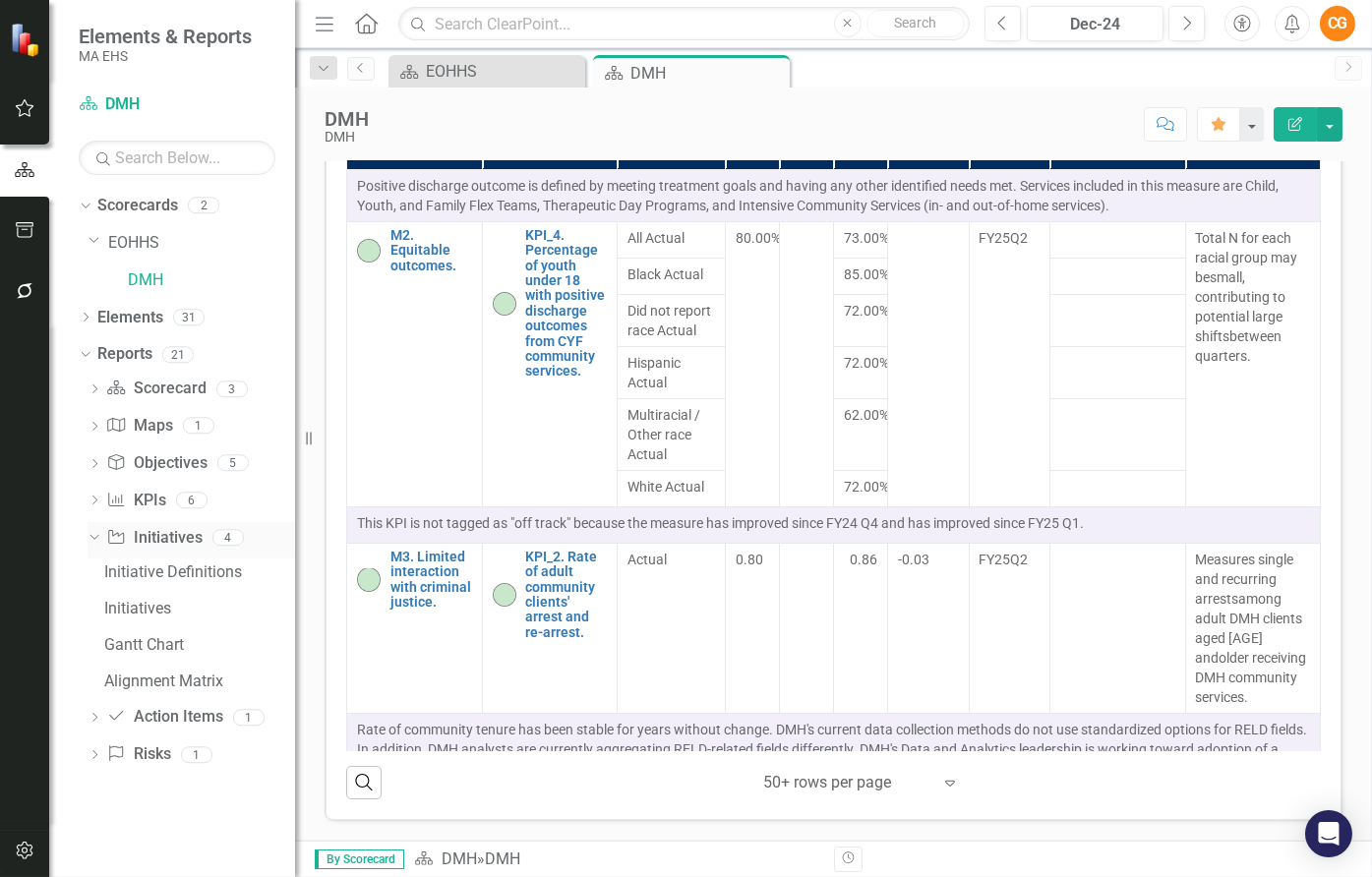 click on "Dropdown" 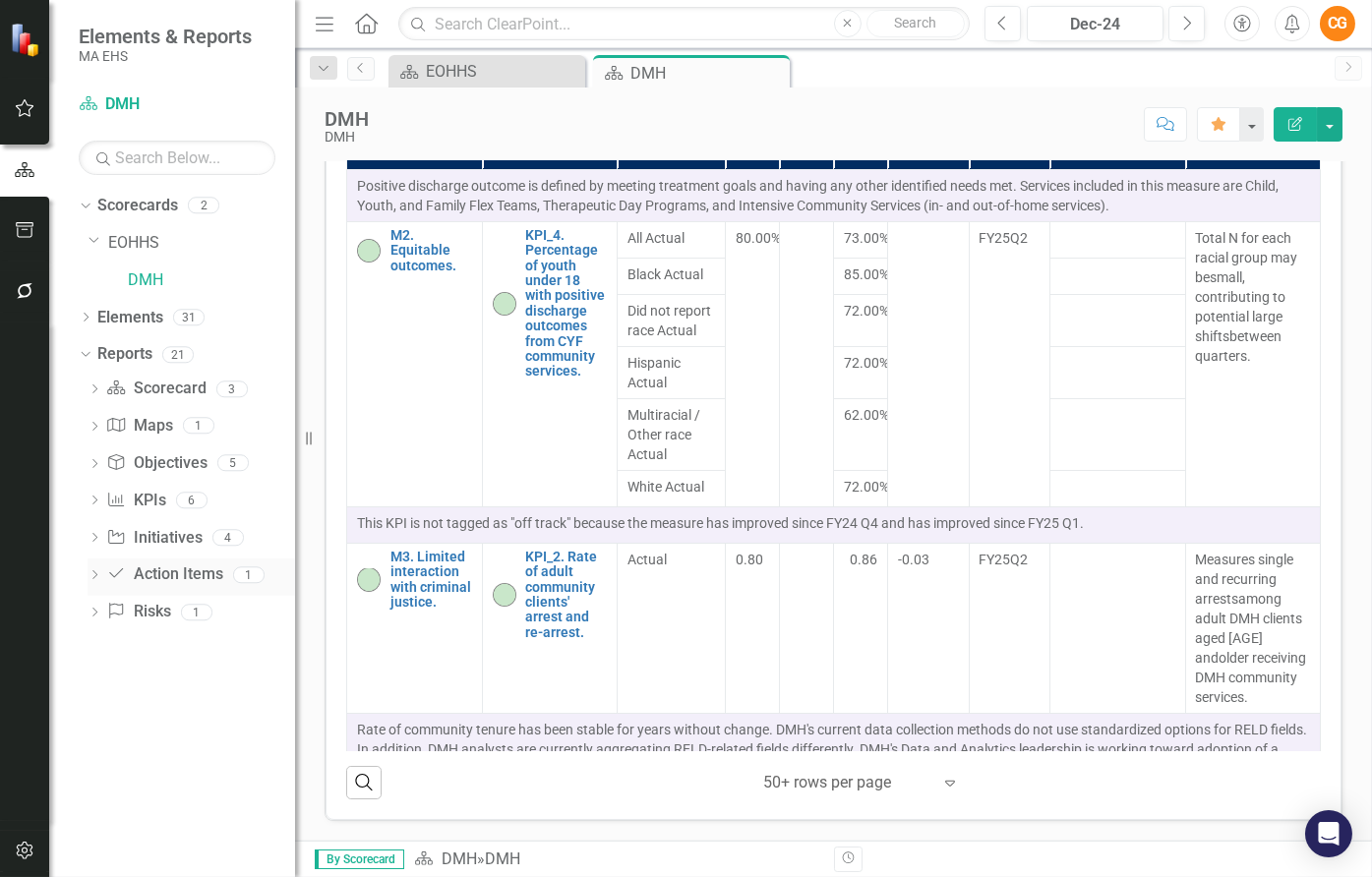 click on "Dropdown" 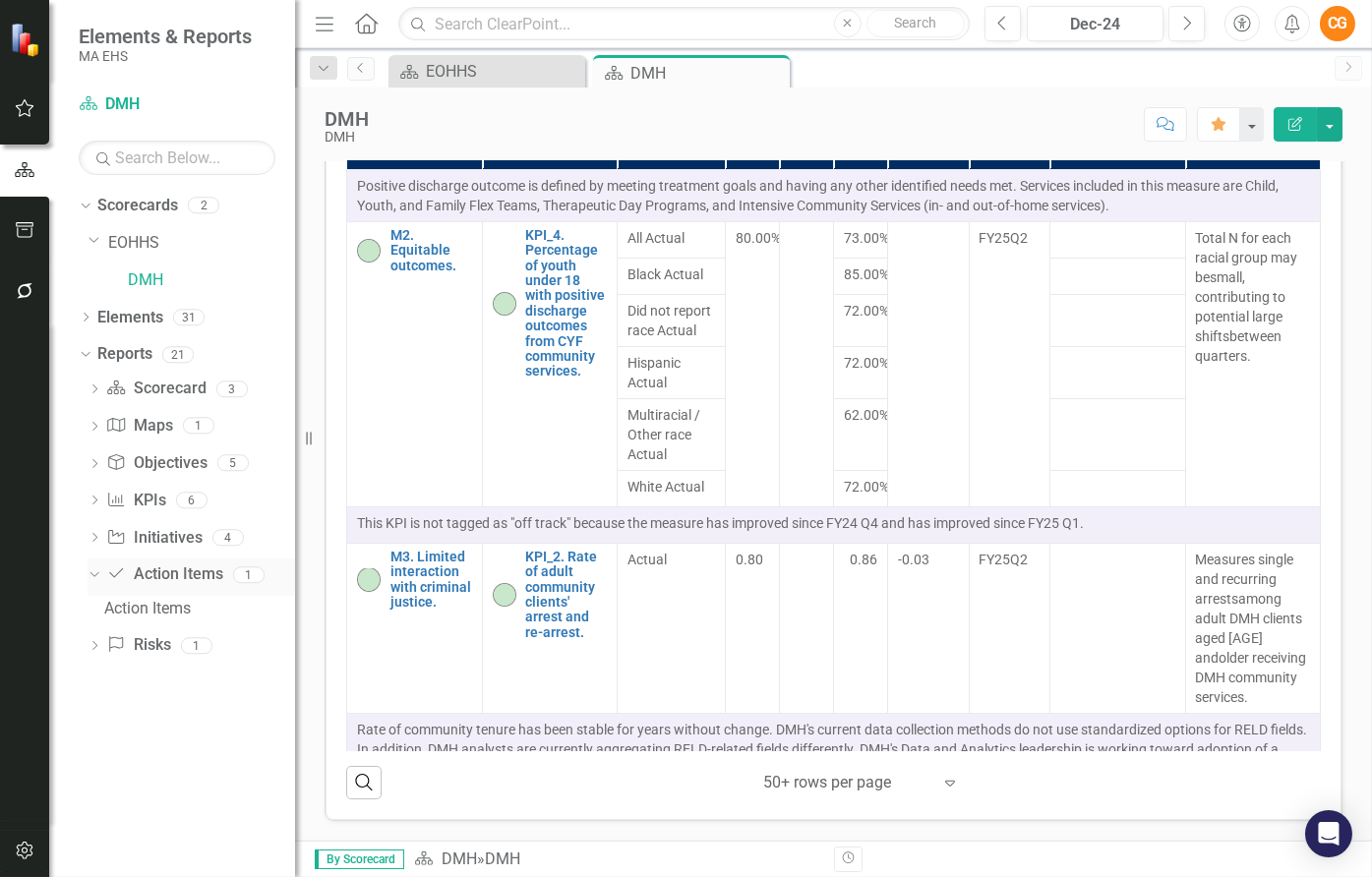 click 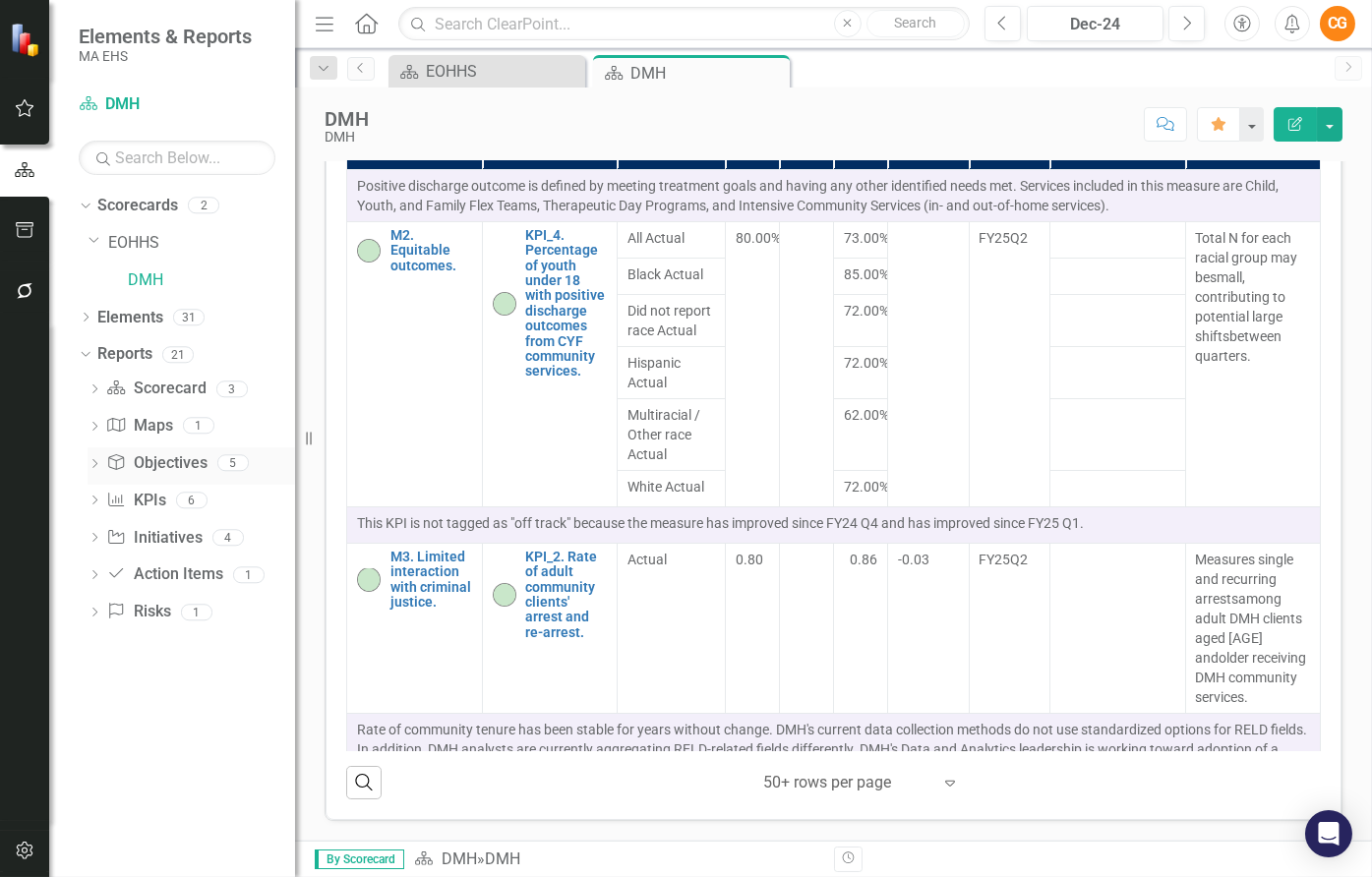 click on "Dropdown" at bounding box center [94, 465] 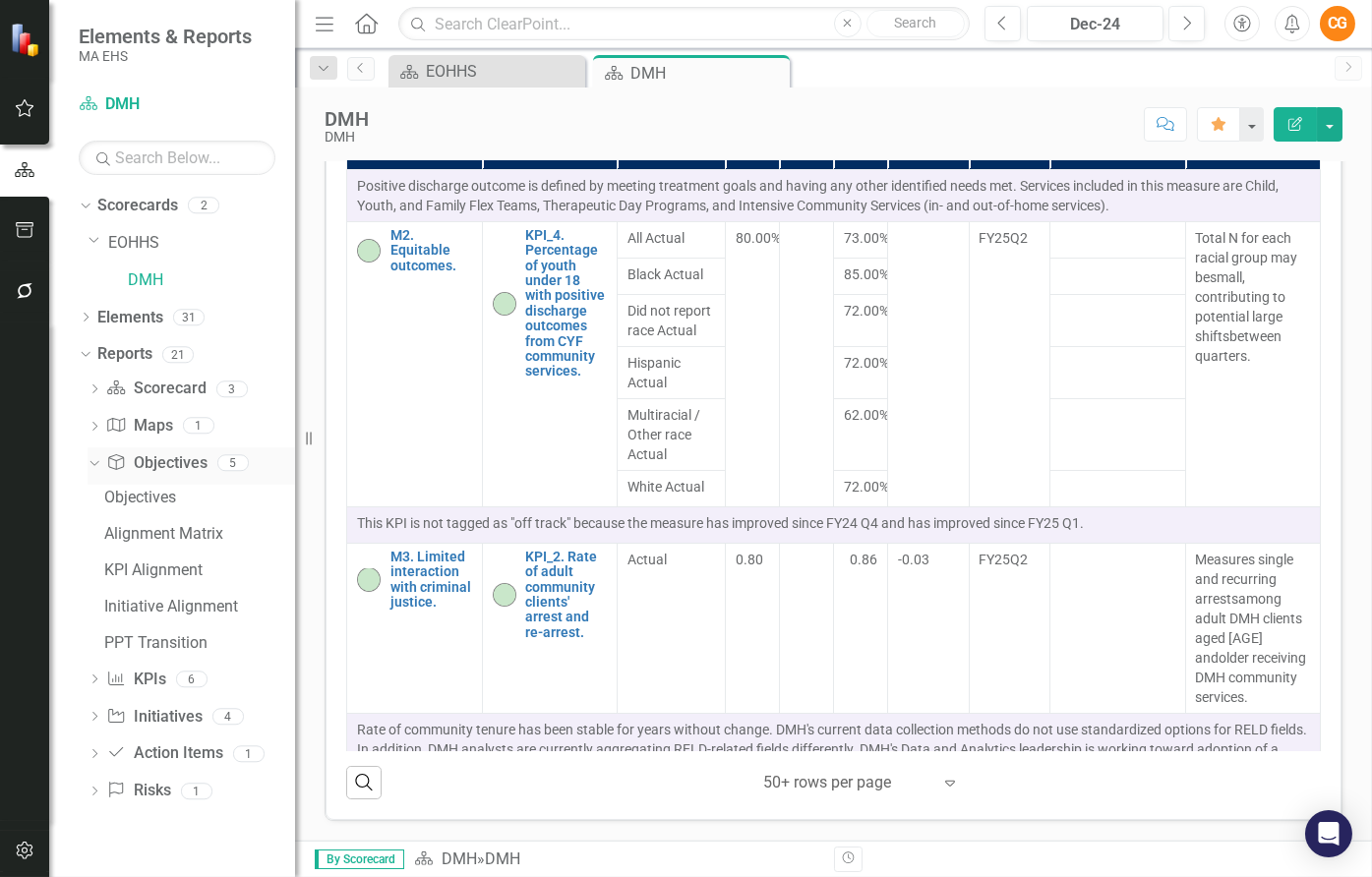 click on "Dropdown" 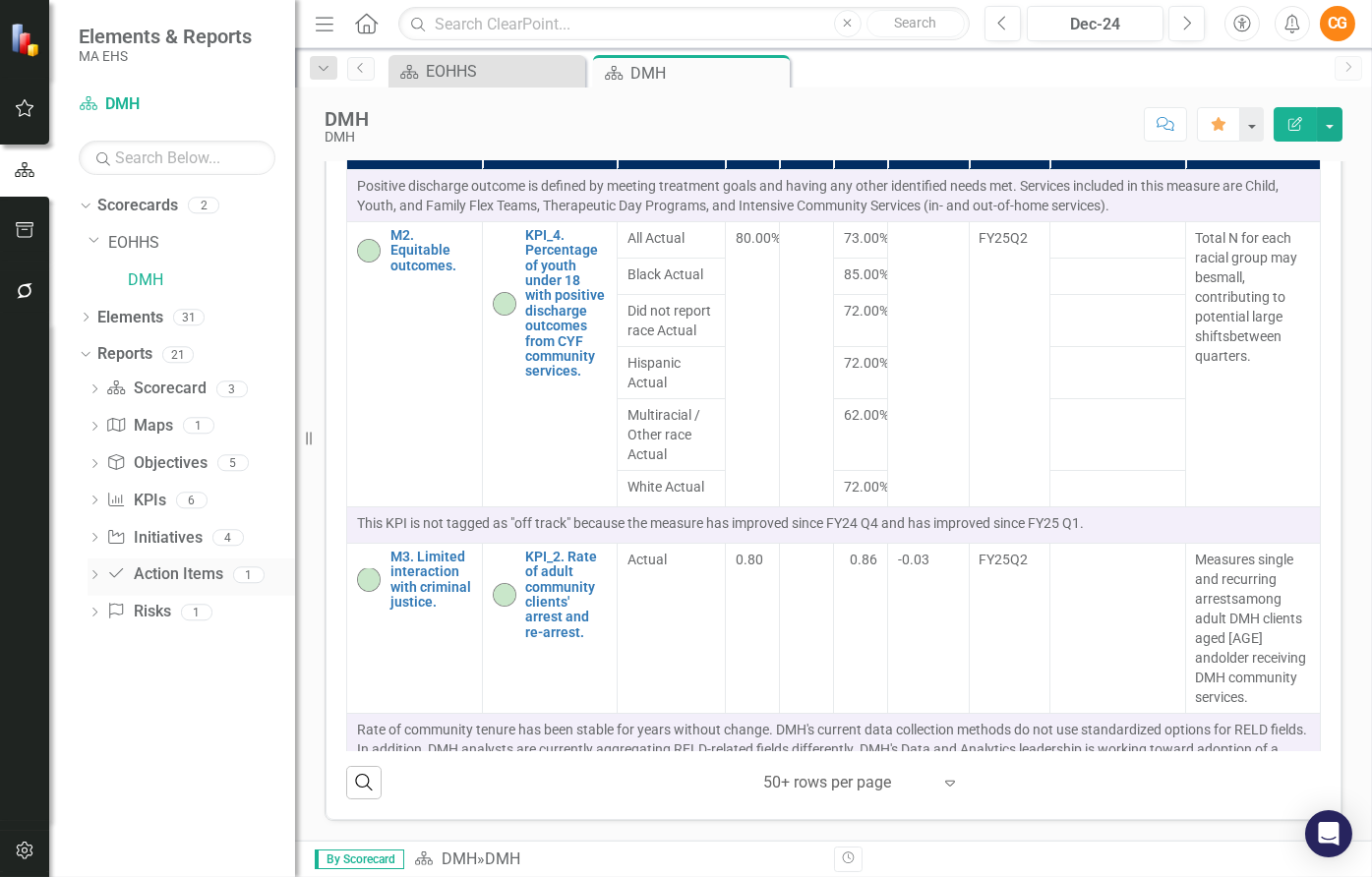click on "Dropdown" at bounding box center [94, 577] 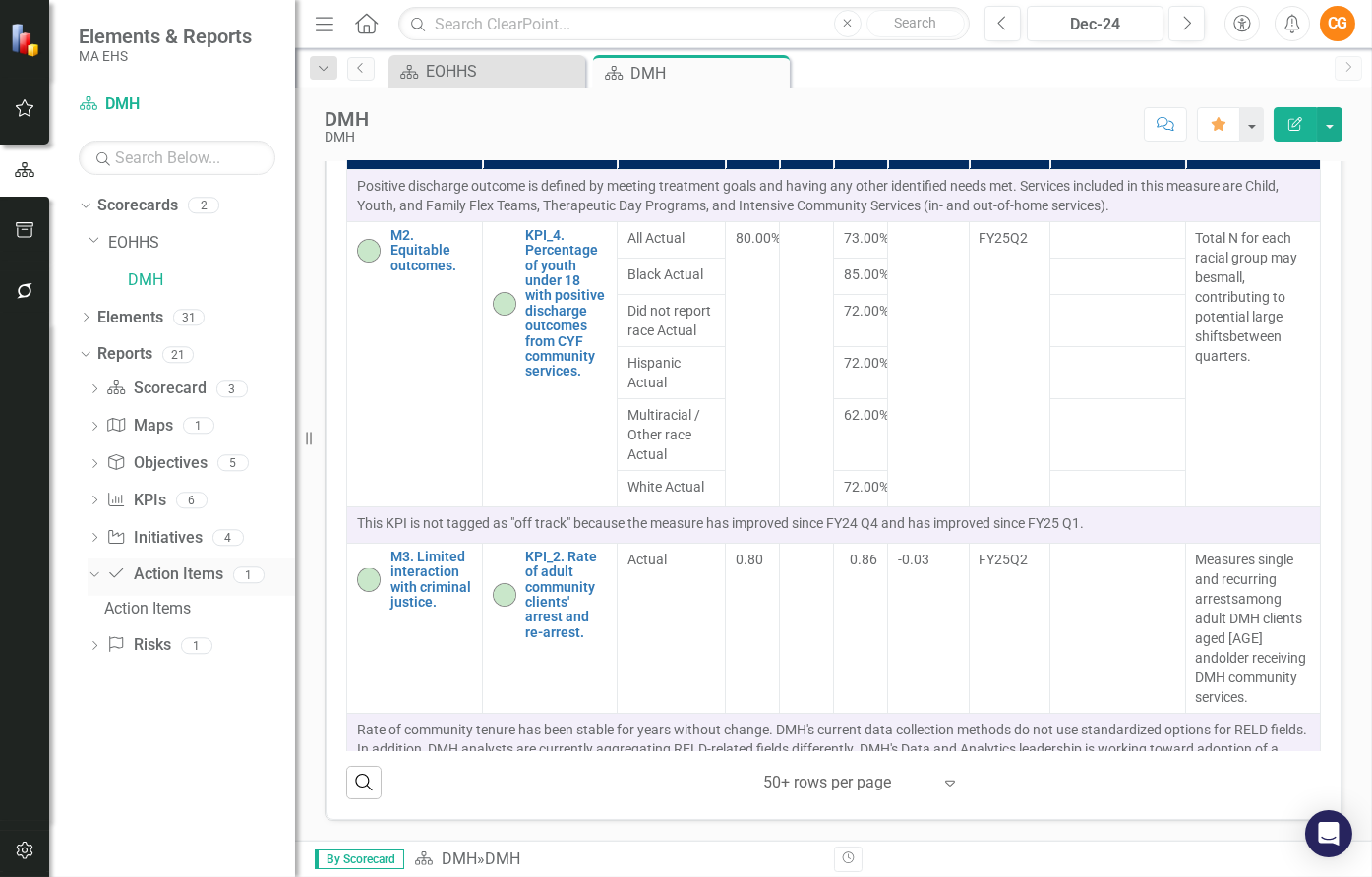 click on "Dropdown" 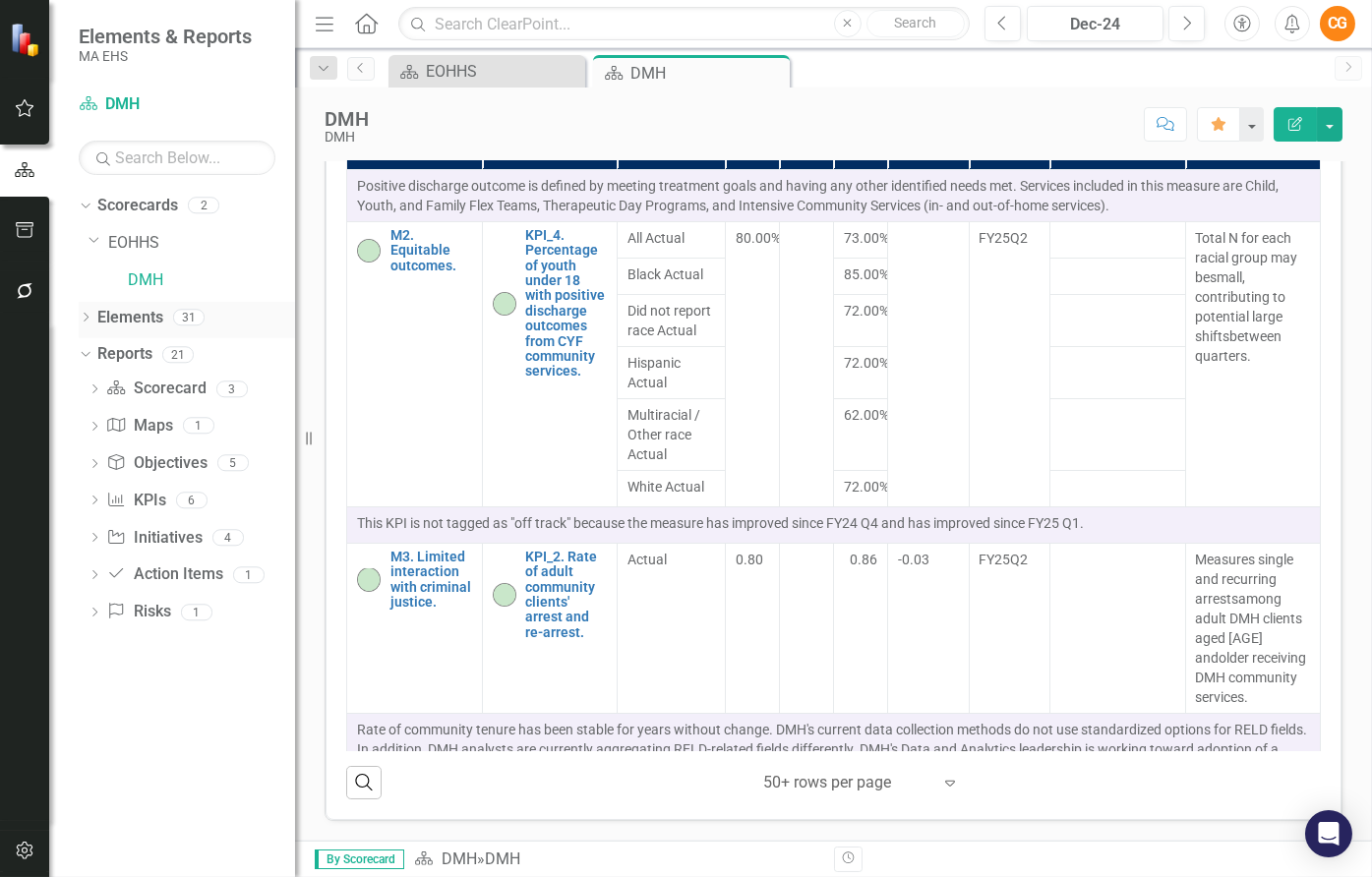click on "Dropdown" 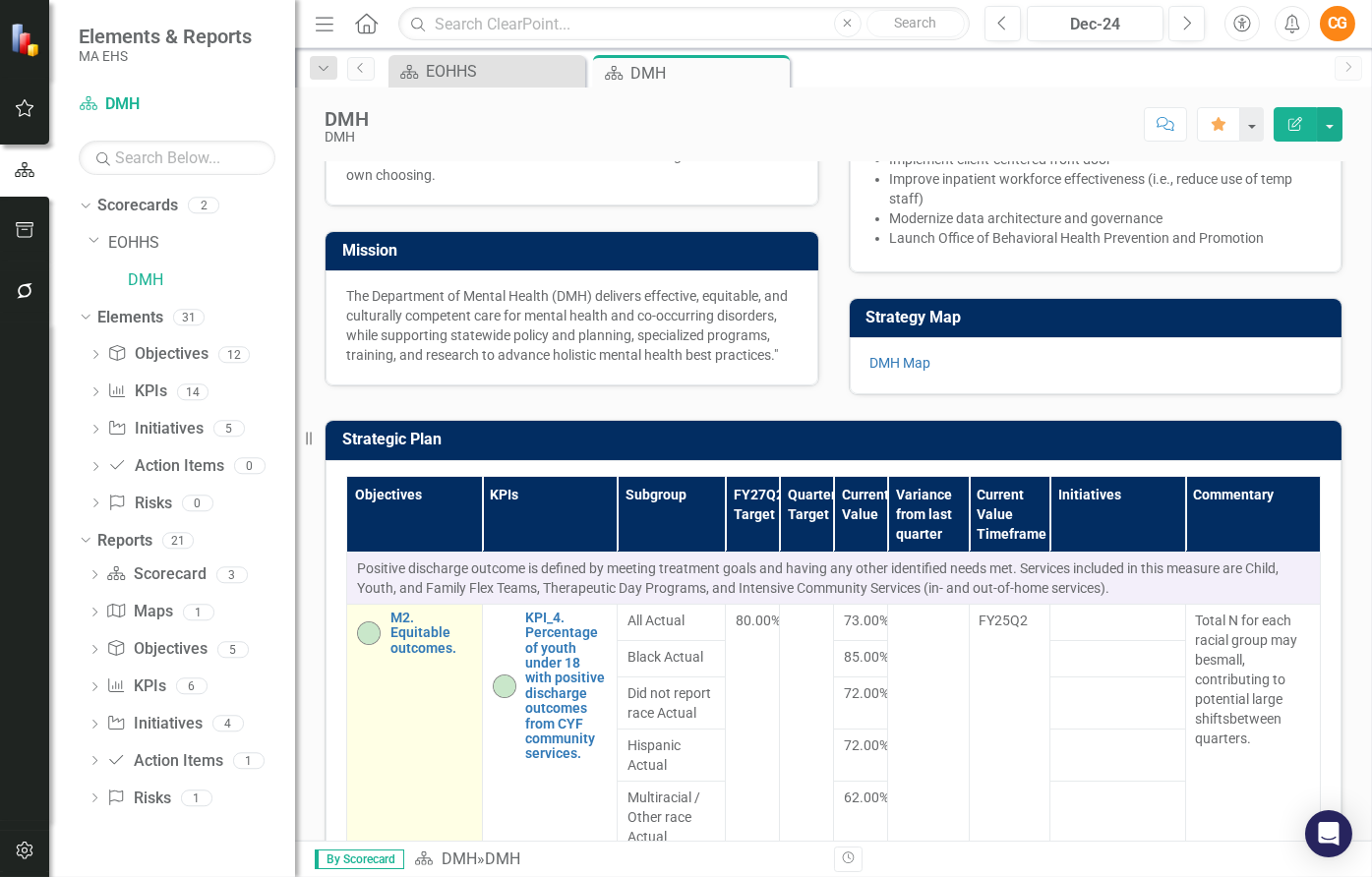 scroll, scrollTop: 884, scrollLeft: 0, axis: vertical 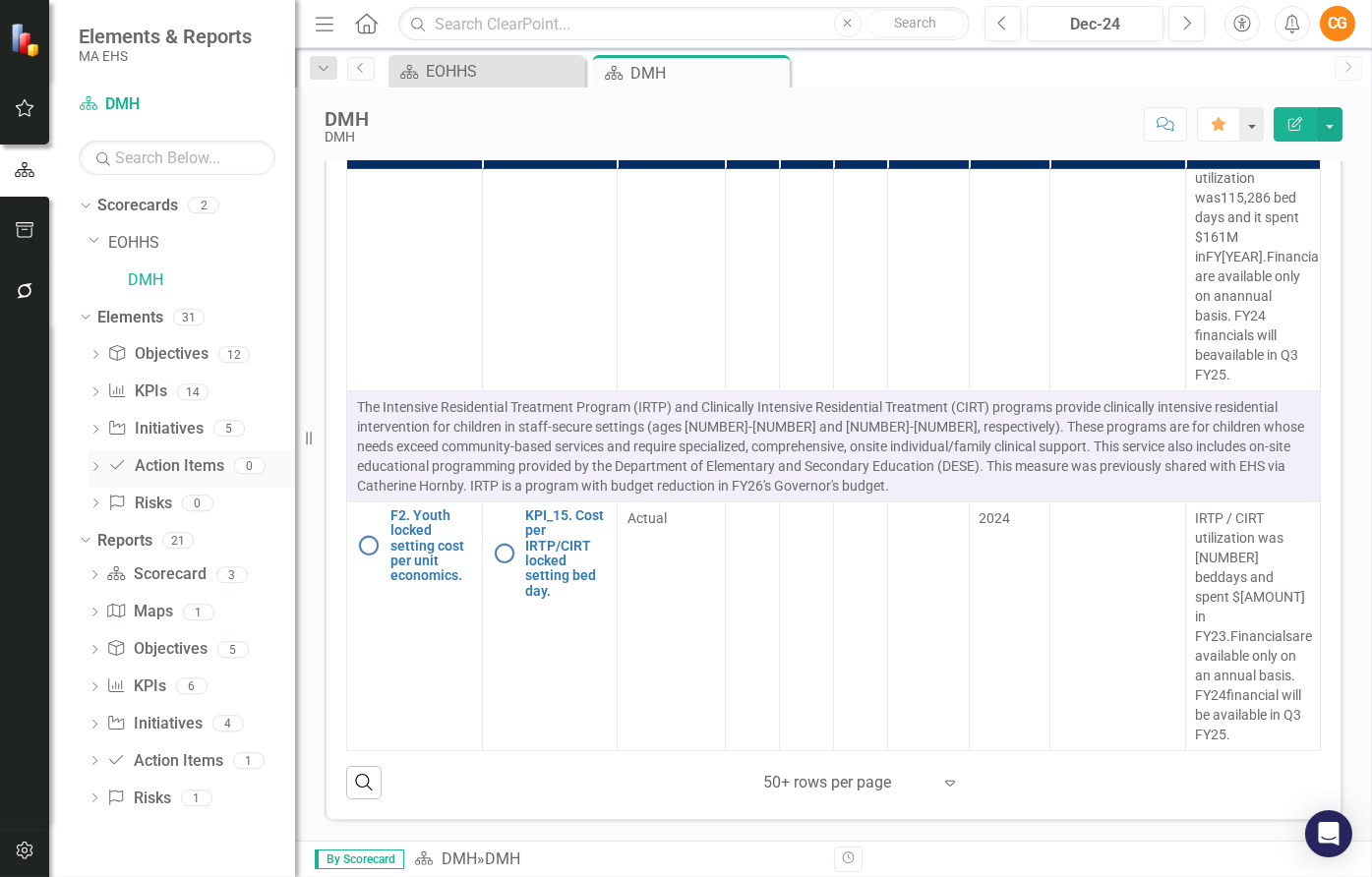 click on "Dropdown" at bounding box center (95, 468) 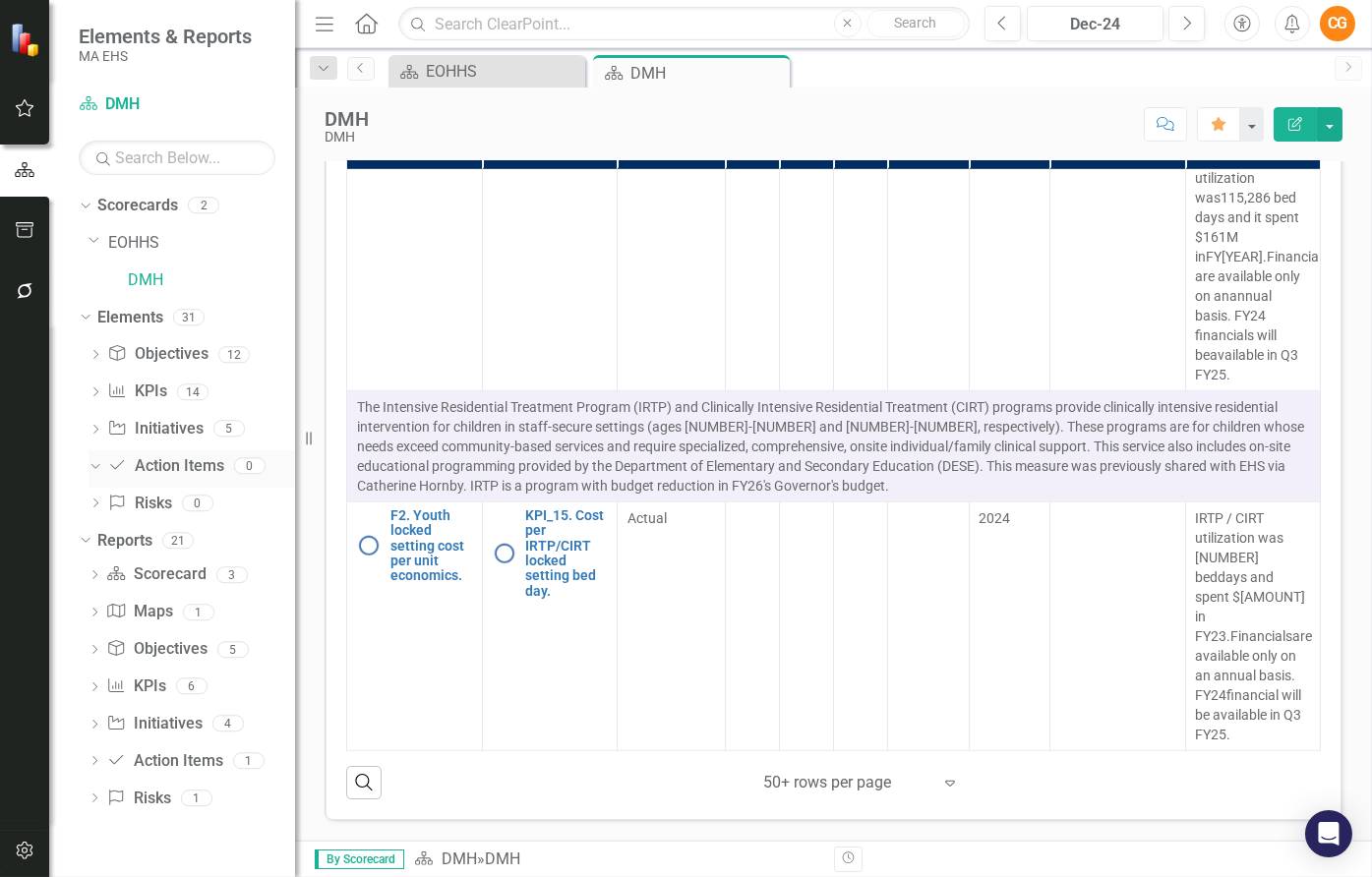 click on "Dropdown" 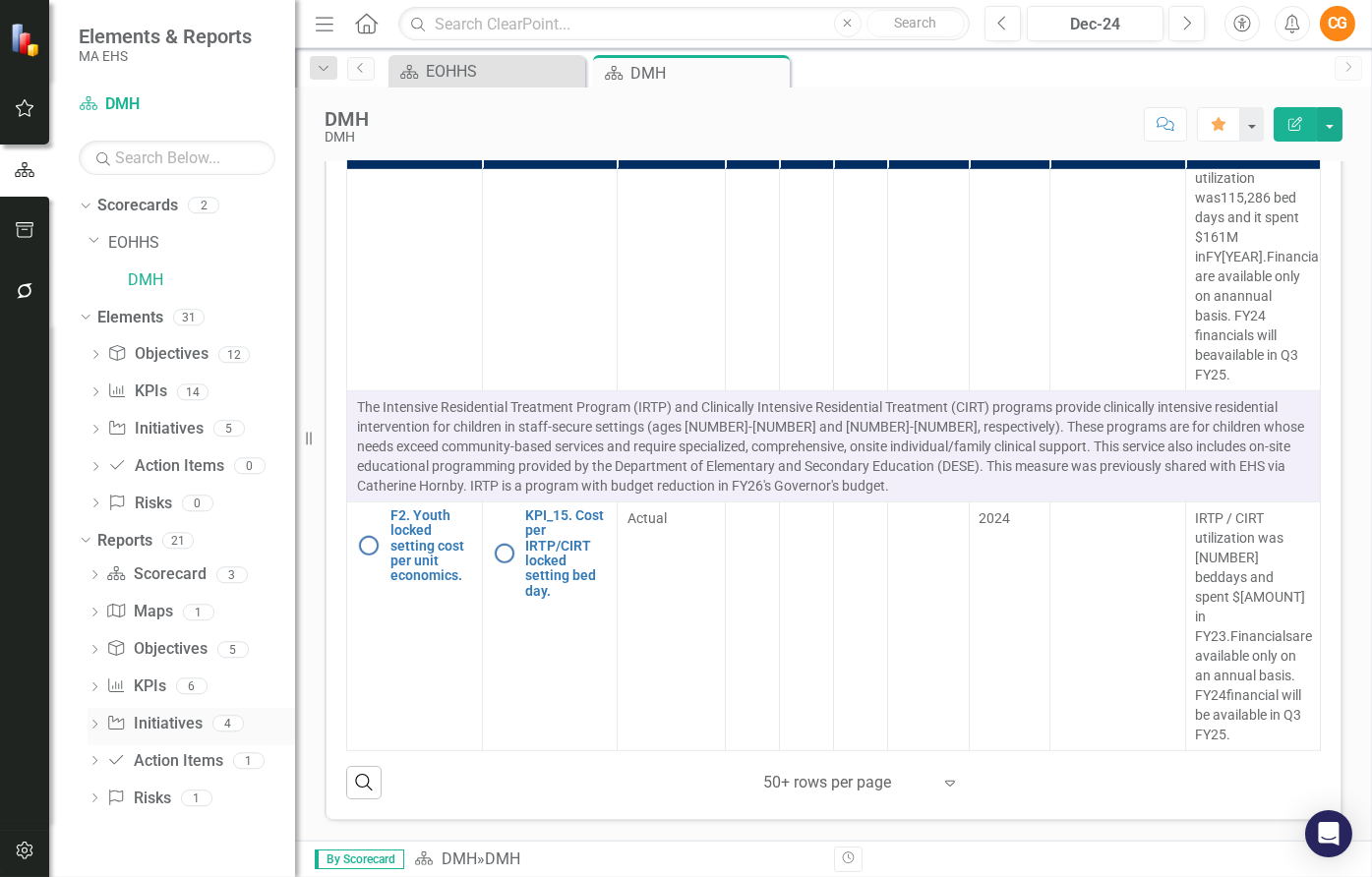 click 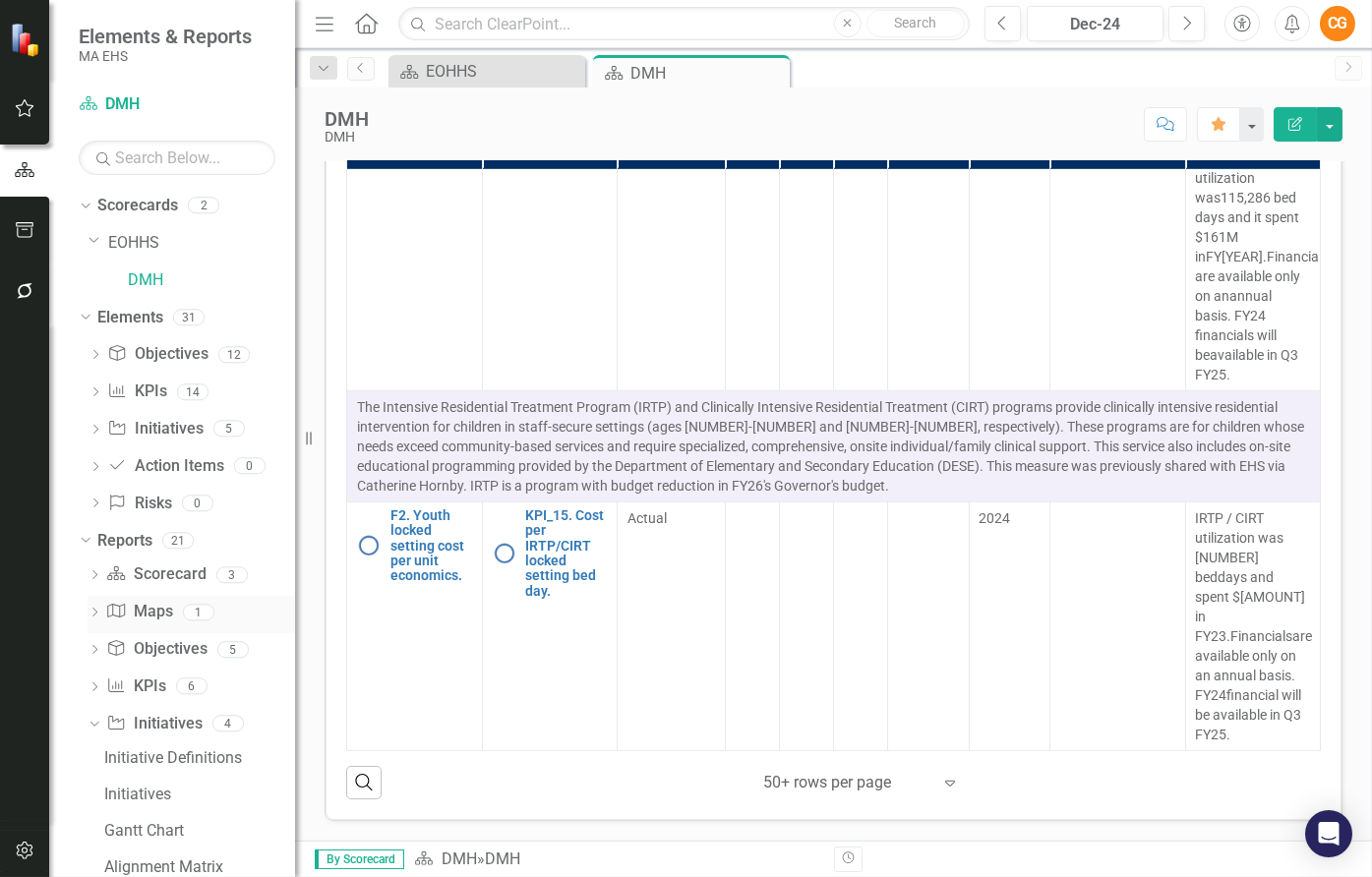 scroll, scrollTop: 113, scrollLeft: 0, axis: vertical 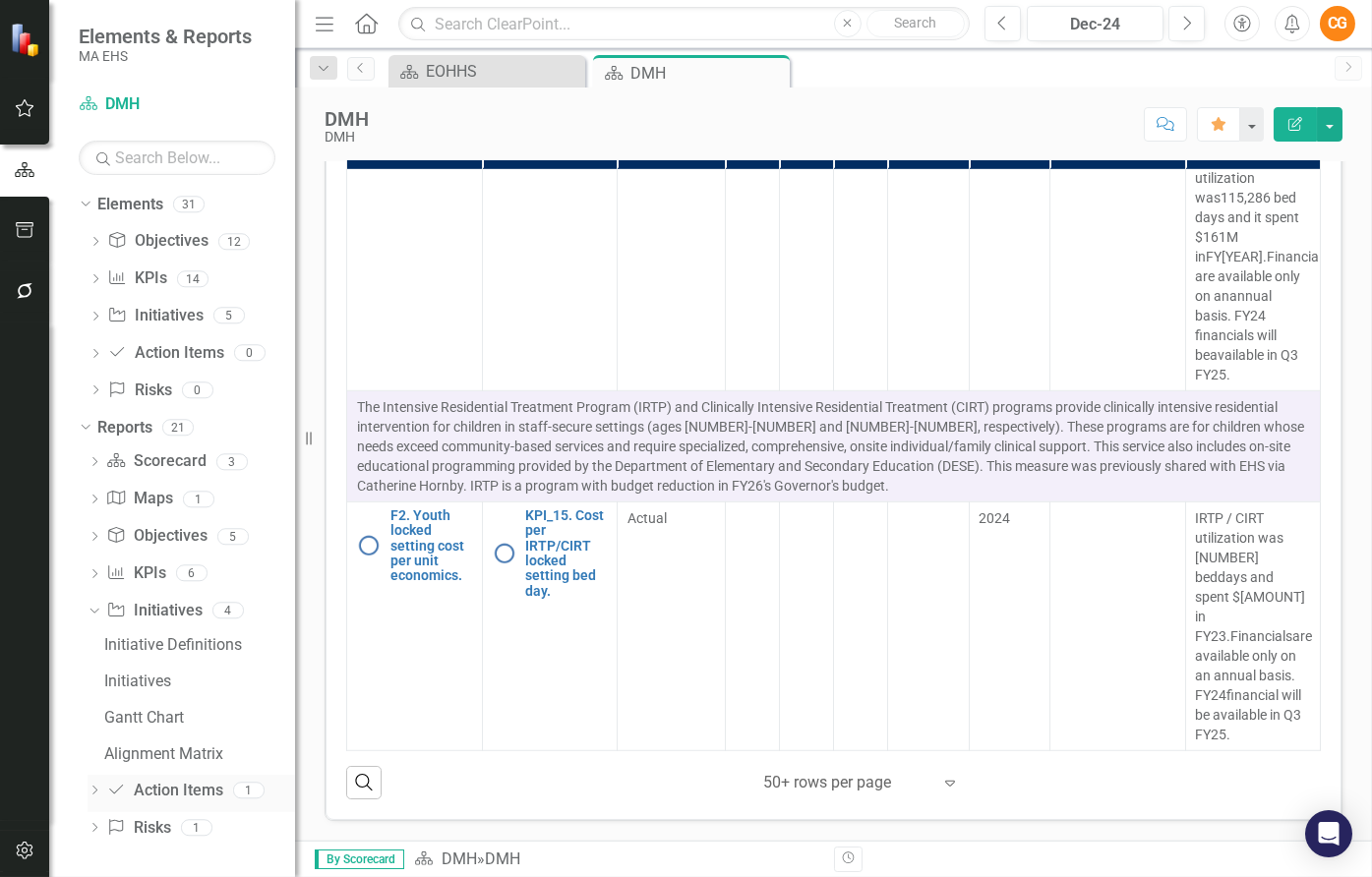 click on "Dropdown Action Item Action Items 1" at bounding box center (191, 793) 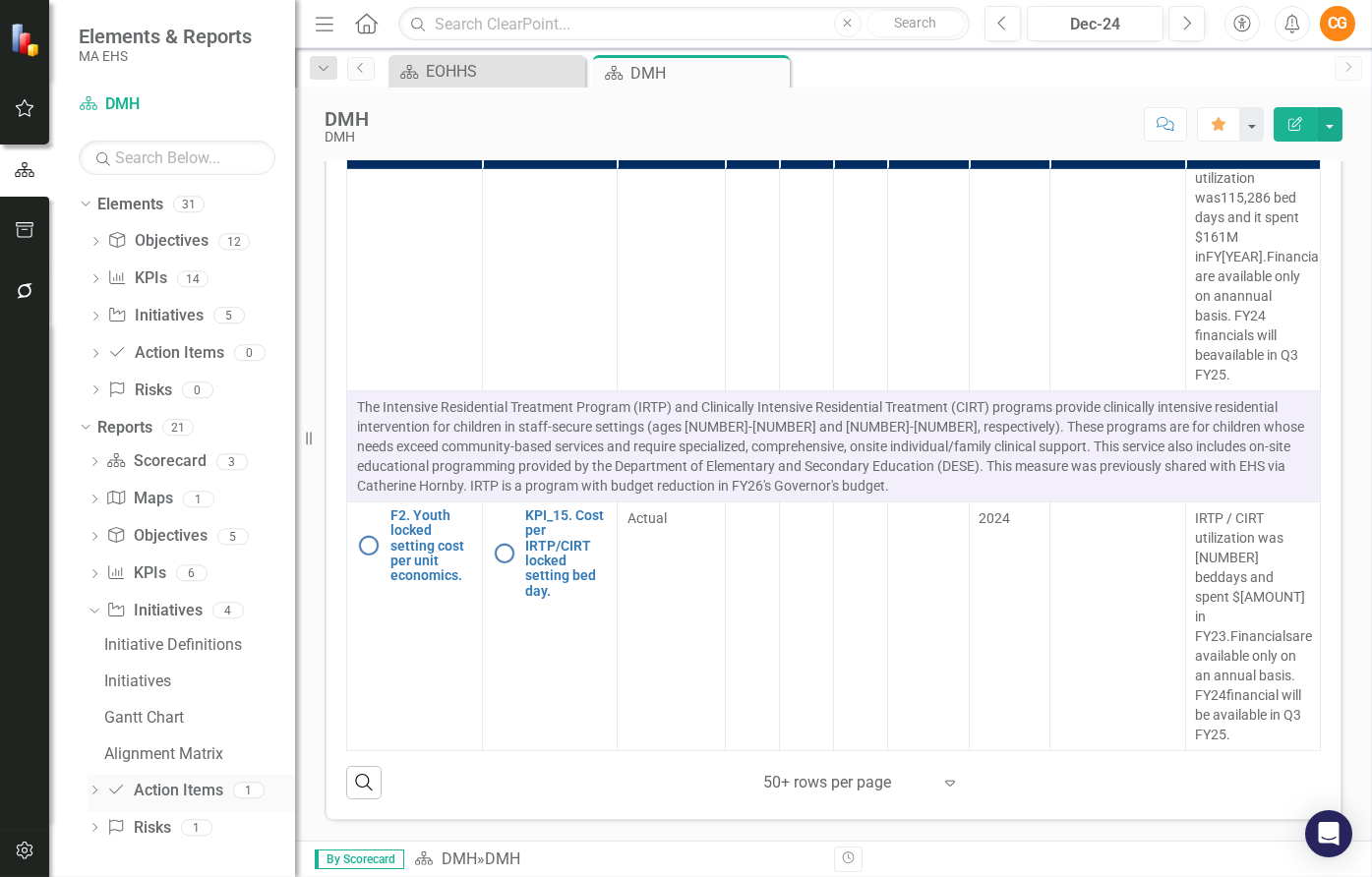 click on "Dropdown" 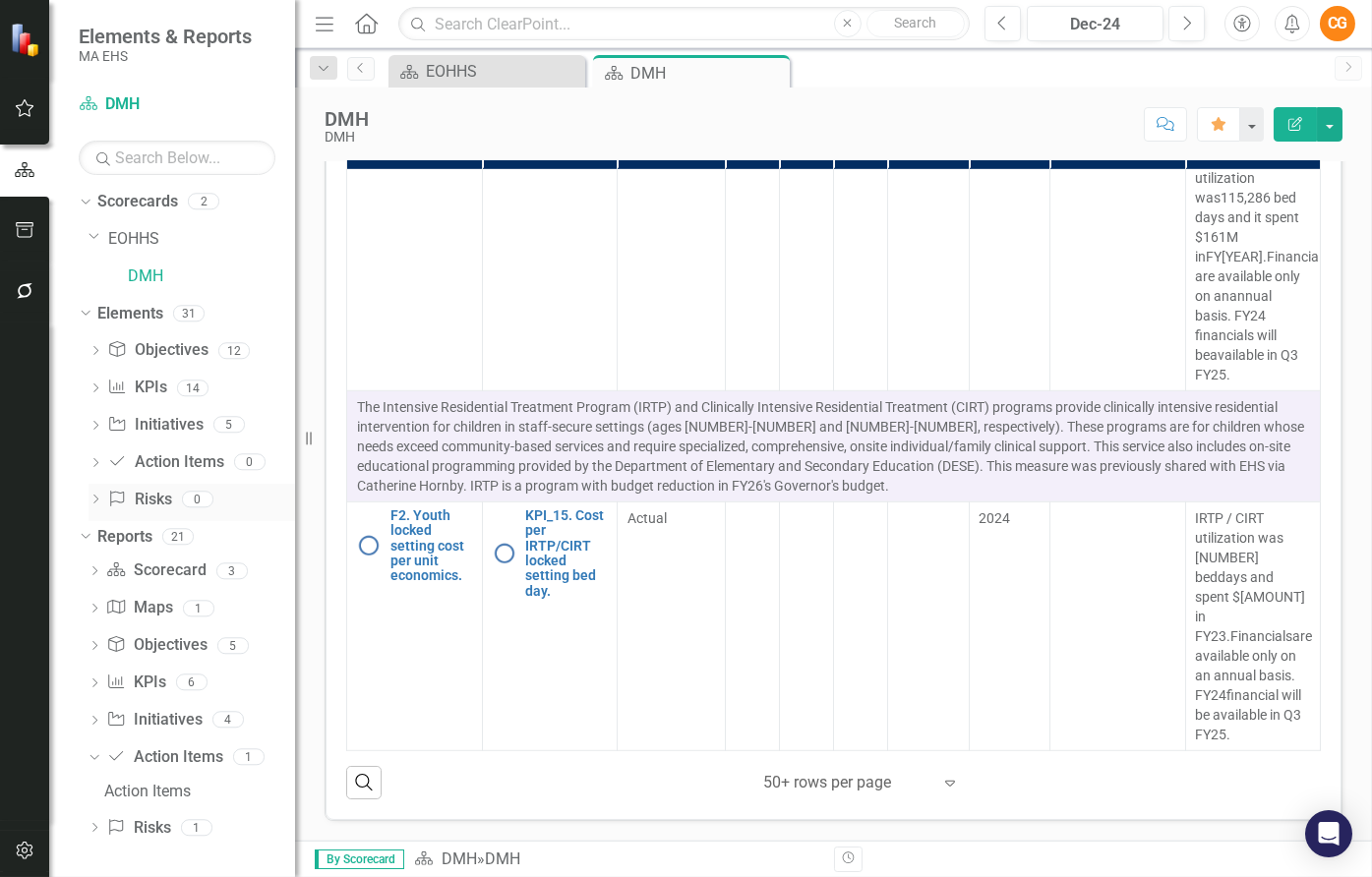 scroll, scrollTop: 0, scrollLeft: 0, axis: both 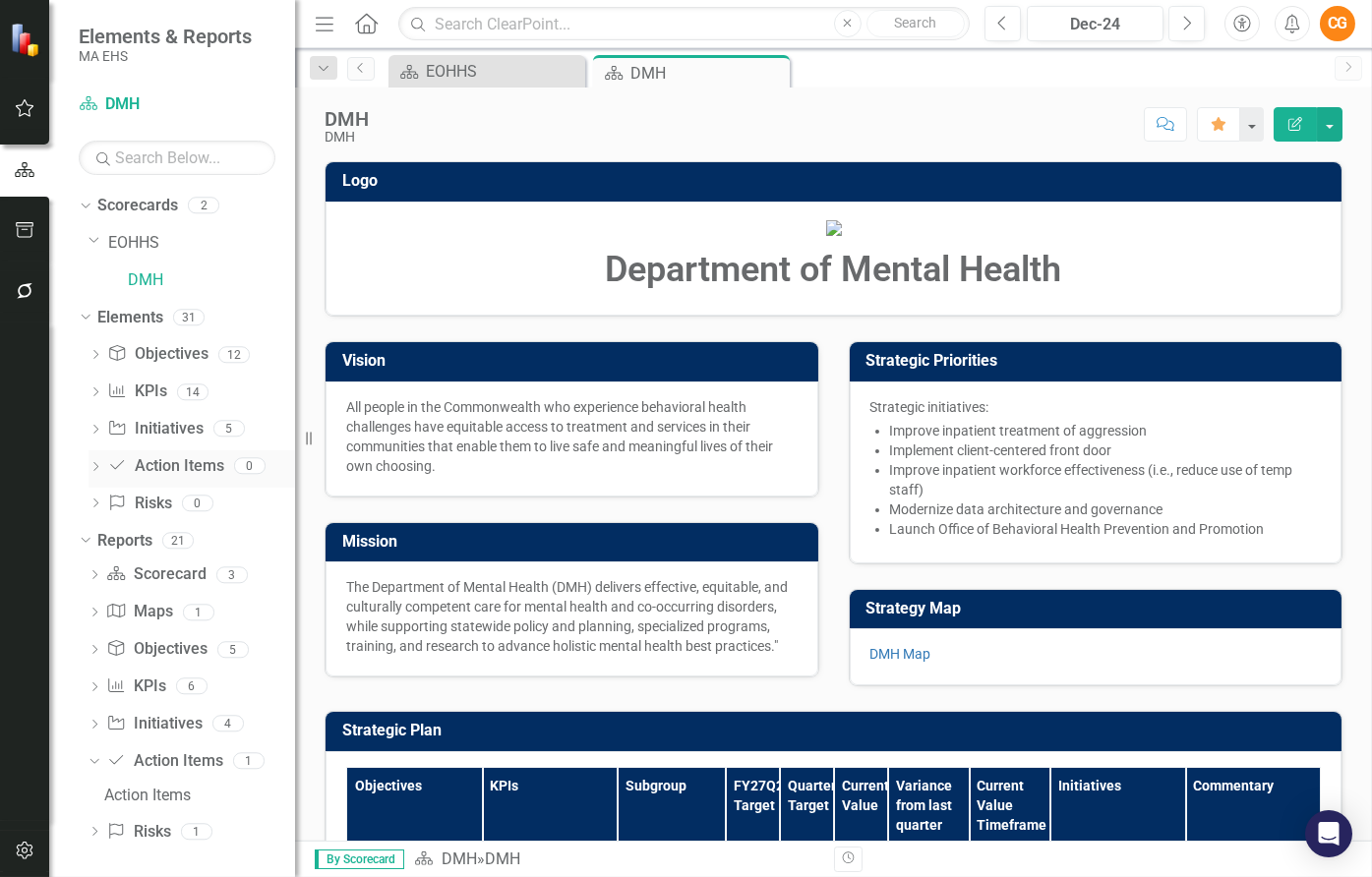 click on "Dropdown" 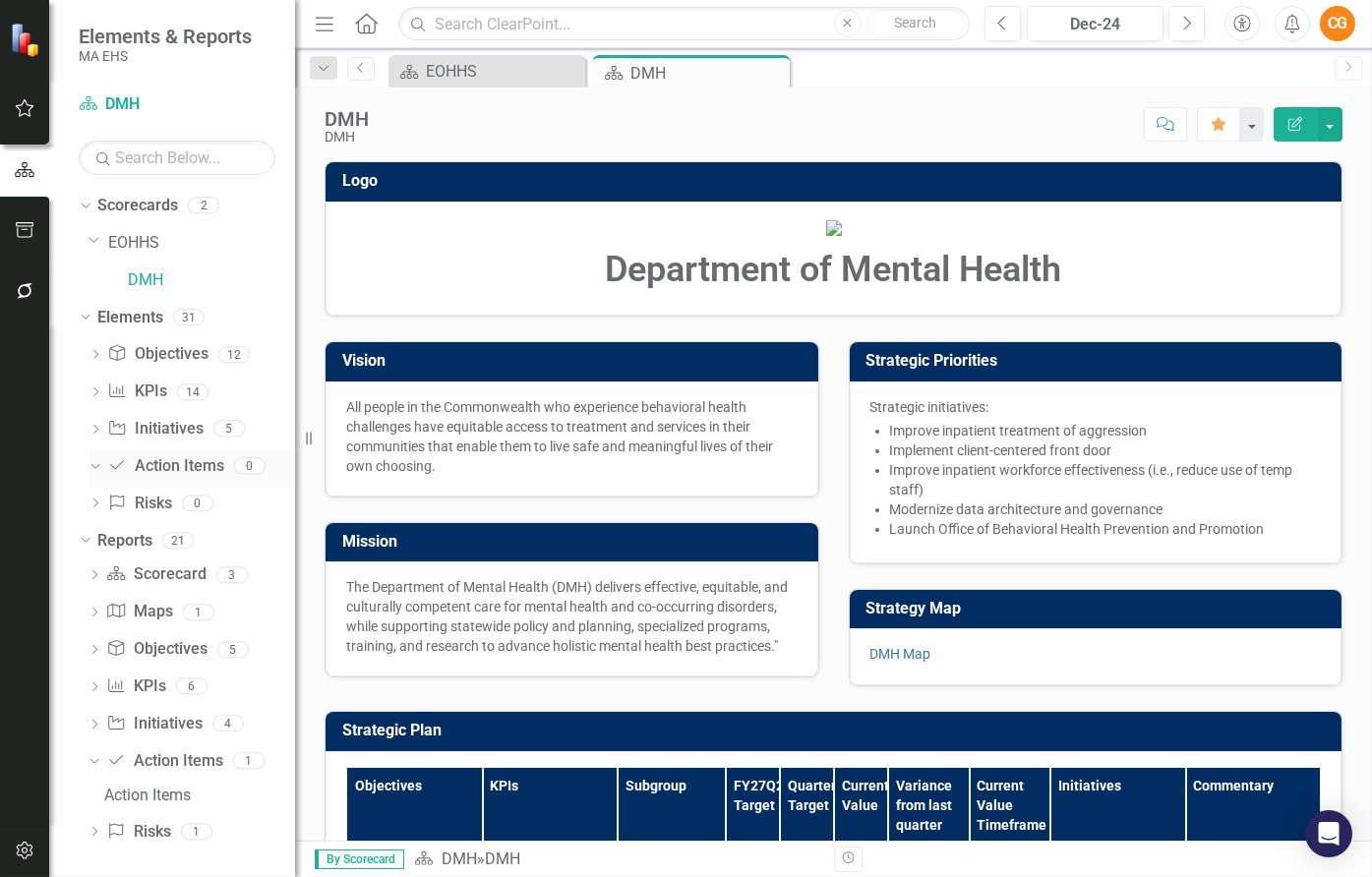 click on "Dropdown" 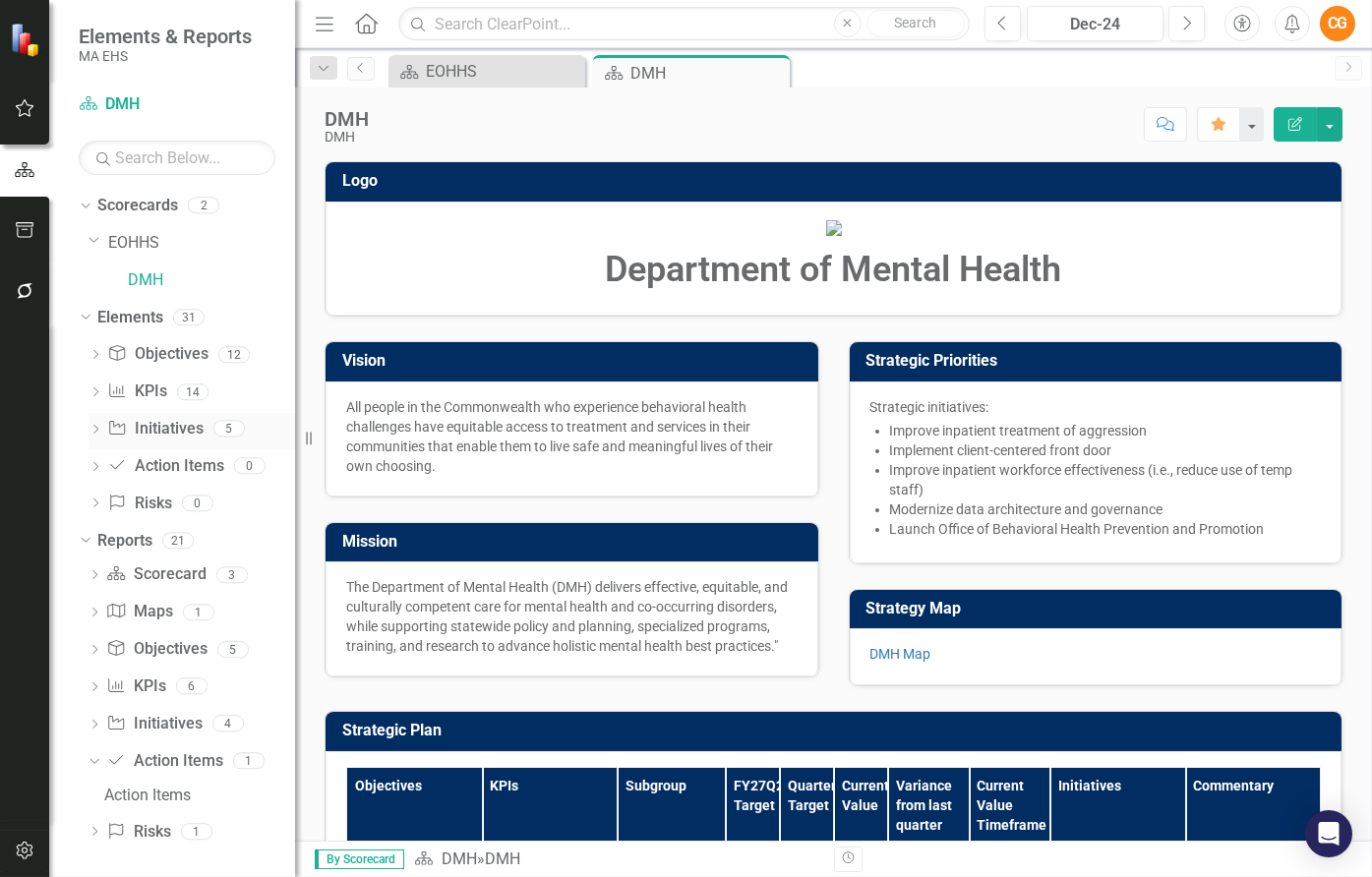 click on "Dropdown" 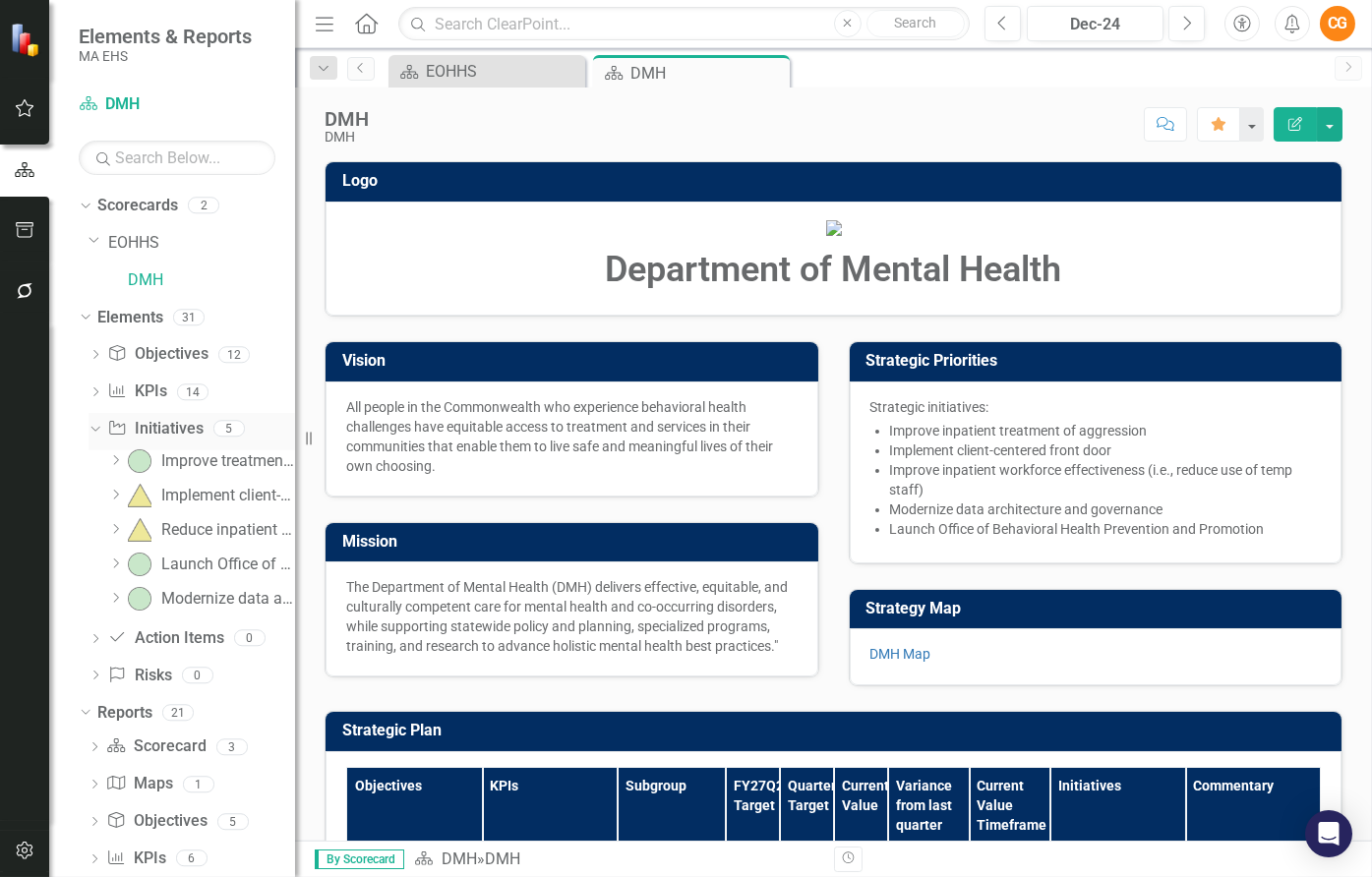 click on "Dropdown Initiative Initiatives 5" at bounding box center (192, 432) 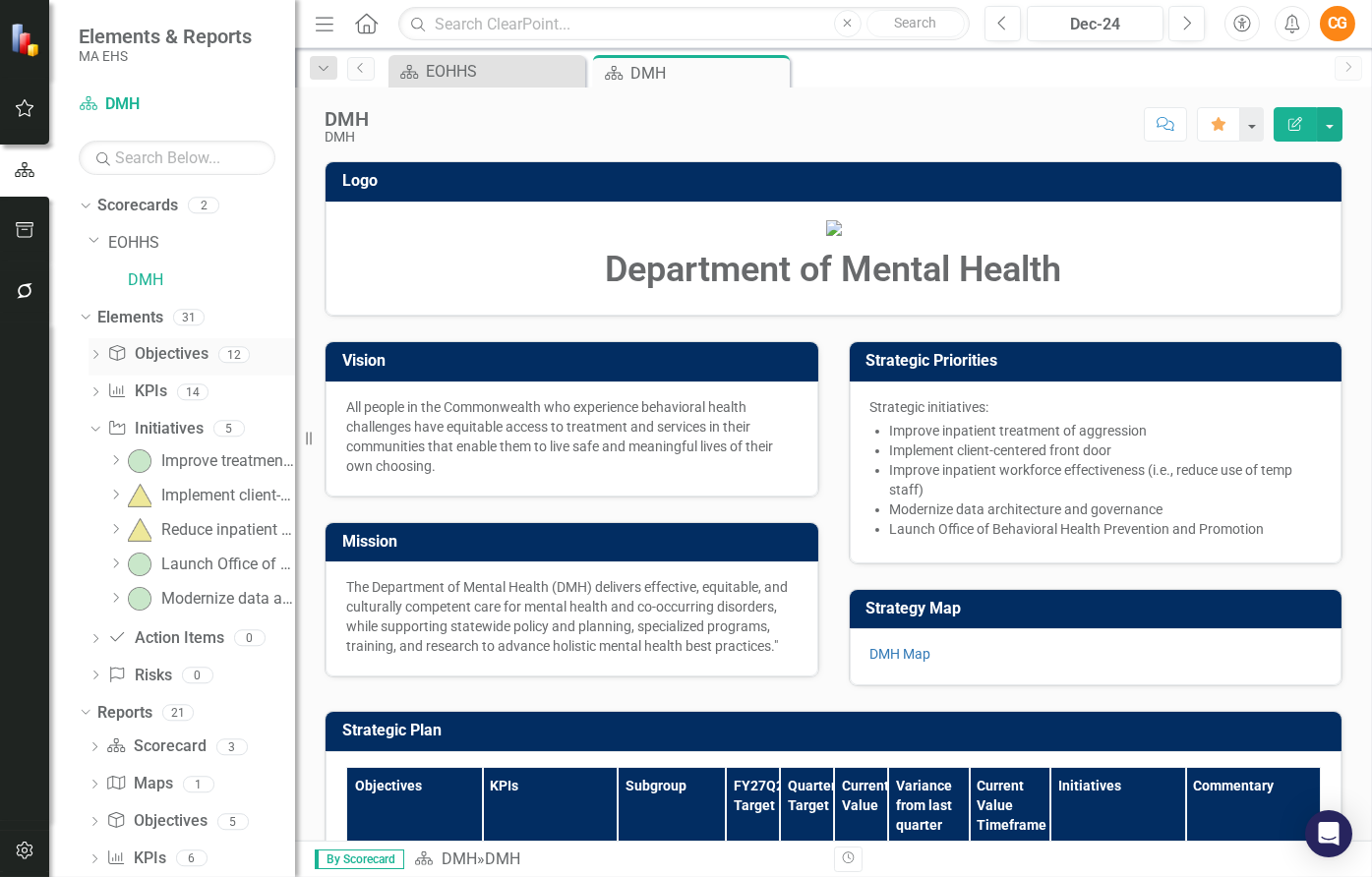 click on "Dropdown" 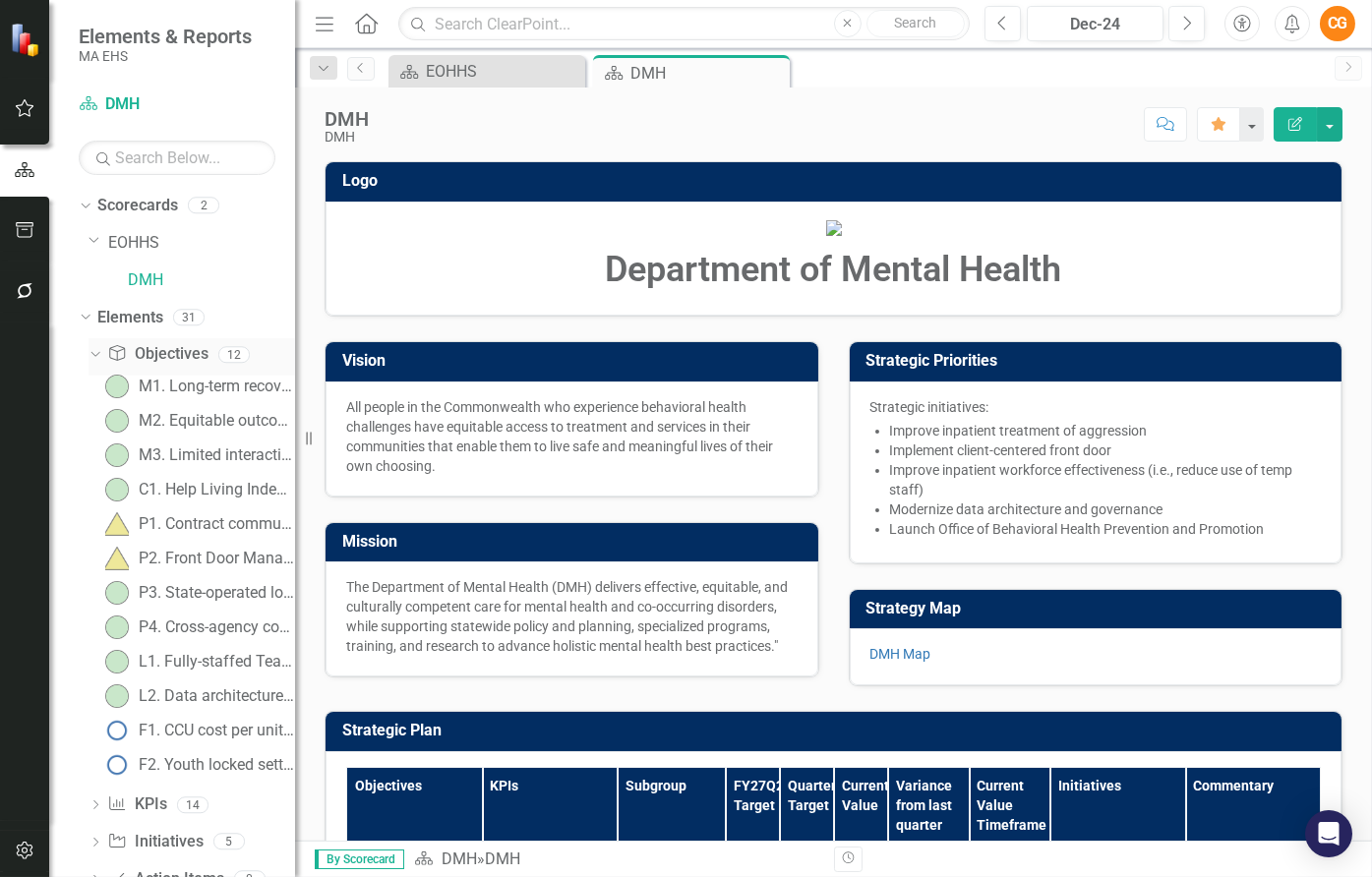 scroll, scrollTop: 417, scrollLeft: 0, axis: vertical 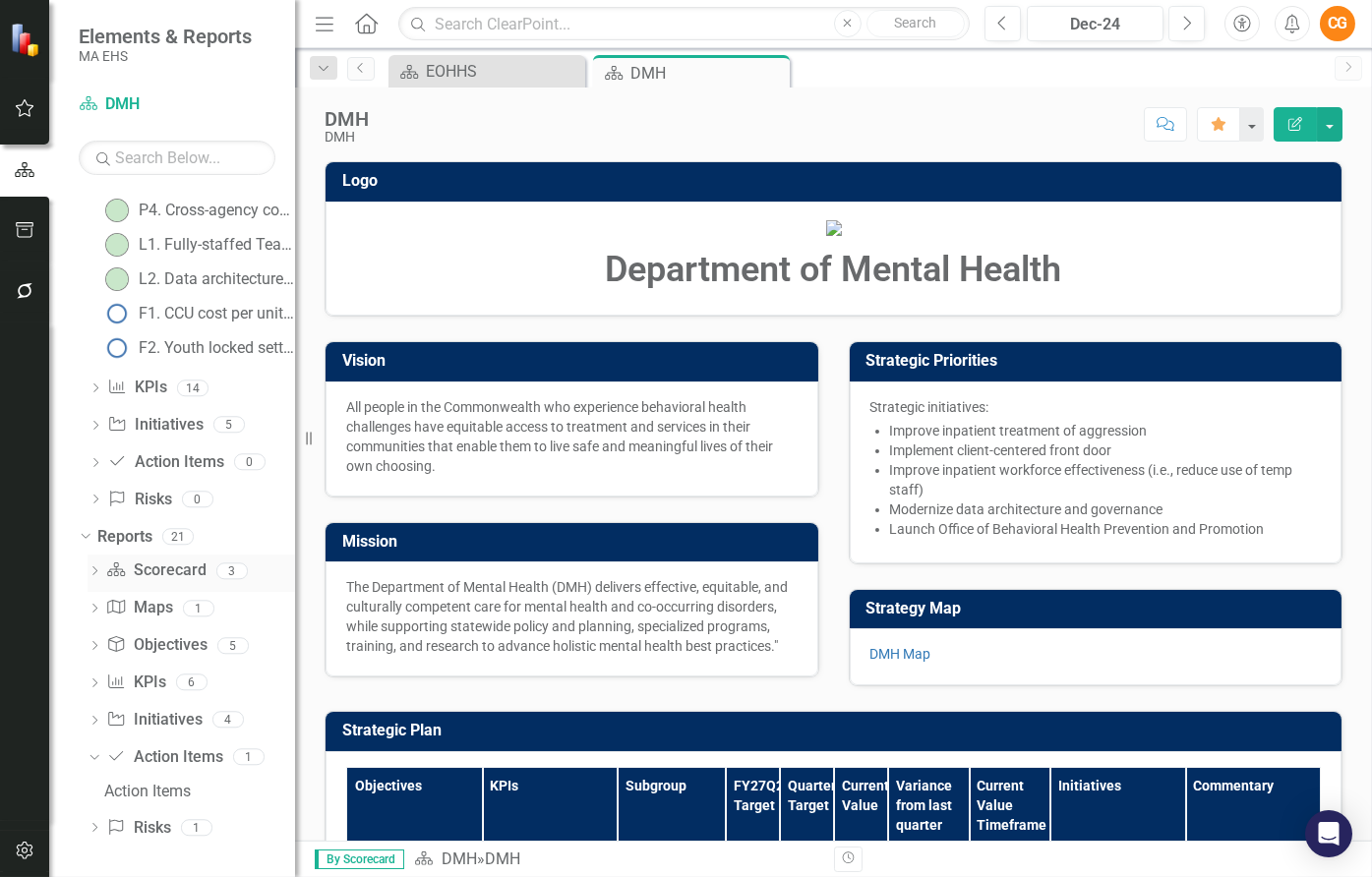 click on "Dropdown" 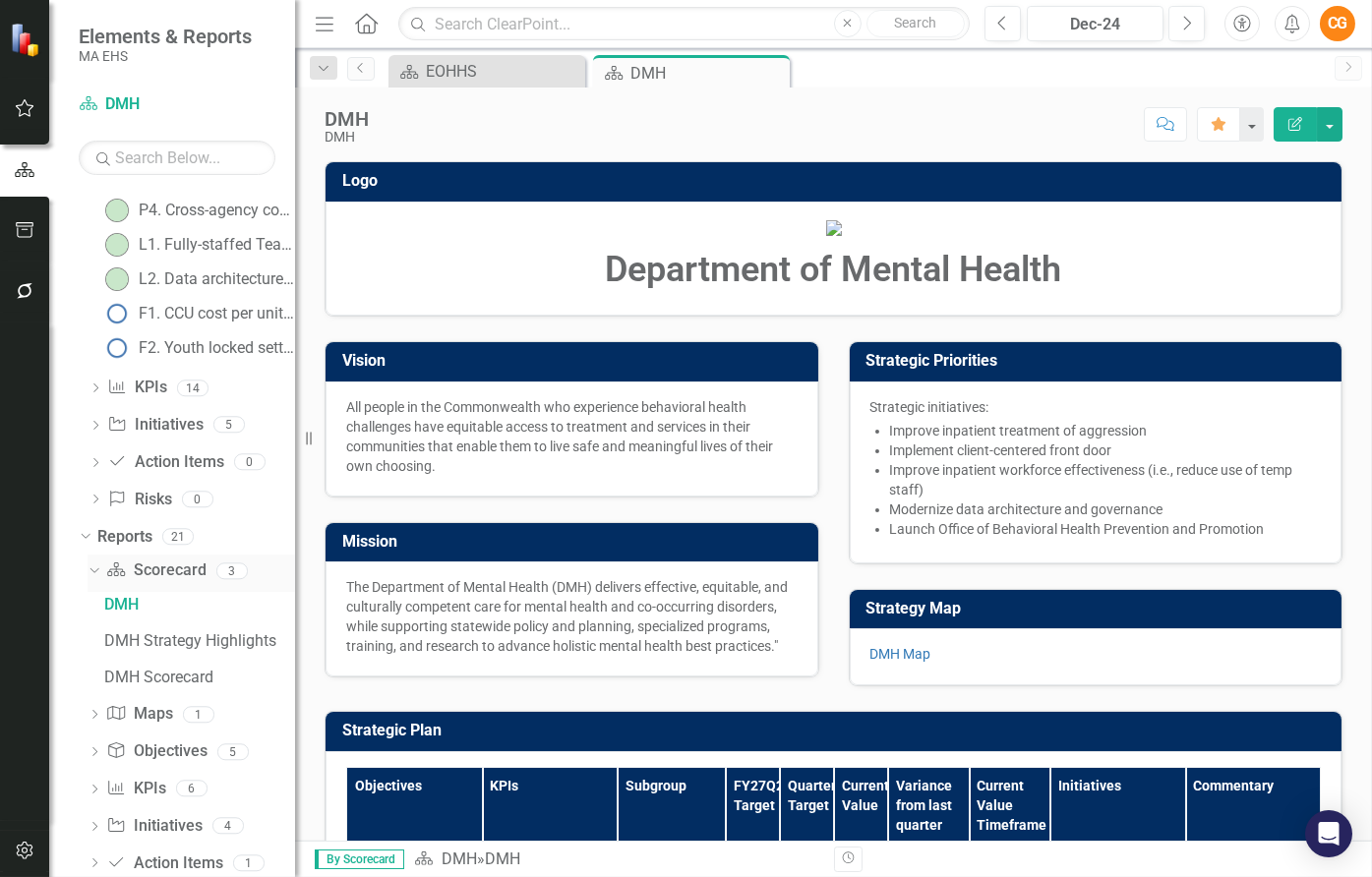 scroll, scrollTop: 490, scrollLeft: 0, axis: vertical 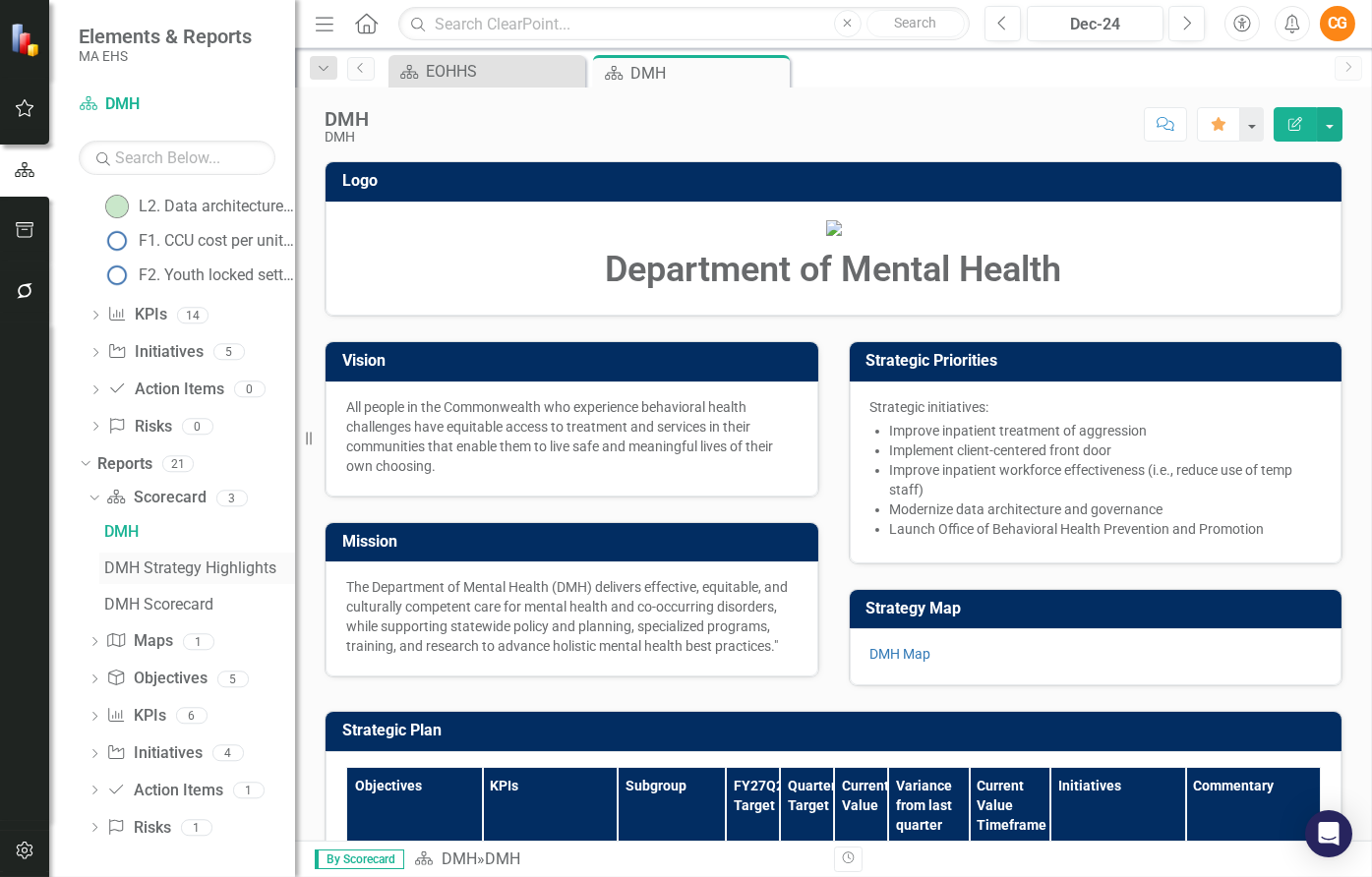 click on "DMH Strategy Highlights" at bounding box center (197, 568) 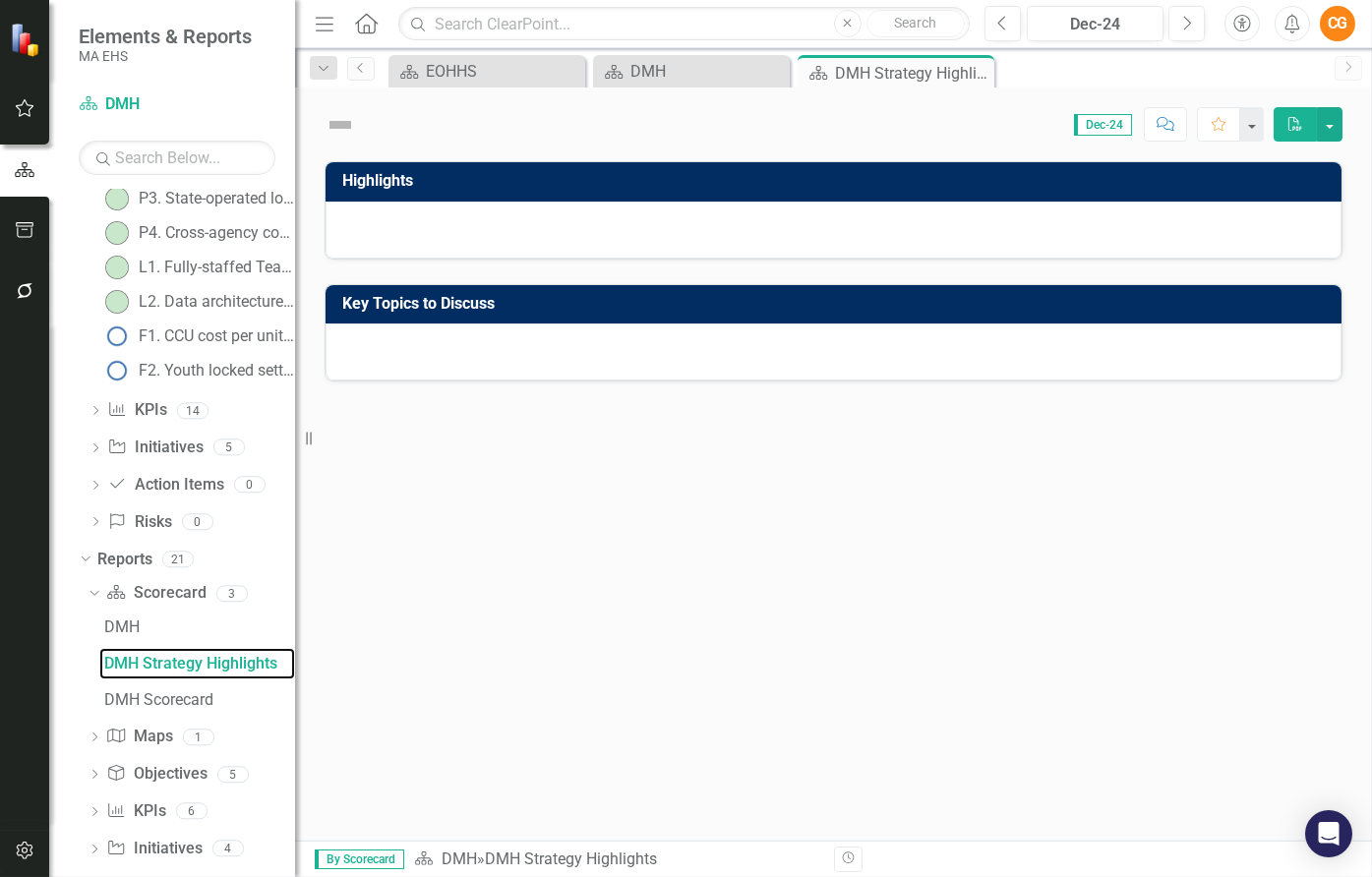 scroll, scrollTop: 196, scrollLeft: 0, axis: vertical 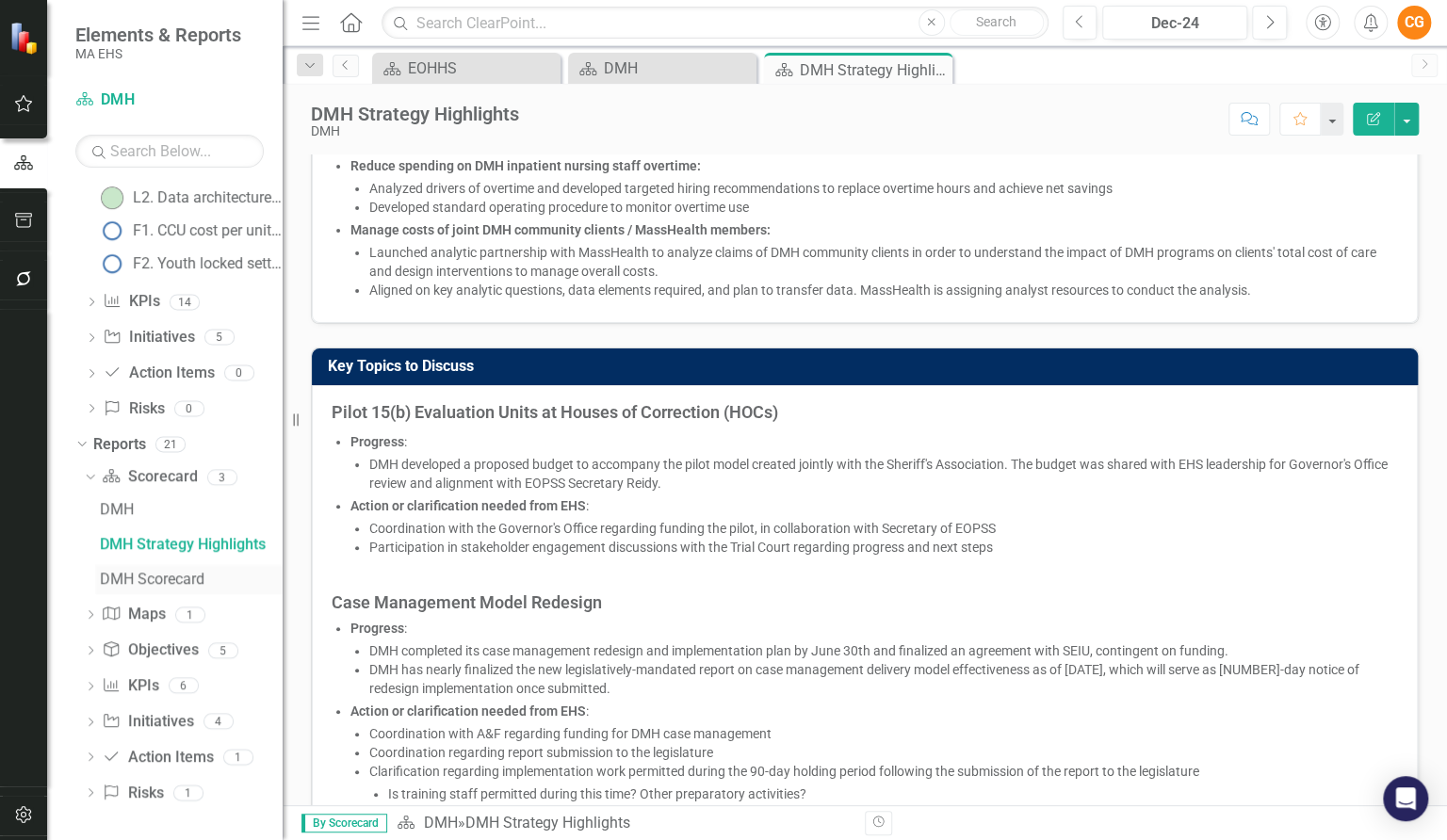 click on "DMH Scorecard" at bounding box center (191, 579) 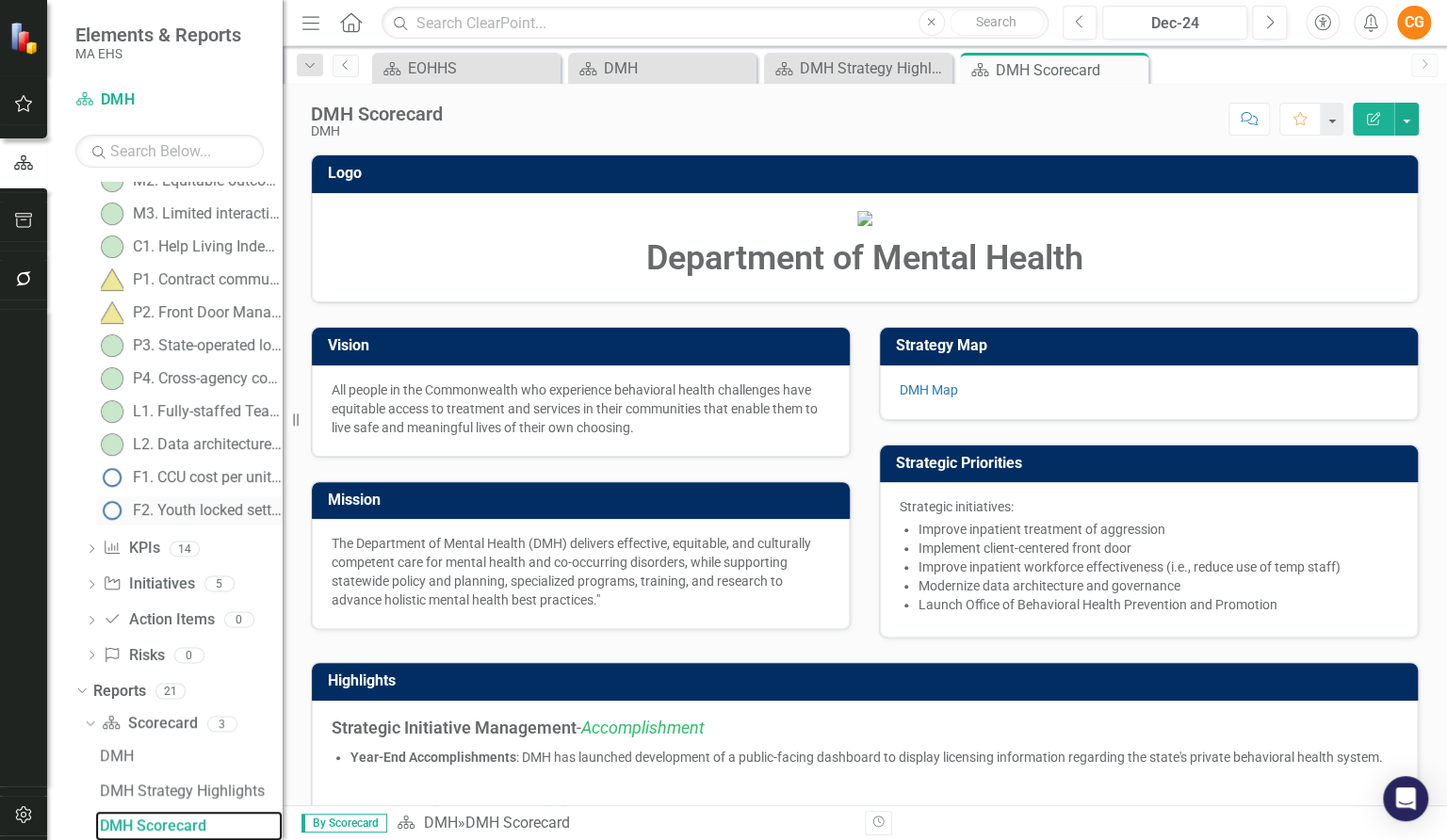scroll, scrollTop: 469, scrollLeft: 0, axis: vertical 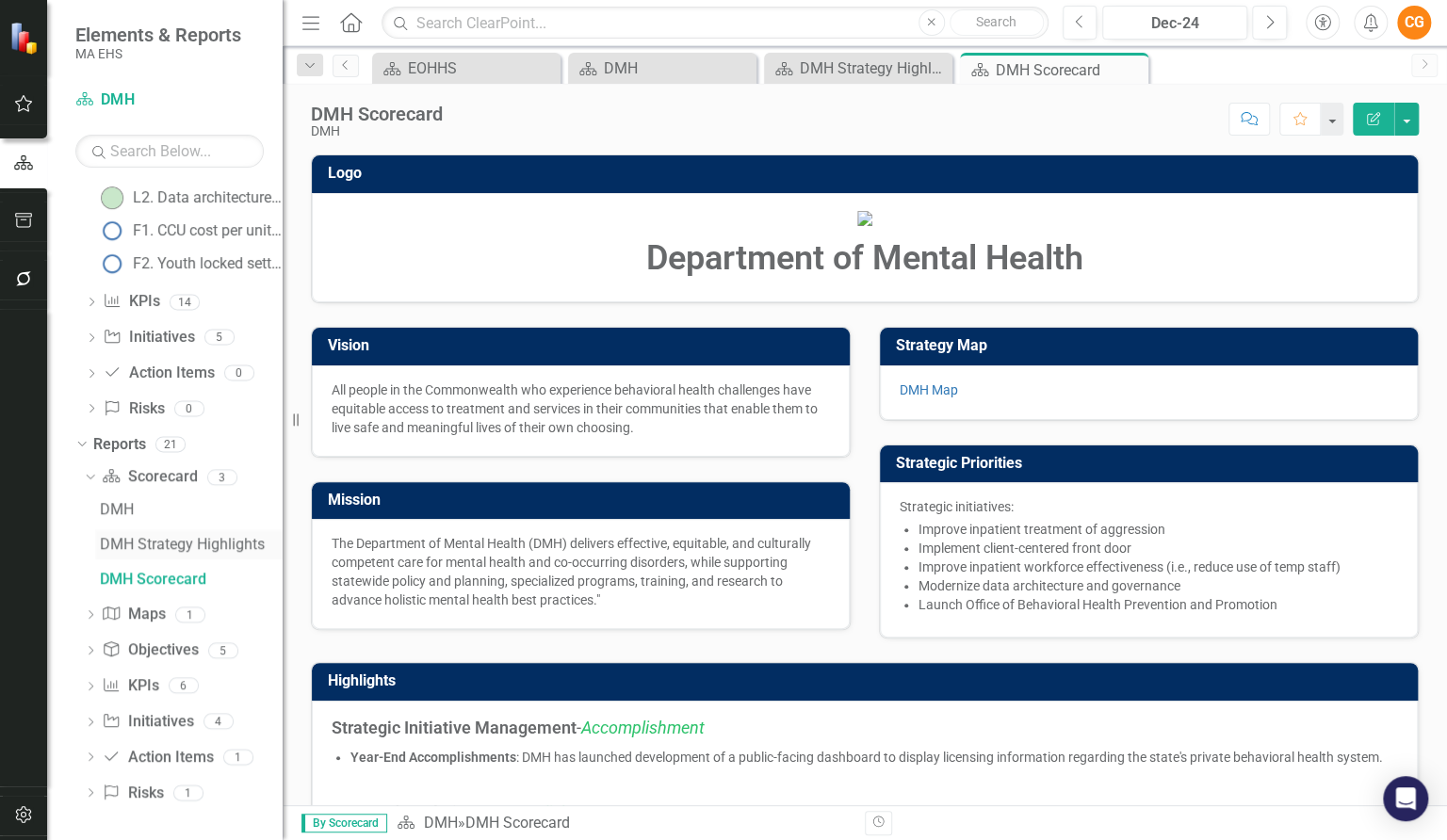 click on "DMH Strategy Highlights" at bounding box center [191, 544] 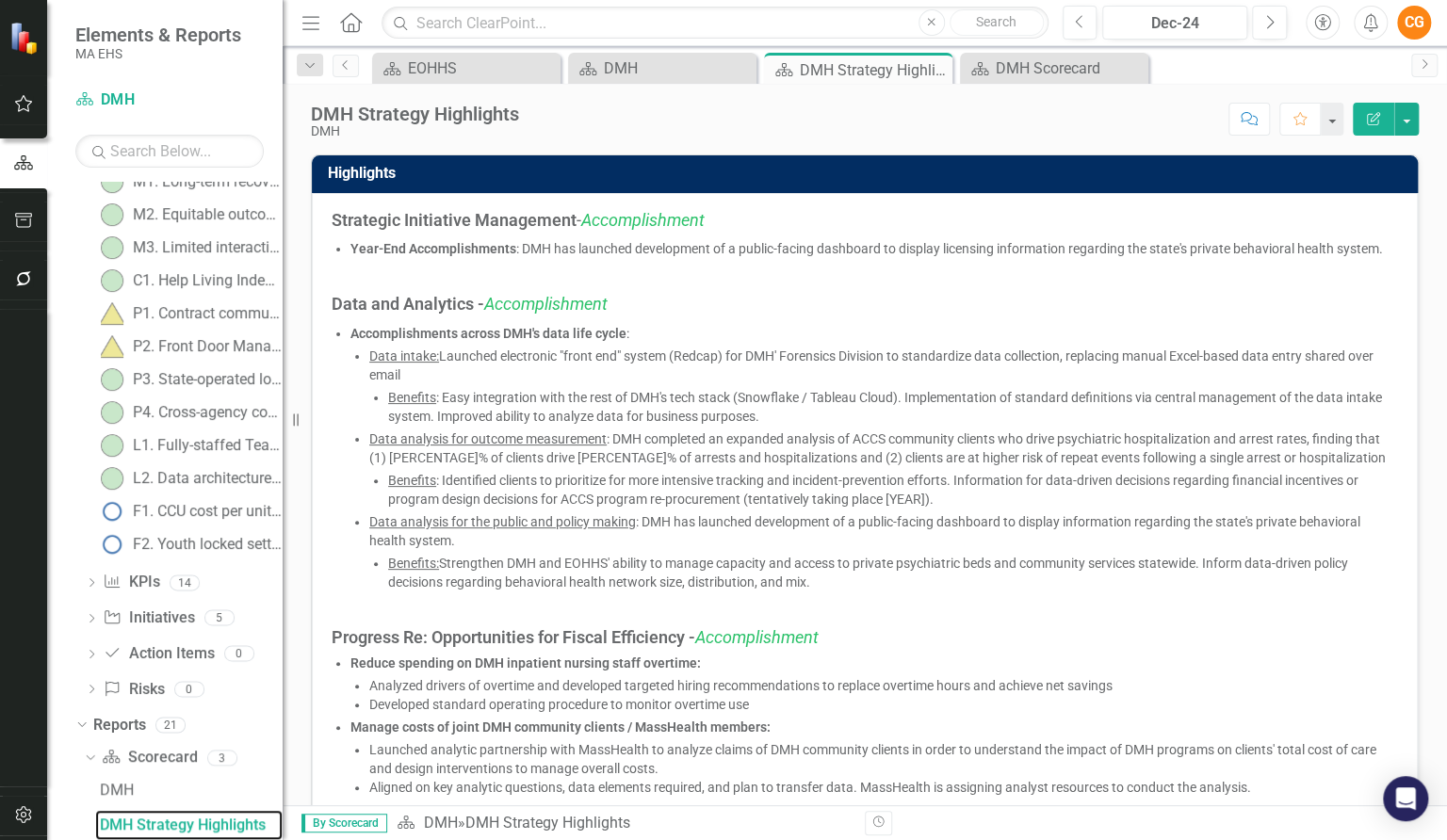 scroll, scrollTop: 187, scrollLeft: 0, axis: vertical 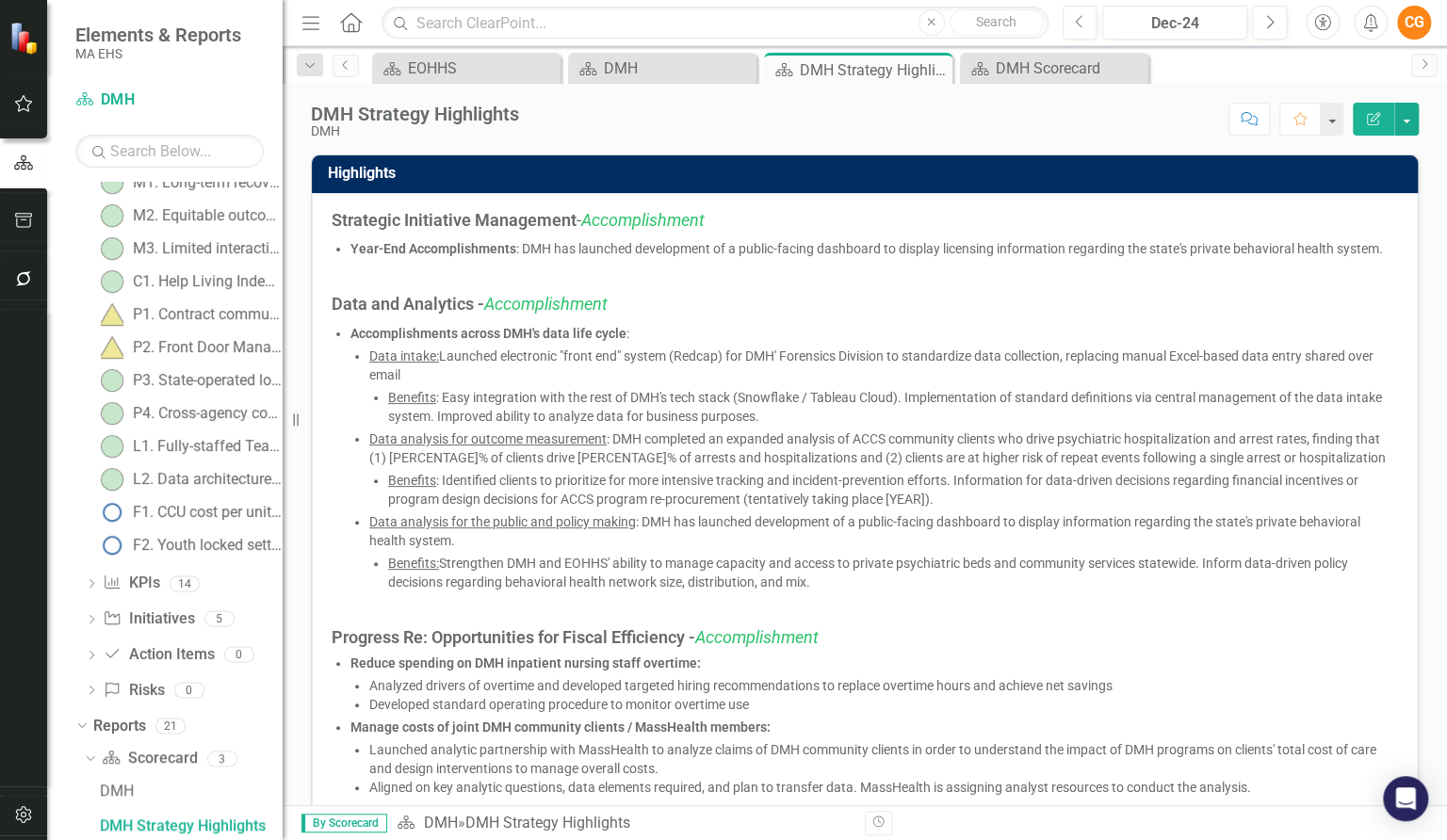click on "Data analysis for the public and policy making : DMH has launched development of a public-facing dashboard to display information regarding the state's private behavioral health system. Benefits: Strengthen DMH and EOHHS' ability to manage capacity and access to private psychiatric beds and community services statewide. Inform data-driven policy decisions regarding behavioral health network size, distribution, and mix." at bounding box center [884, 552] 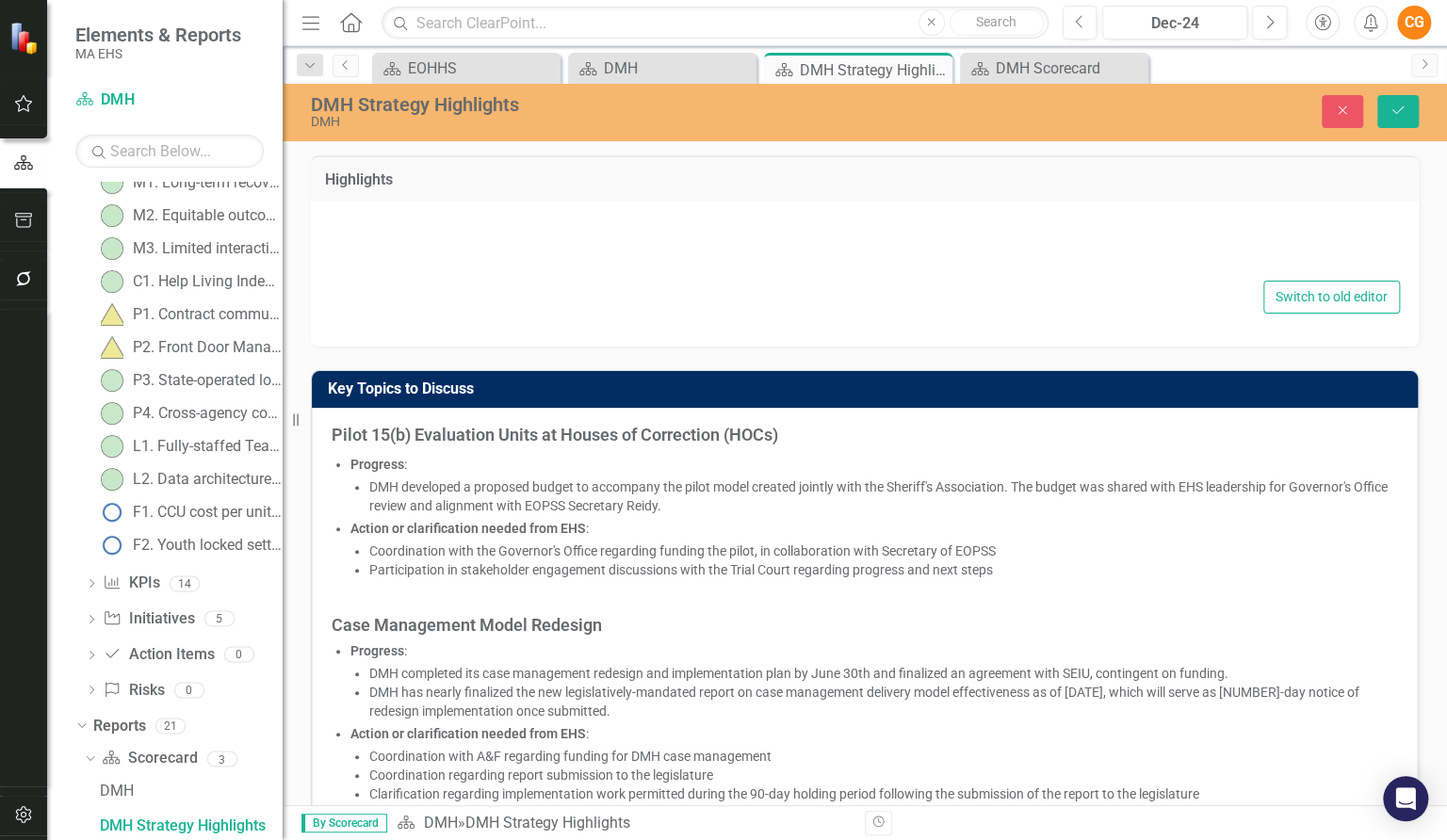 type on "Strategic Initiative Management - Accomplishment Year-End Accomplishments : All DMH's strategic initiatives met their FY25 goals. Data and Analytics - Accomplishment Accomplishments across DMH's data life cycle : Data intake: Launched electronic "front end" system (Redcap) for DMH' Forensics Division to standardize data collection, replacing manual Excel-based data entry shared over email Benefits : Easy integration with the rest of DMH's tech stack (Snowflake / Tableau Cloud). Implementation of standard definitions via central management of the data intake system. Improved ability ..." 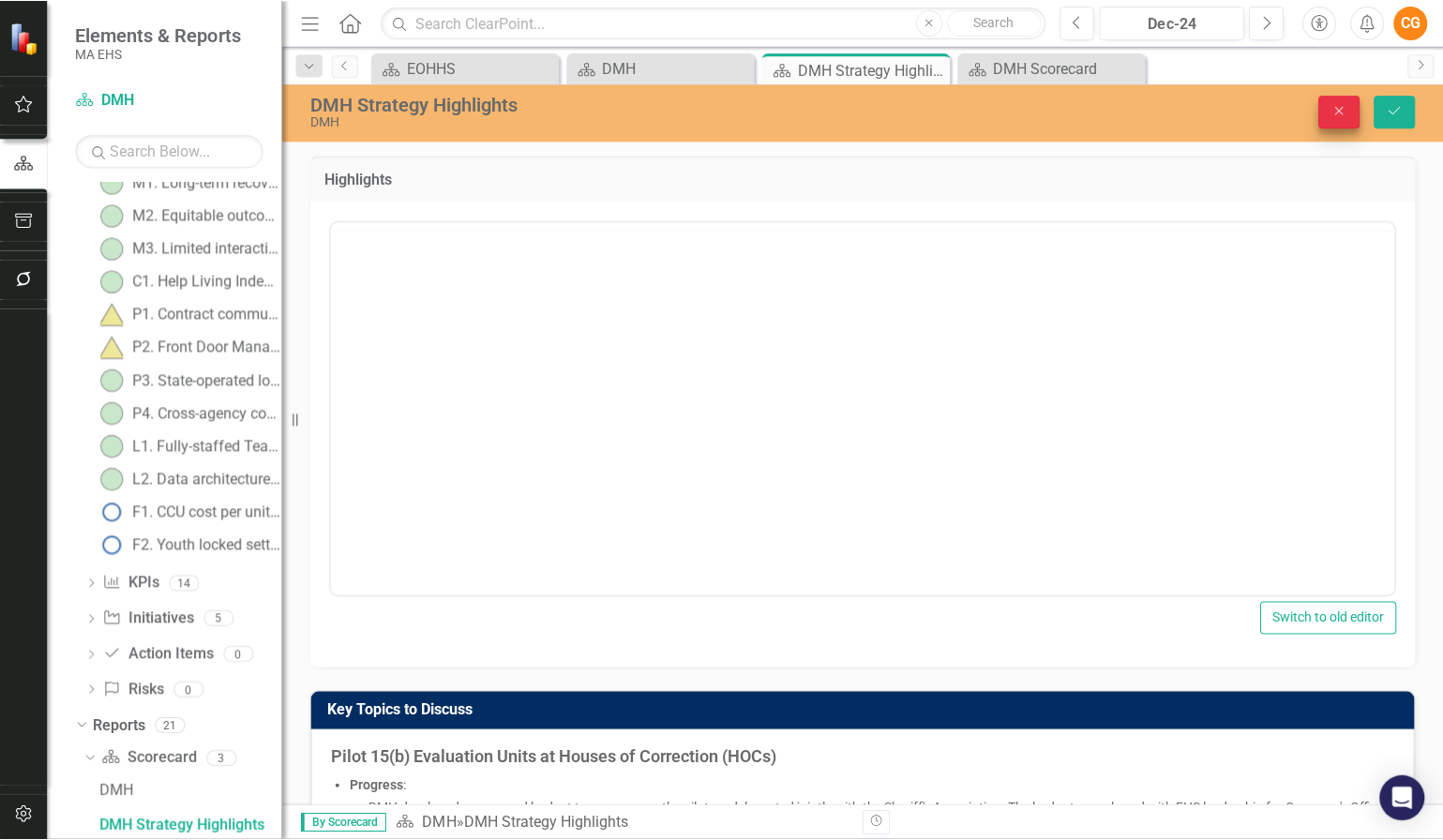 scroll, scrollTop: 0, scrollLeft: 0, axis: both 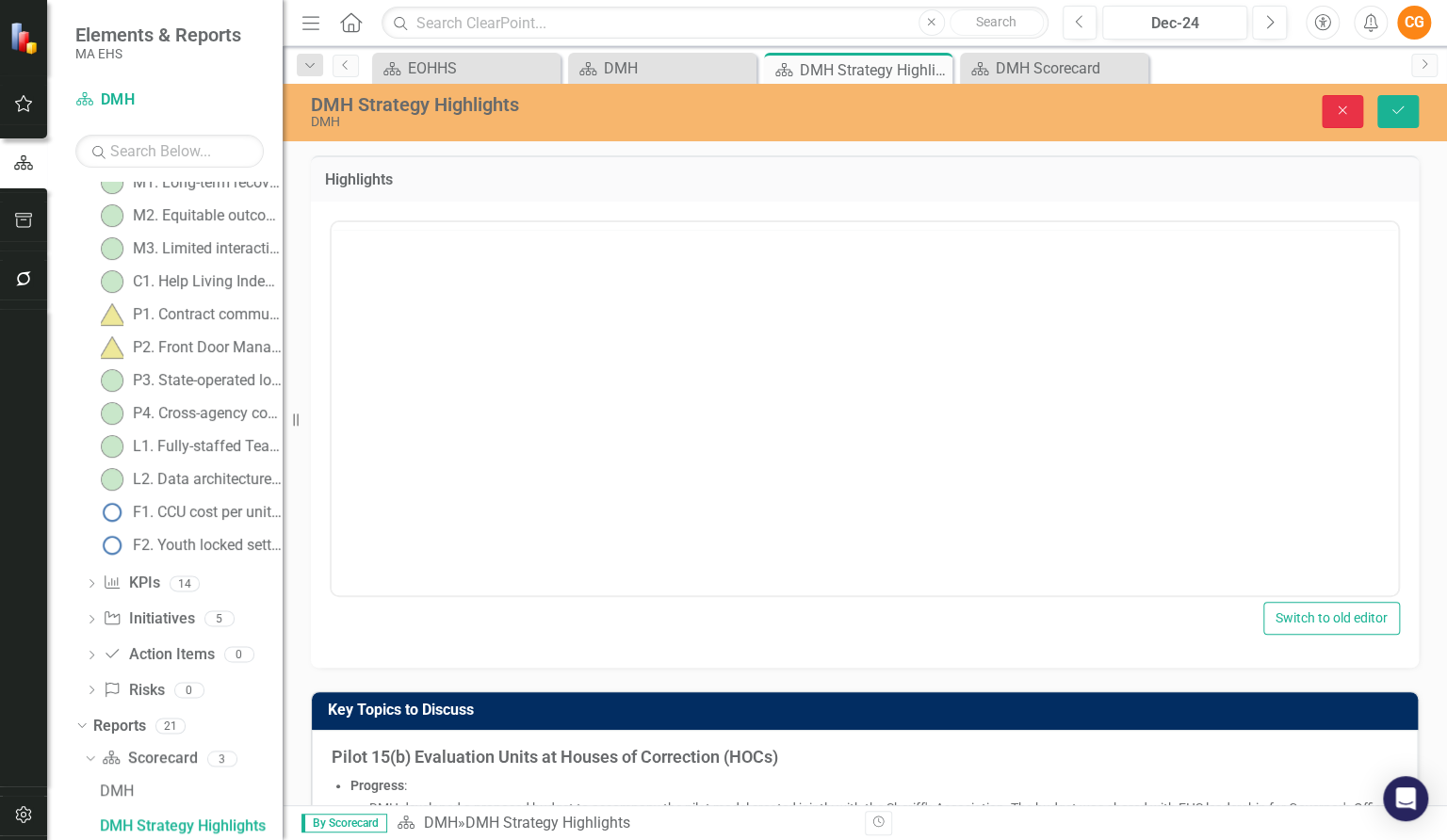 click on "Close" 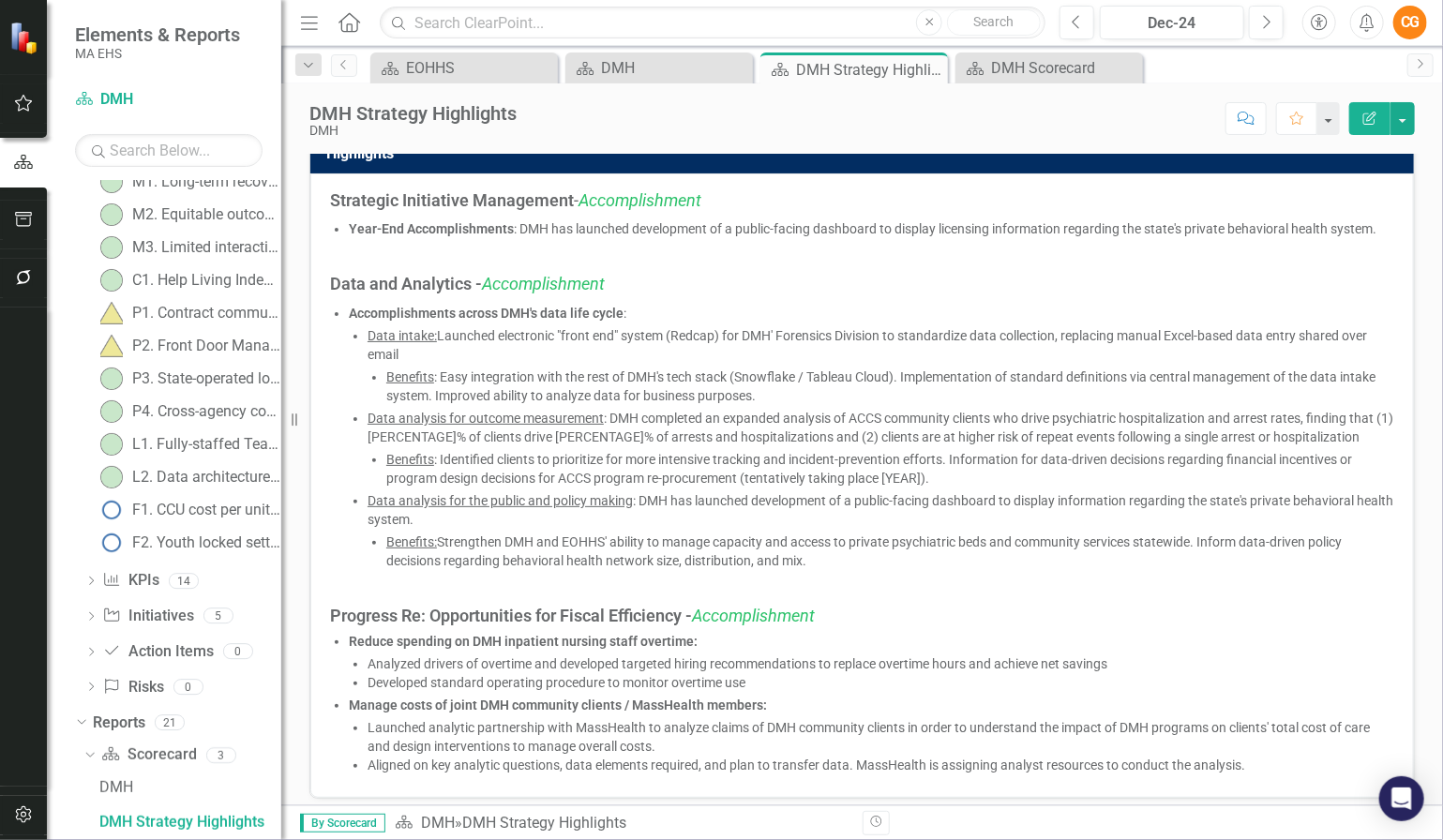 scroll, scrollTop: 18, scrollLeft: 0, axis: vertical 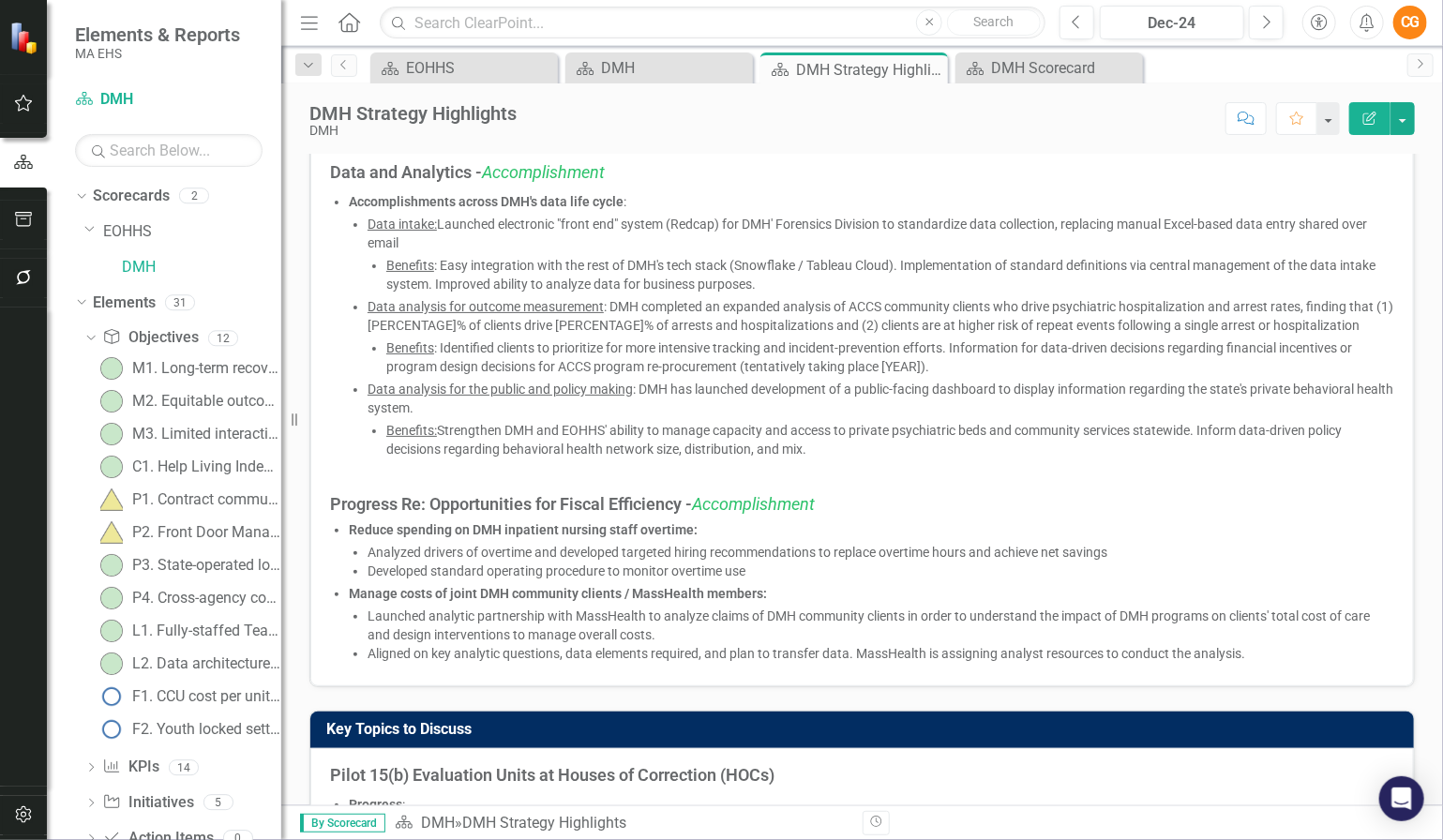 click on "Data analysis for the public and policy making : DMH has launched development of a public-facing dashboard to display information regarding the state's private behavioral health system. Benefits: Strengthen DMH and EOHHS' ability to manage capacity and access to private psychiatric beds and community services statewide. Inform data-driven policy decisions regarding behavioral health network size, distribution, and mix." at bounding box center (880, 419) 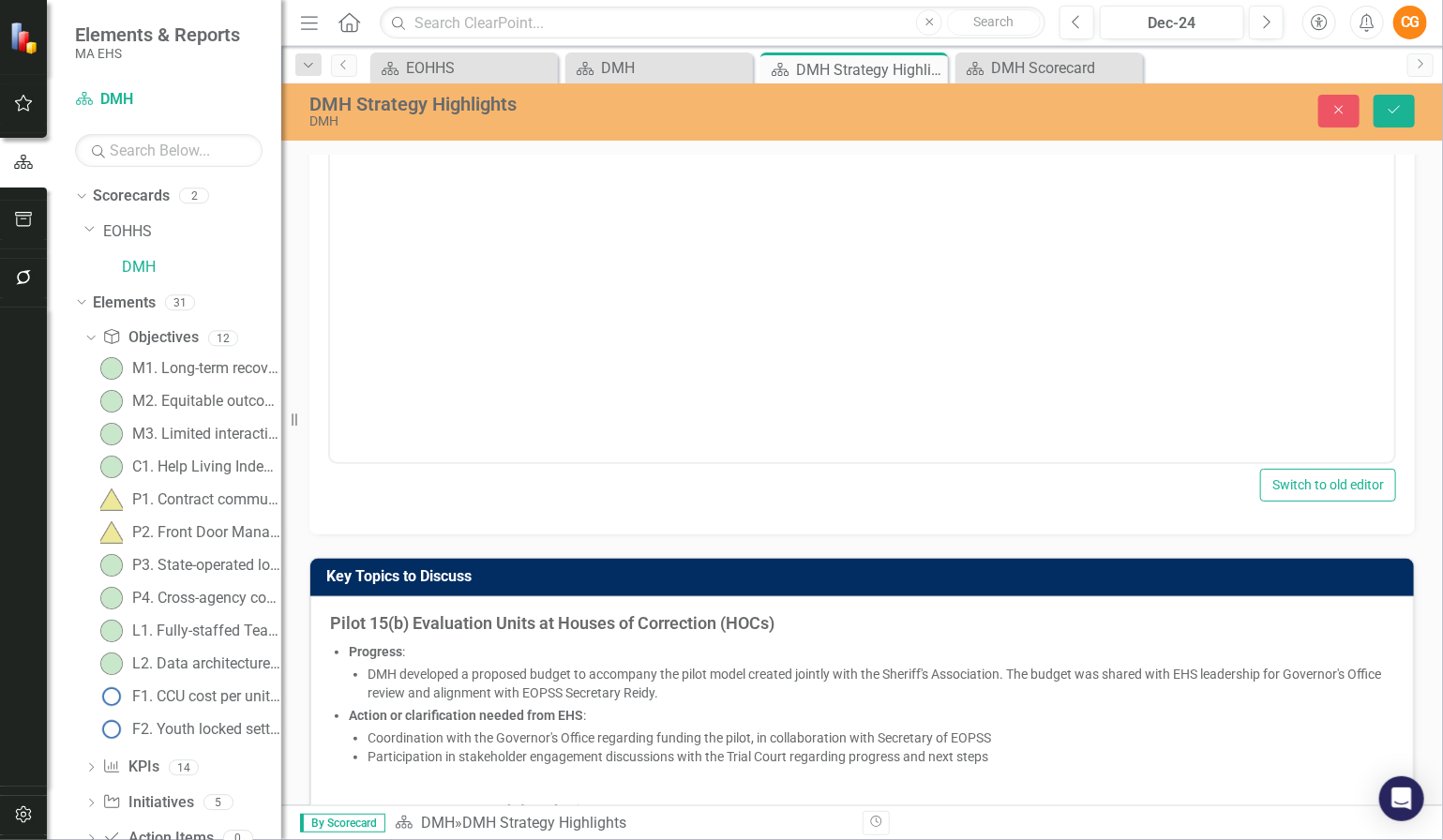scroll, scrollTop: 138, scrollLeft: 0, axis: vertical 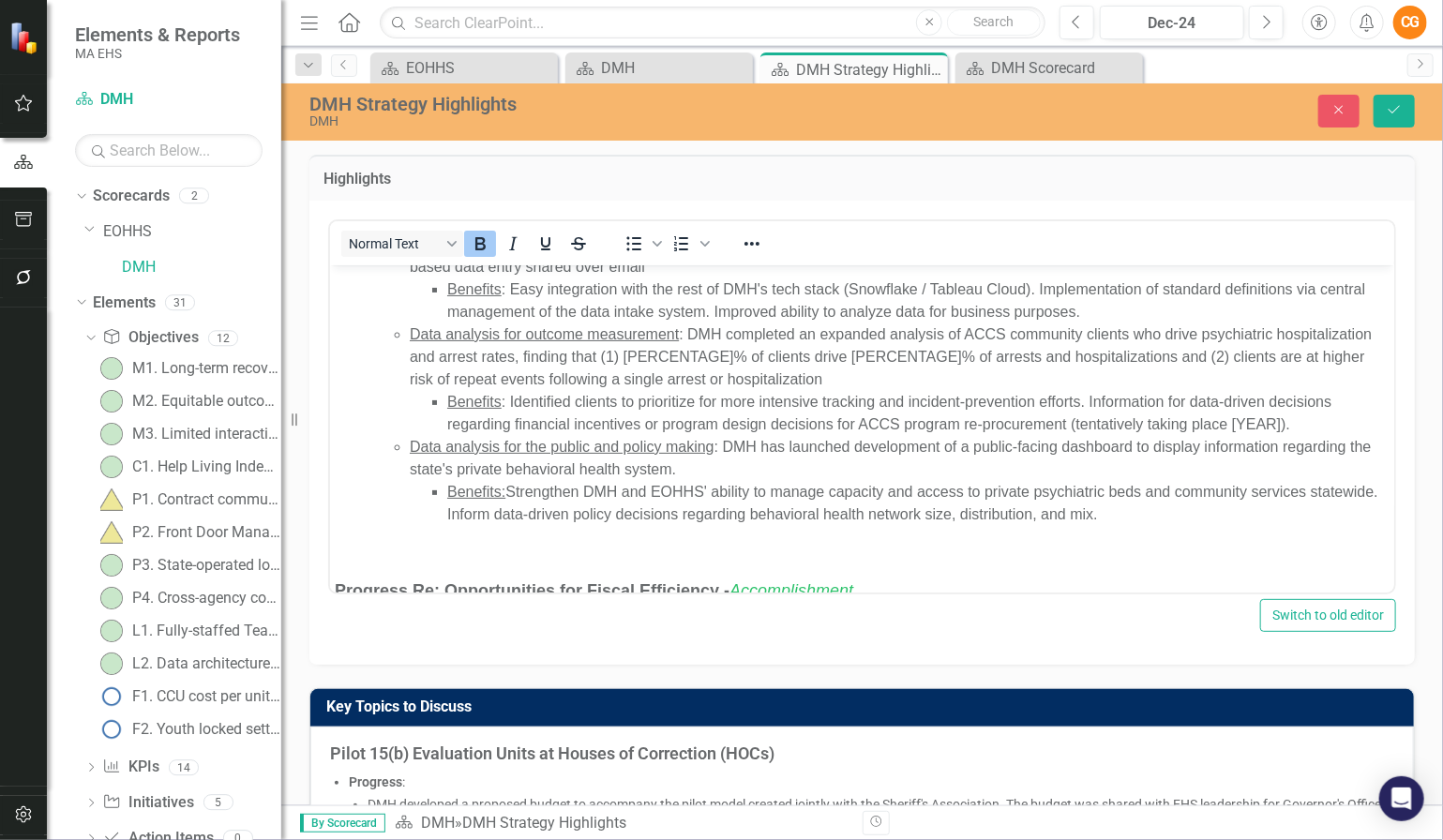 click on "Data analysis for the public and policy making : DMH has launched development of a public-facing dashboard to display licensing information regarding the state's private behavioral health system. Benefits: Strengthen DMH and EOHHS' ability to manage capacity and access to private psychiatric beds and community services statewide. Inform data-driven policy decisions regarding behavioral health network size, distribution, and mix." at bounding box center (898, 480) 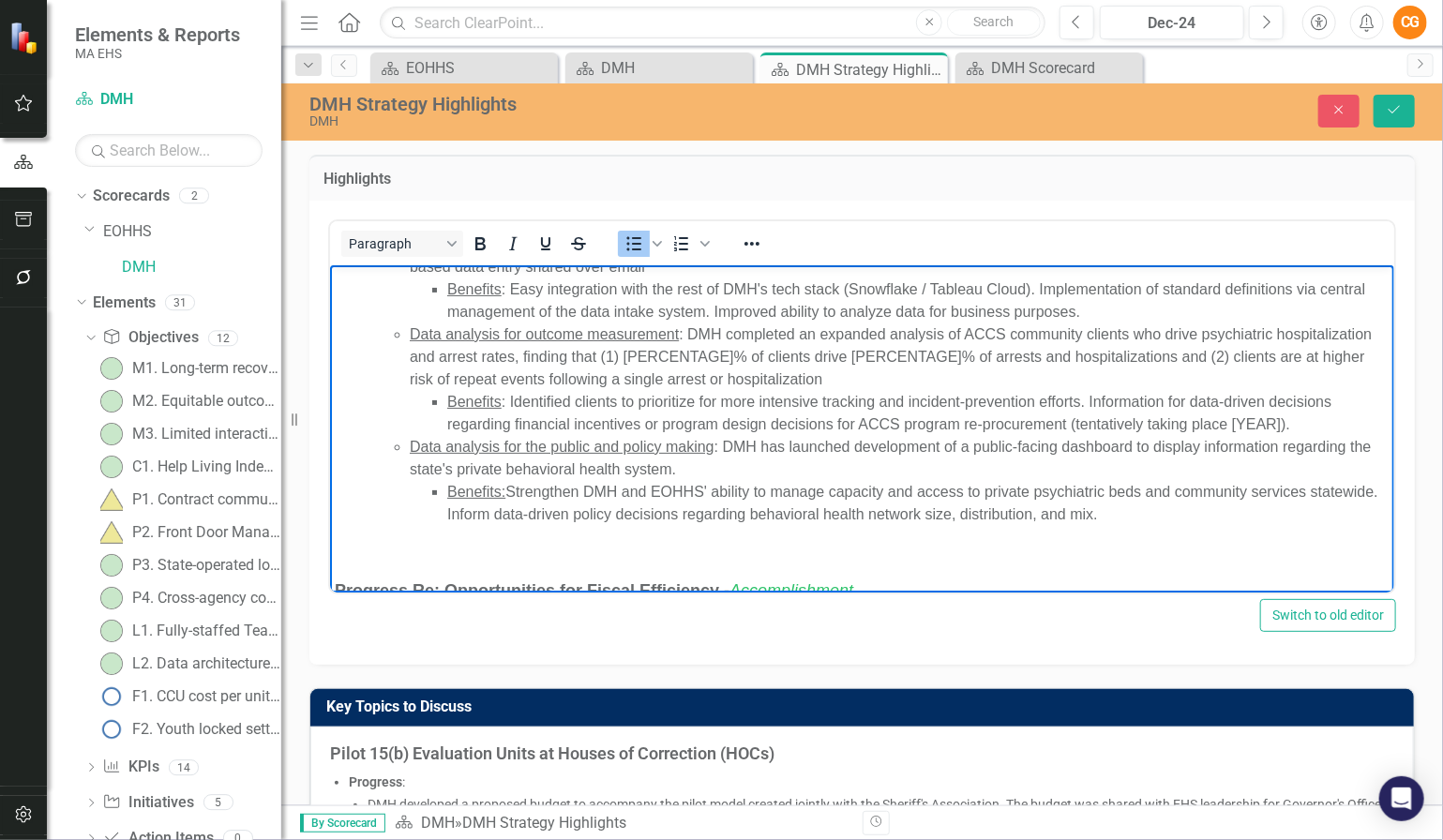 type 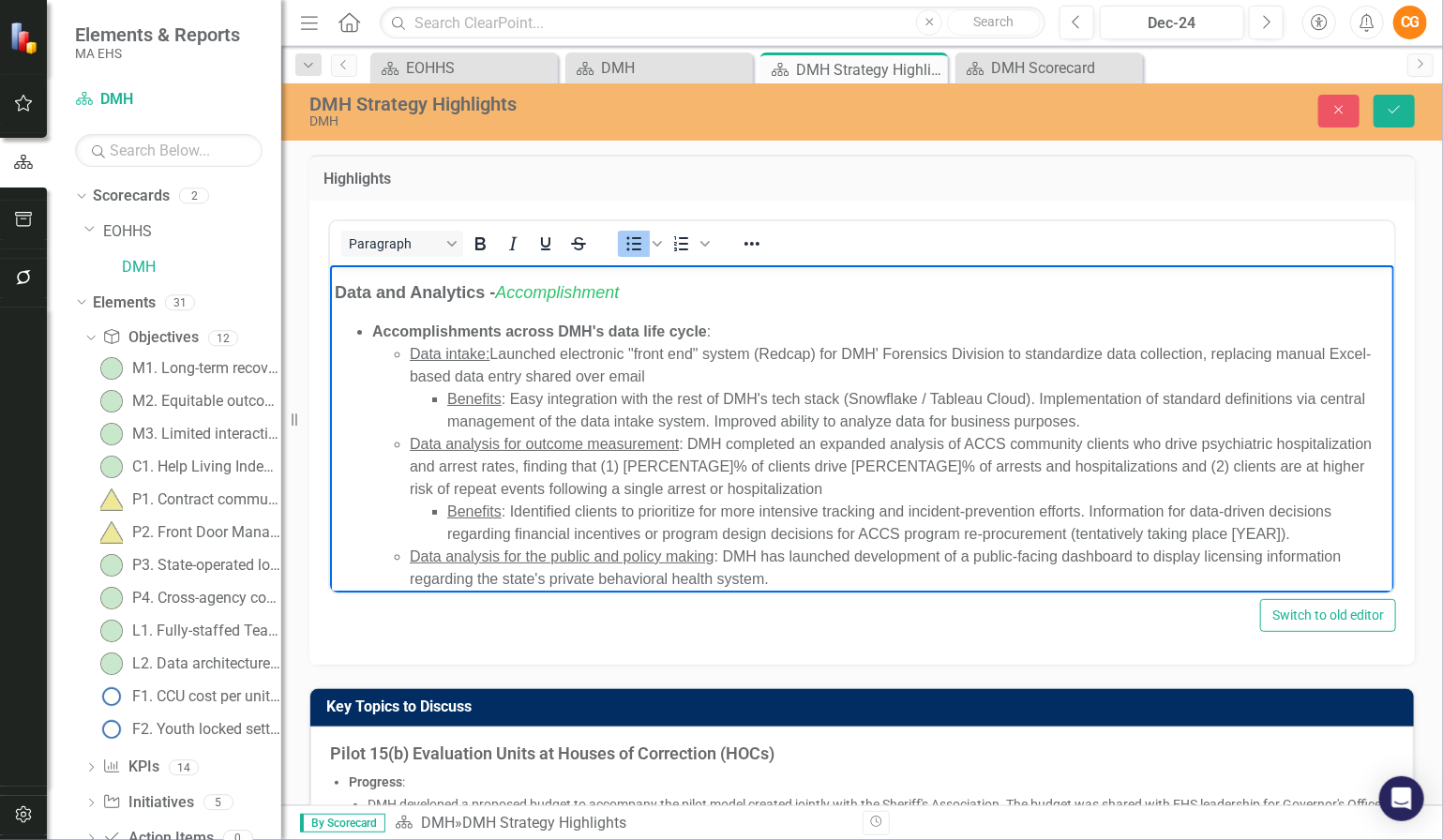 scroll, scrollTop: 137, scrollLeft: 0, axis: vertical 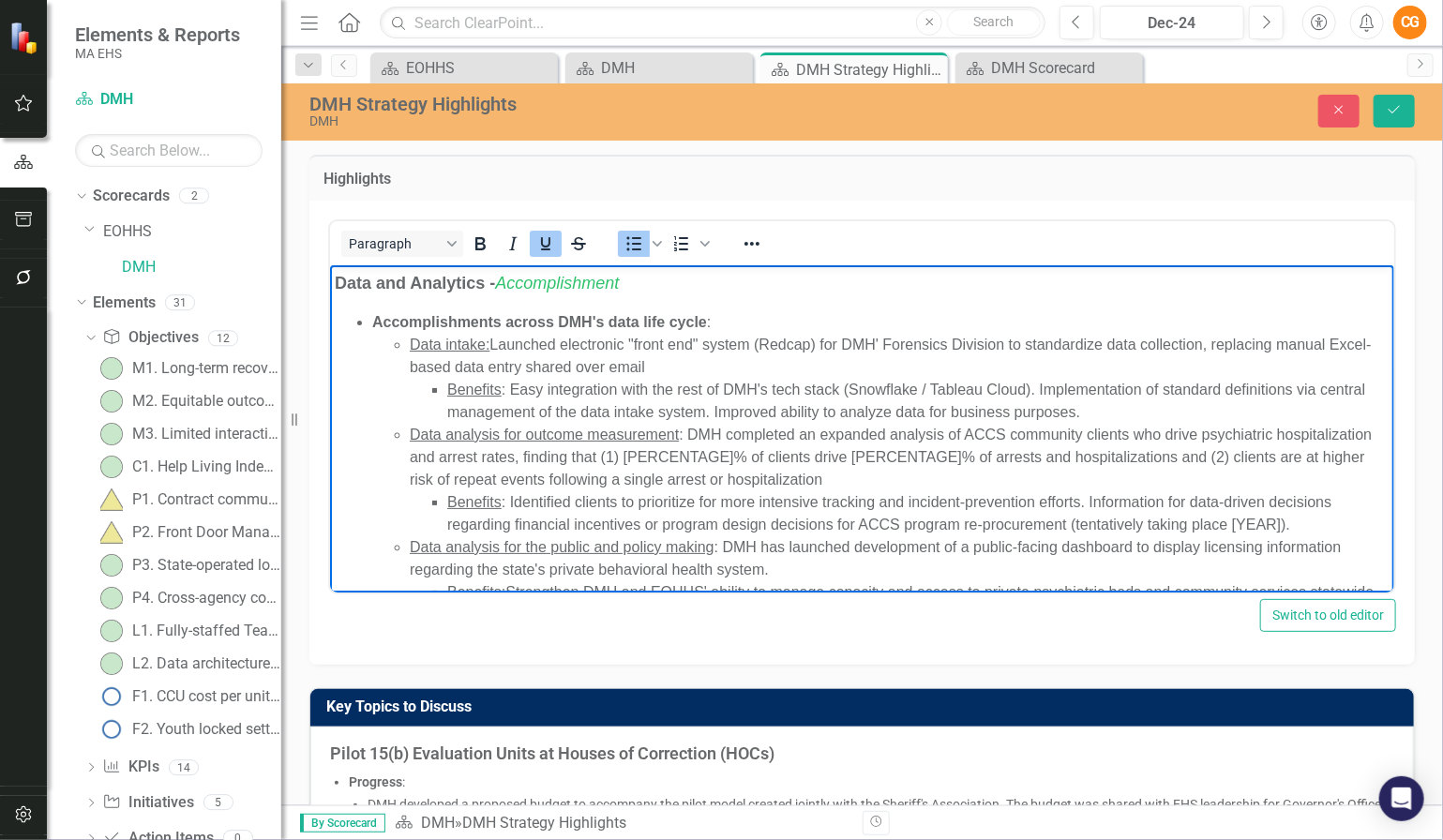 click on "Data intake: Launched electronic "front end" system (Redcap) for DMH' Forensics Division to standardize data collection, replacing manual Excel-based data entry shared over email Benefits : Easy integration with the rest of DMH's tech stack (Snowflake / Tableau Cloud). Implementation of standard definitions via central management of the data intake system. Improved ability to analyze data for business purposes. Data analysis for outcome measurement : DMH completed an expanded analysis of ACCS community clients who drive psychiatric hospitalization and arrest rates, finding that (1) 20% of clients drive 80% of arrests and hospitalizations and (2) clients are at higher risk of repeat events following a single arrest or hospitalization Benefits : Identified clients to prioritize for more intensive tracking and incident-prevention efforts. Information for data-driven decisions regarding financial incentives or program design decisions for ACCS program re-procurement (tentatively taking place 2026). Benefits:" at bounding box center [879, 479] 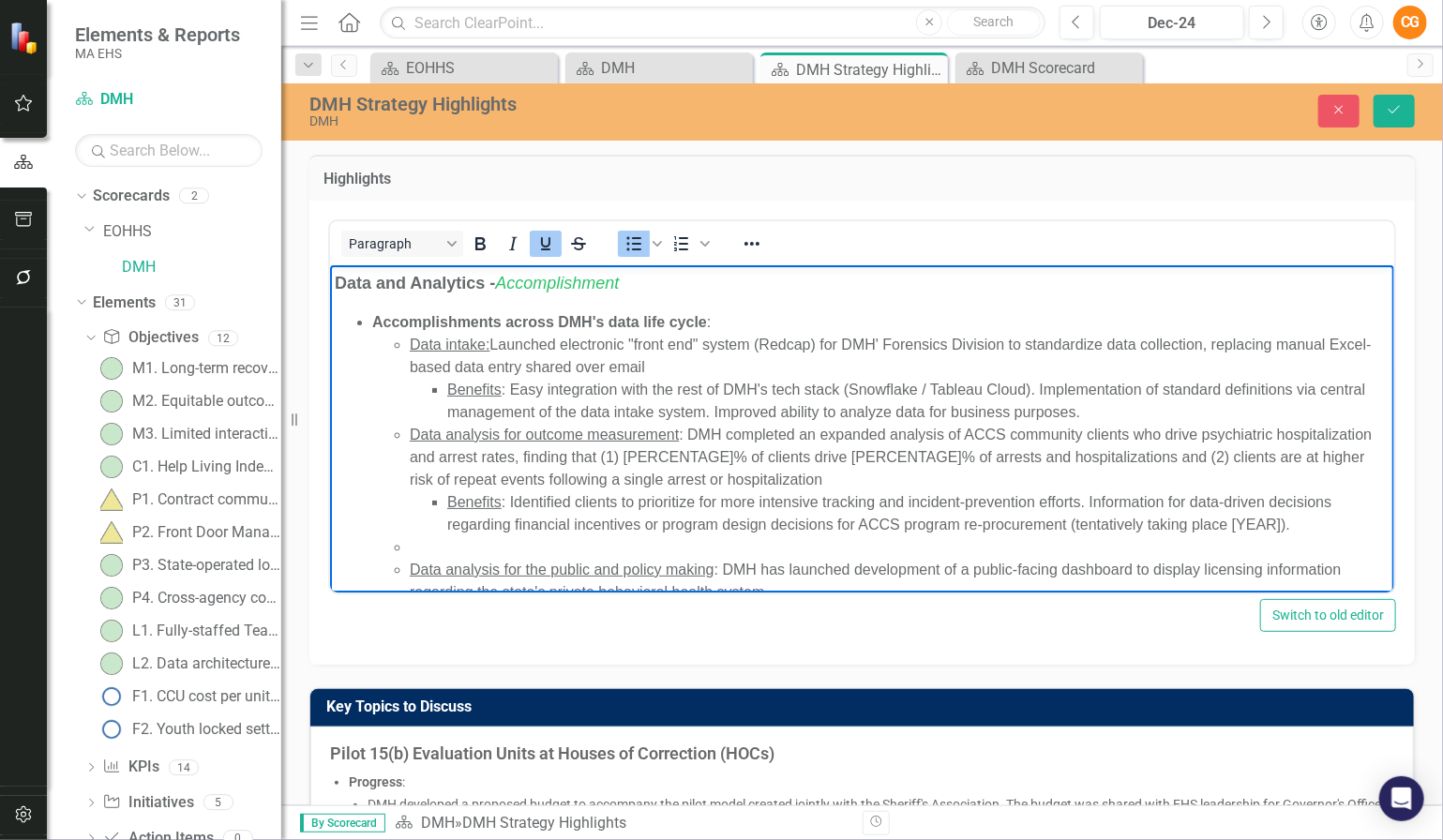 click at bounding box center [898, 547] 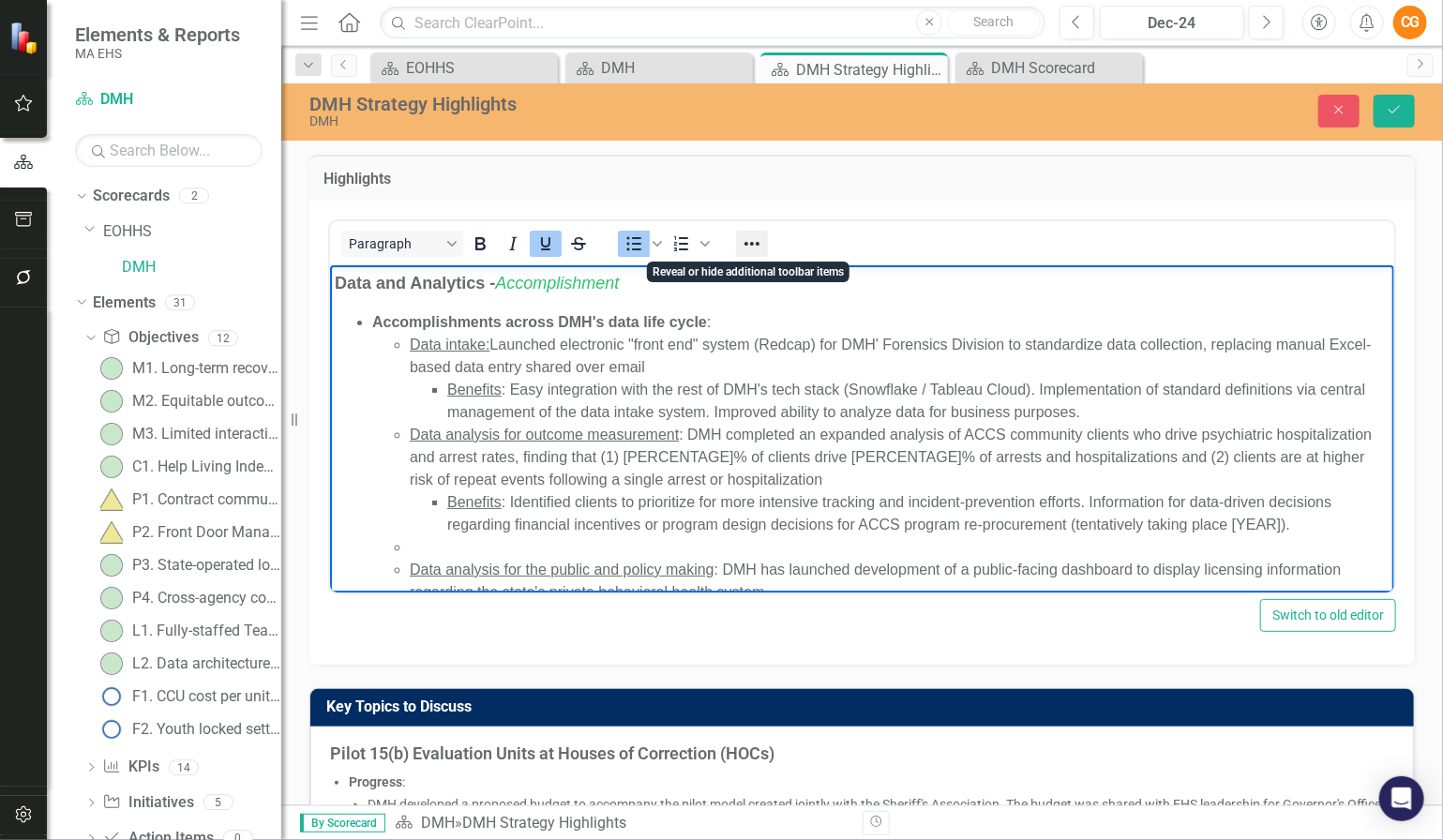 click at bounding box center [752, 244] 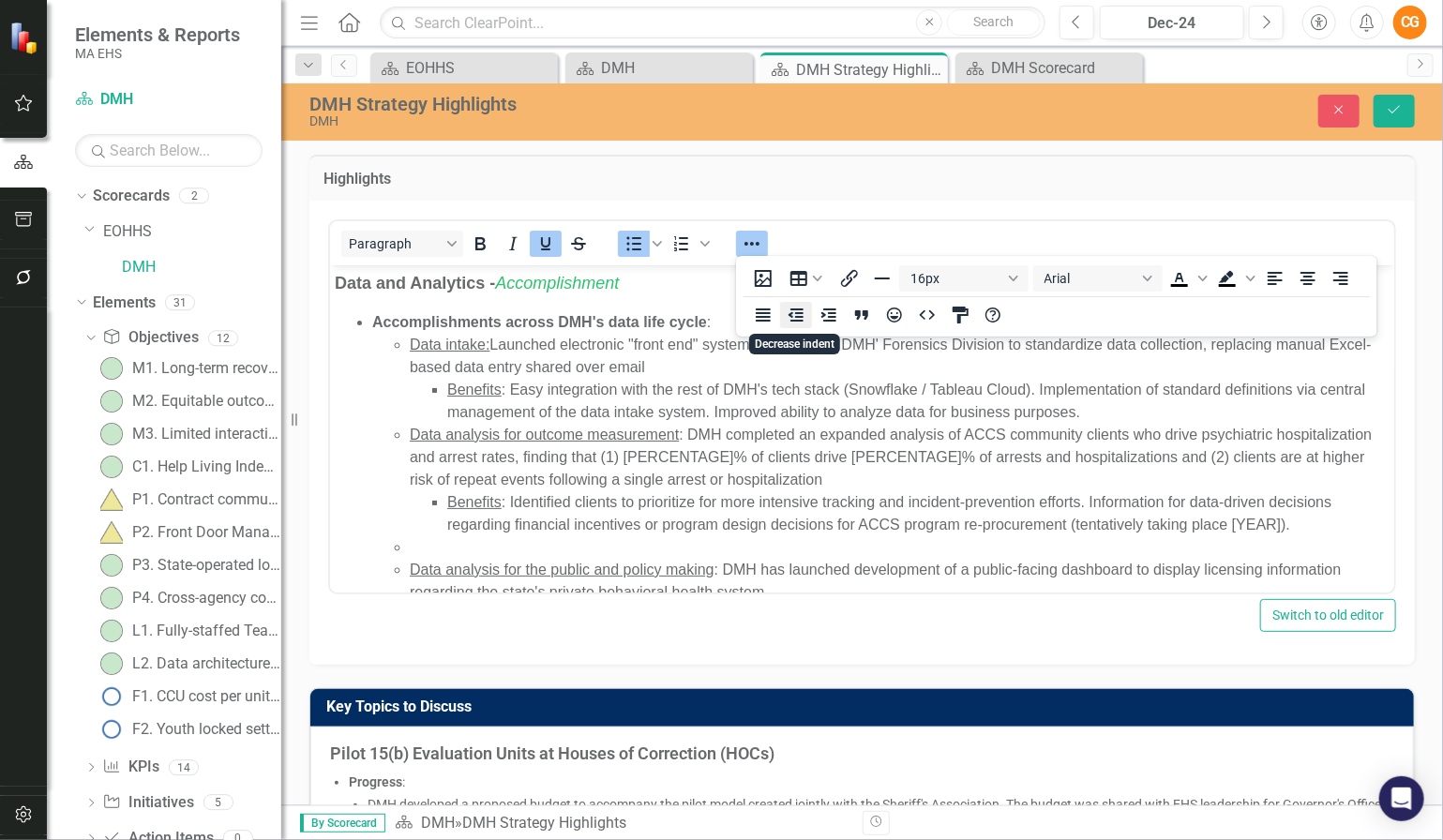 click 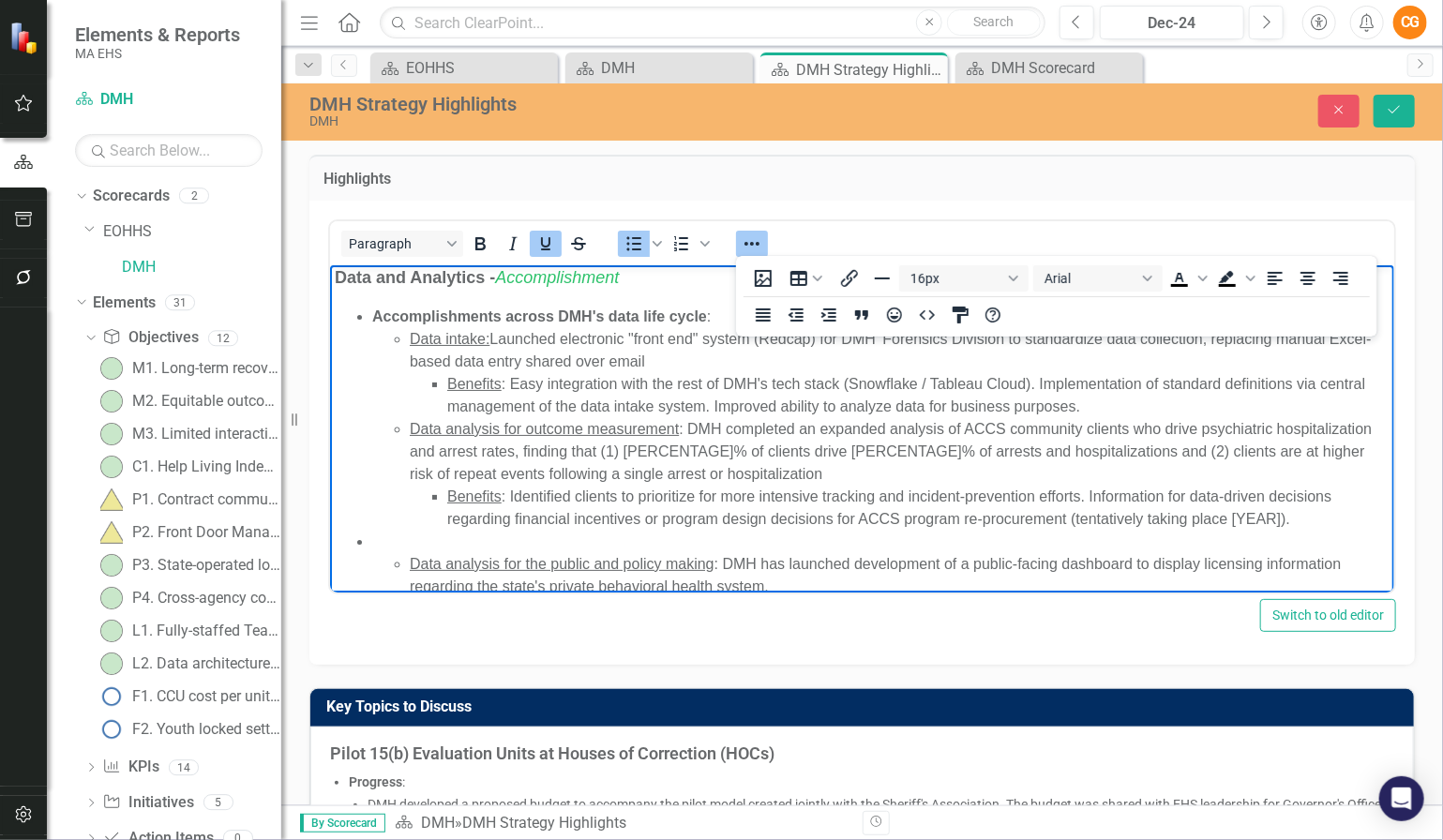 scroll, scrollTop: 162, scrollLeft: 0, axis: vertical 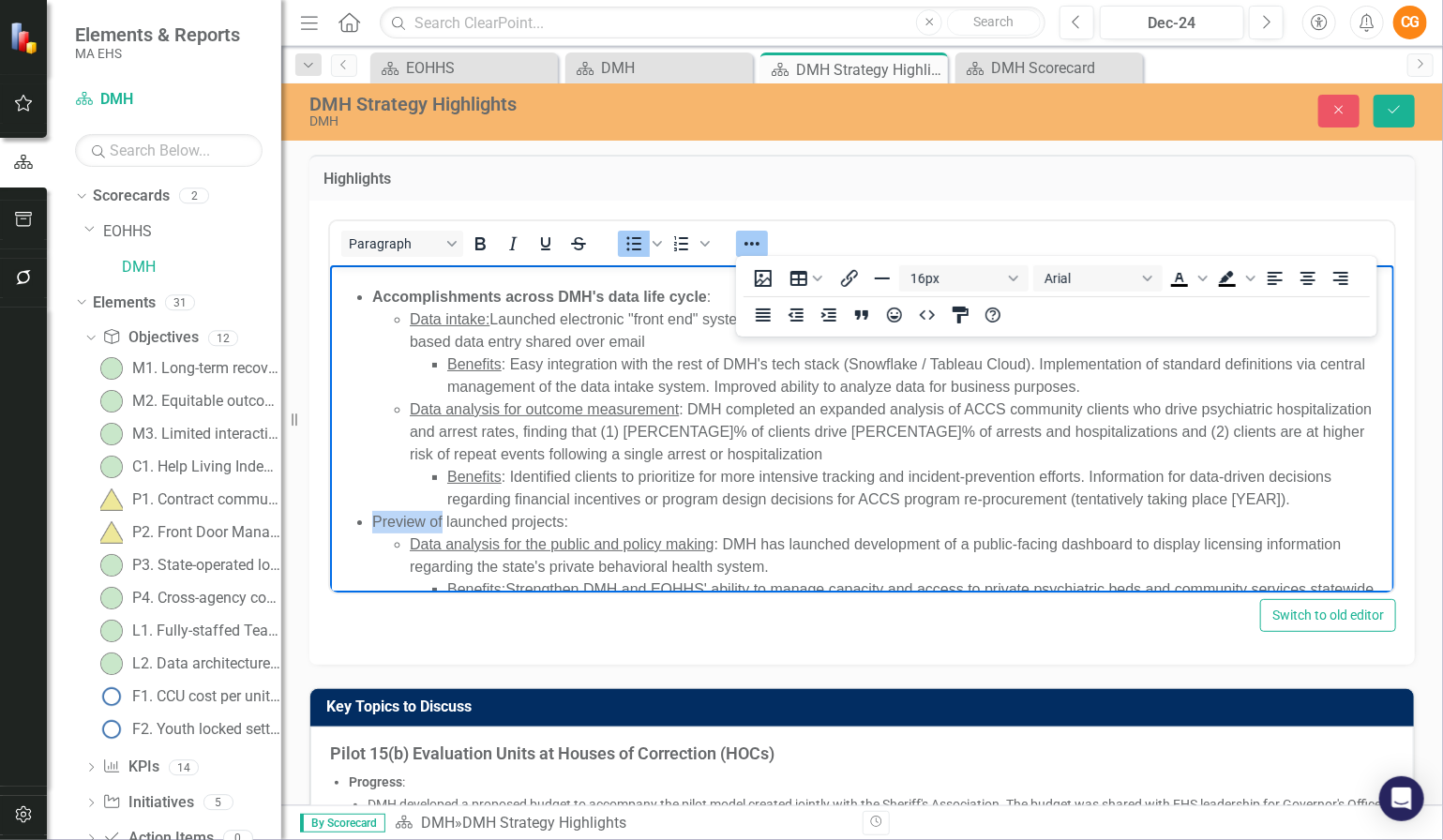 drag, startPoint x: 366, startPoint y: 497, endPoint x: 440, endPoint y: 501, distance: 74.108029 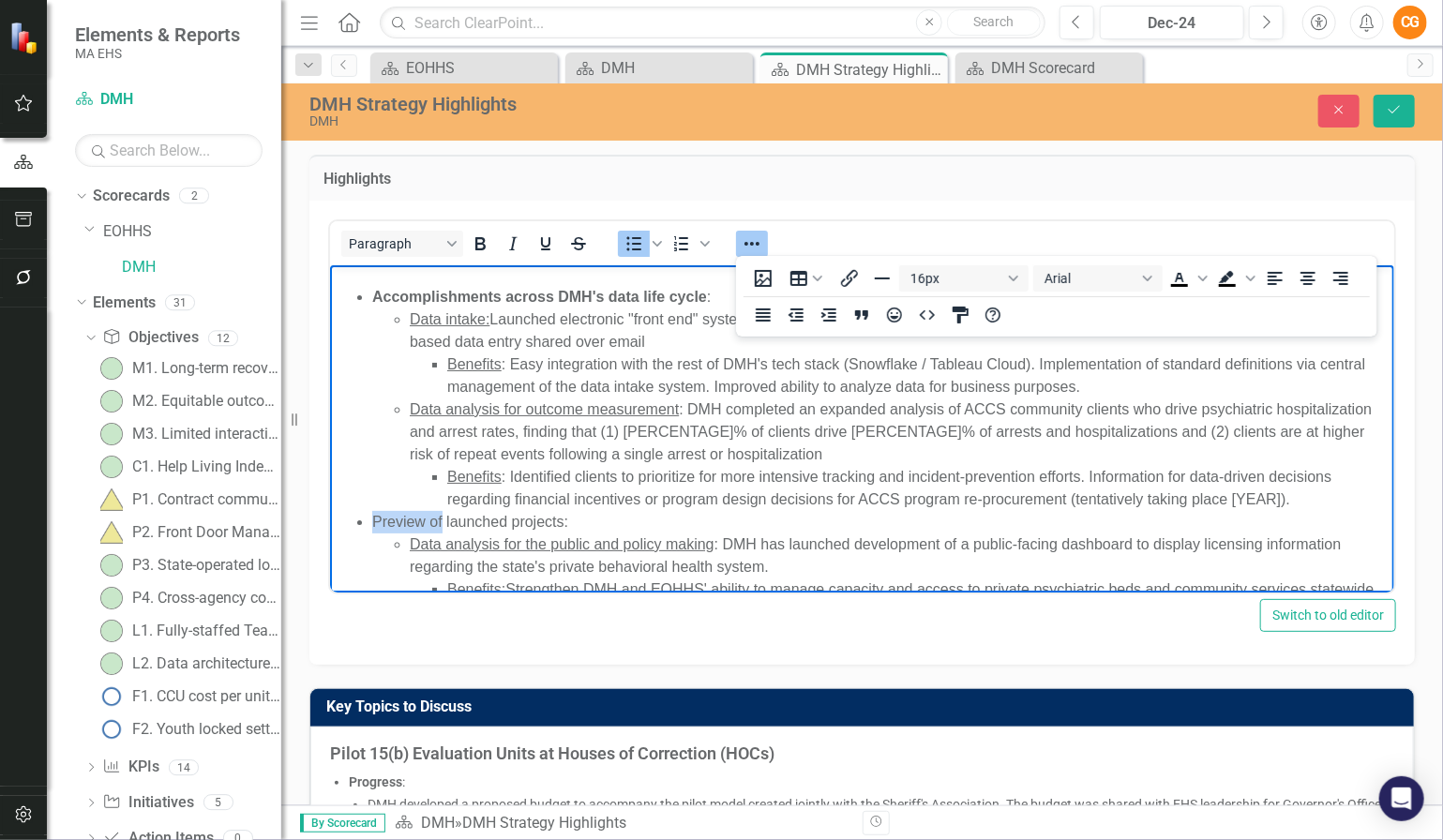 click on "Accomplishments across DMH's data life cycle : Data intake: Launched electronic "front end" system (Redcap) for DMH' Forensics Division to standardize data collection, replacing manual Excel-based data entry shared over email Benefits : Easy integration with the rest of DMH's tech stack (Snowflake / Tableau Cloud). Implementation of standard definitions via central management of the data intake system. Improved ability to analyze data for business purposes. Data analysis for outcome measurement : DMH completed an expanded analysis of ACCS community clients who drive psychiatric hospitalization and arrest rates, finding that (1) 20% of clients drive 80% of arrests and hospitalizations and (2) clients are at higher risk of repeat events following a single arrest or hospitalization Benefits Preview of launched projects: Data analysis for the public and policy making Benefits:" at bounding box center (861, 454) 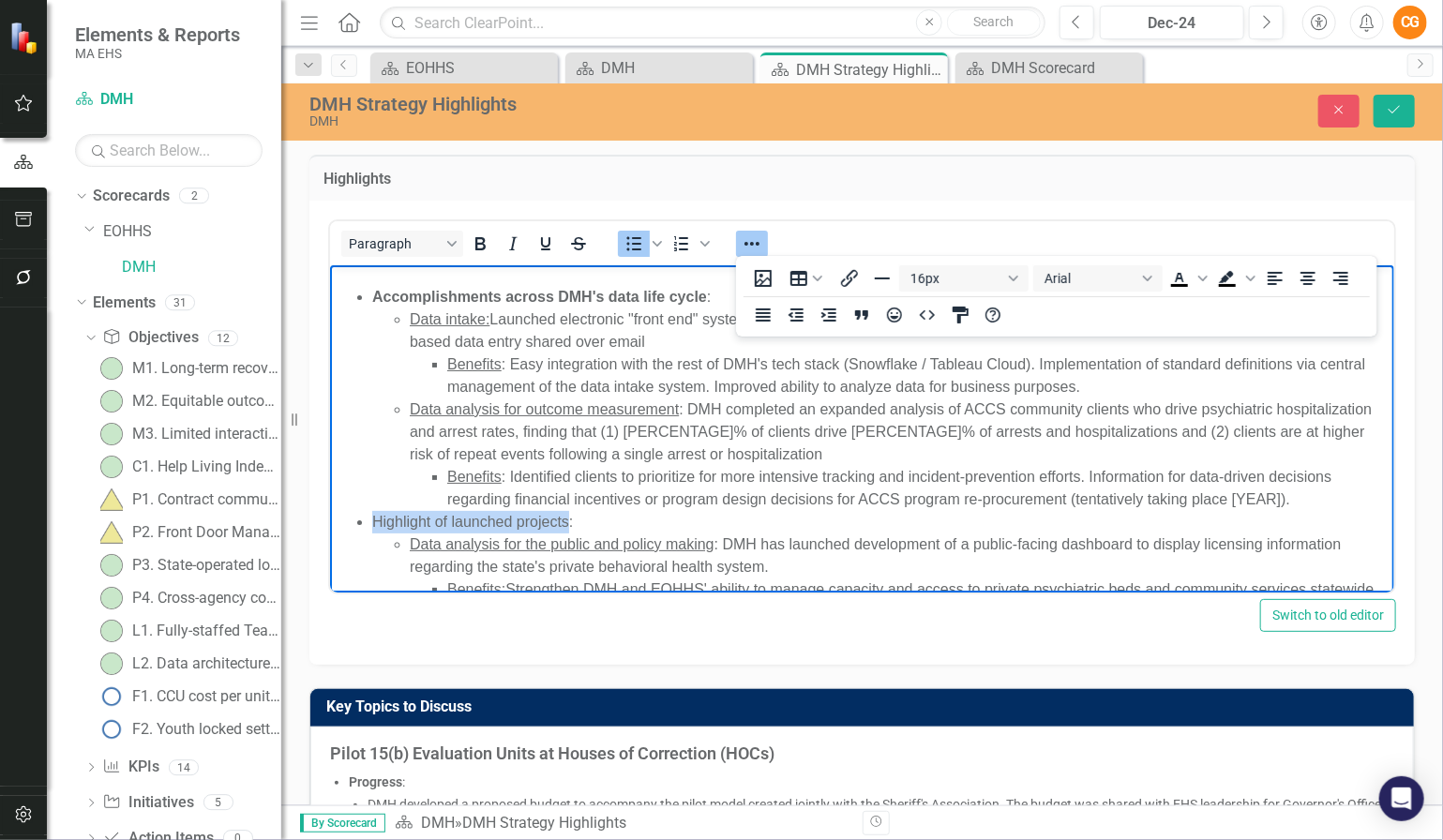 drag, startPoint x: 605, startPoint y: 491, endPoint x: 567, endPoint y: 502, distance: 39.560081 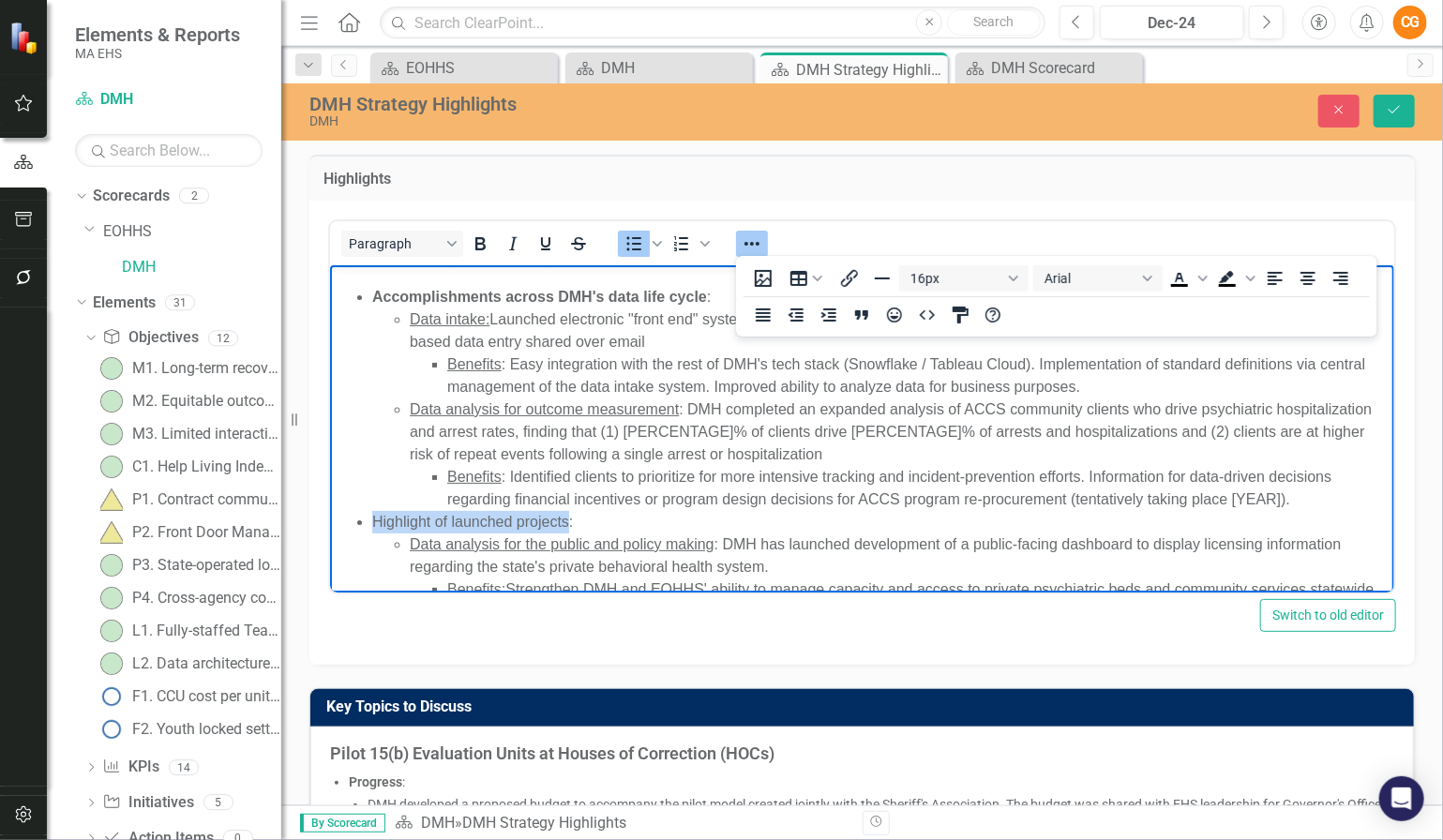 click on "Highlight of launched projects:  Data analysis for the public and policy making : DMH has launched development of a public-facing dashboard to display licensing information regarding the state's private behavioral health system.  Benefits:  Strengthen DMH and EOHHS' ability to manage capacity and access to private psychiatric beds and community services statewide. Inform data-driven policy decisions regarding behavioral health network size, distribution, and mix." at bounding box center [879, 566] 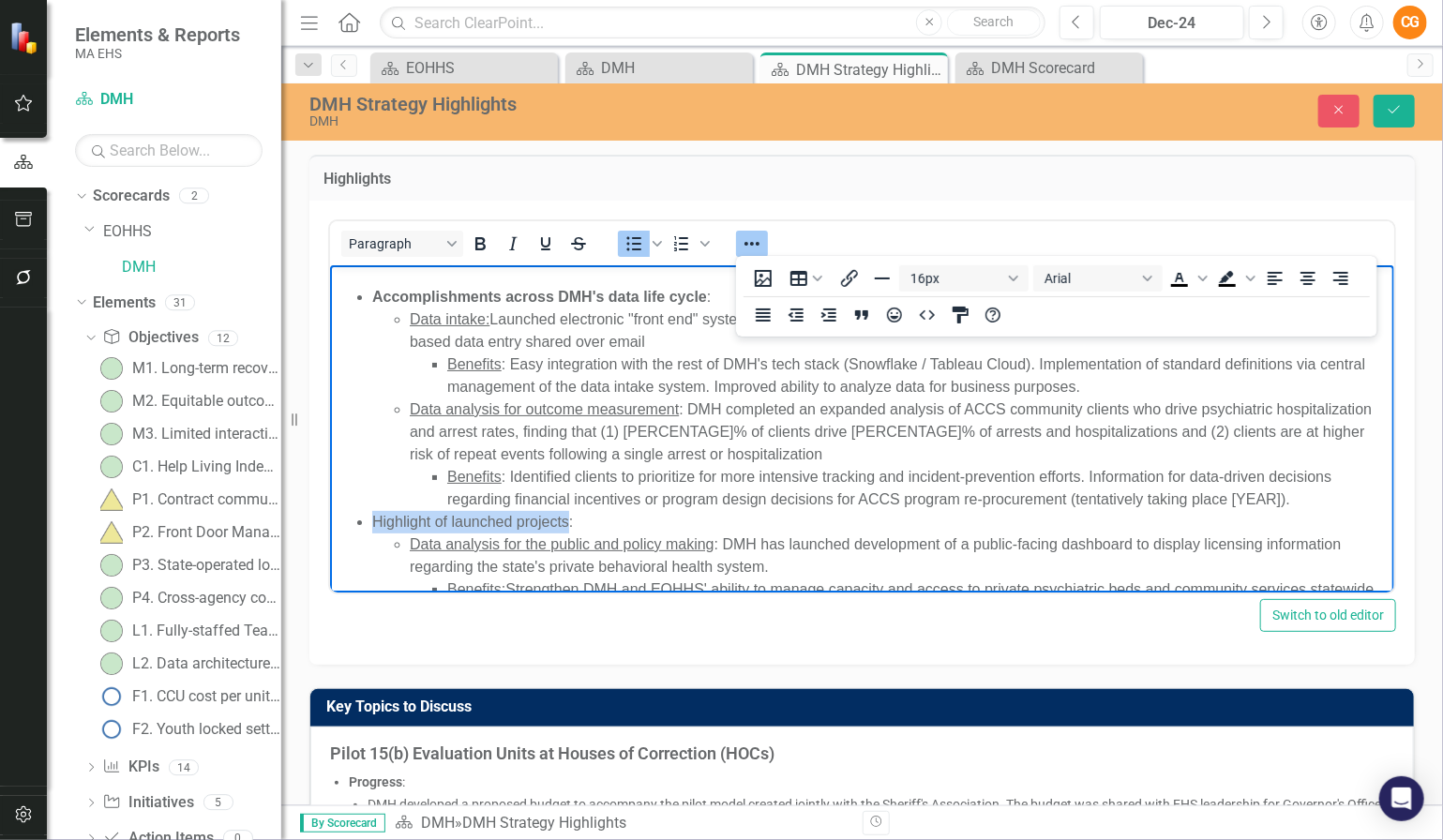 click on "Highlight of launched projects:" at bounding box center (472, 520) 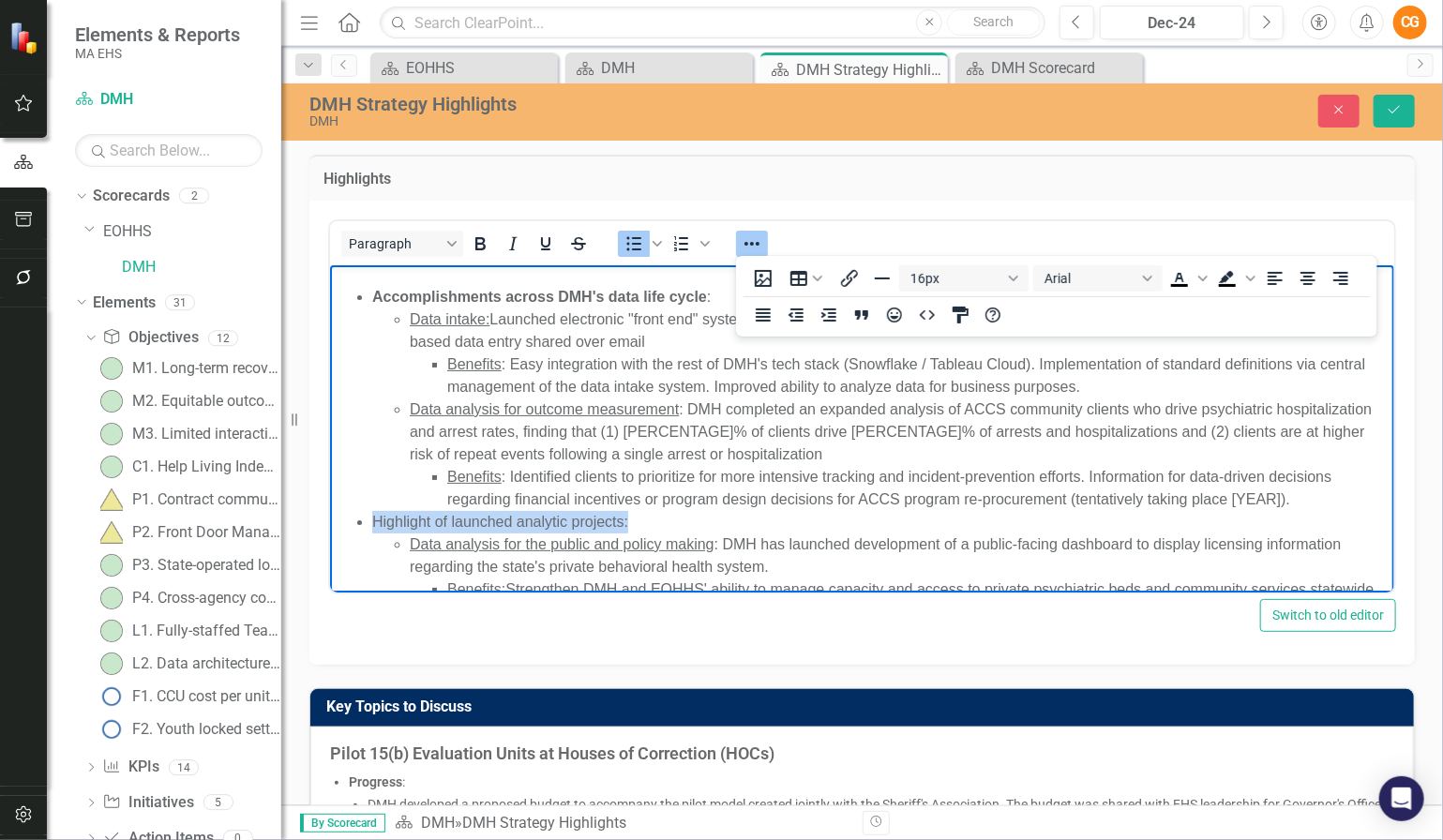 drag, startPoint x: 653, startPoint y: 493, endPoint x: 625, endPoint y: 500, distance: 28.861739 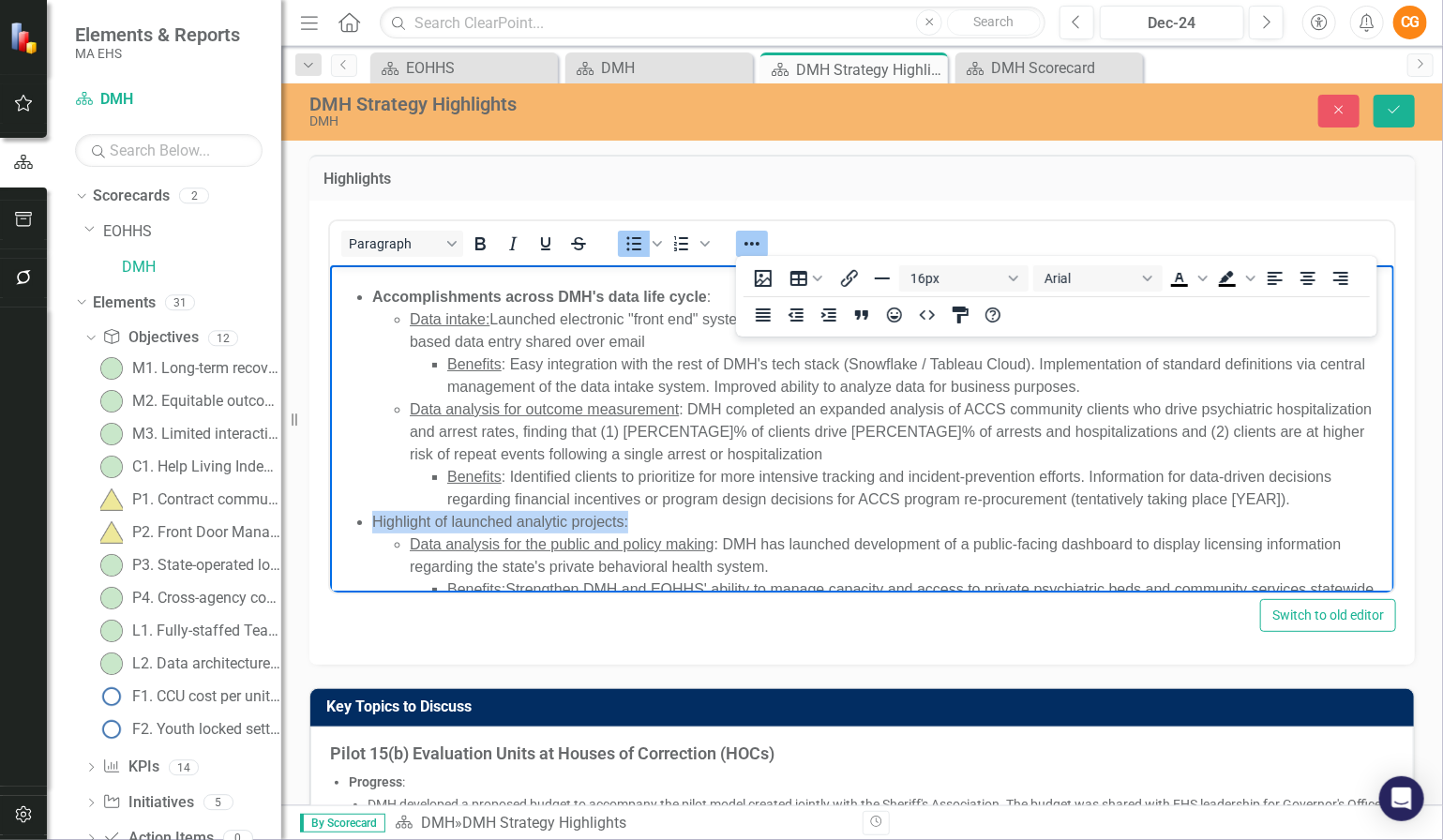 click on "Highlight of launched analytic projects: Data analysis for the public and policy making : DMH has launched development of a public-facing dashboard to display licensing information regarding the state's private behavioral health system. Benefits: Strengthen DMH and EOHHS' ability to manage capacity and access to private psychiatric beds and community services statewide. Inform data-driven policy decisions regarding behavioral health network size, distribution, and mix." at bounding box center [879, 566] 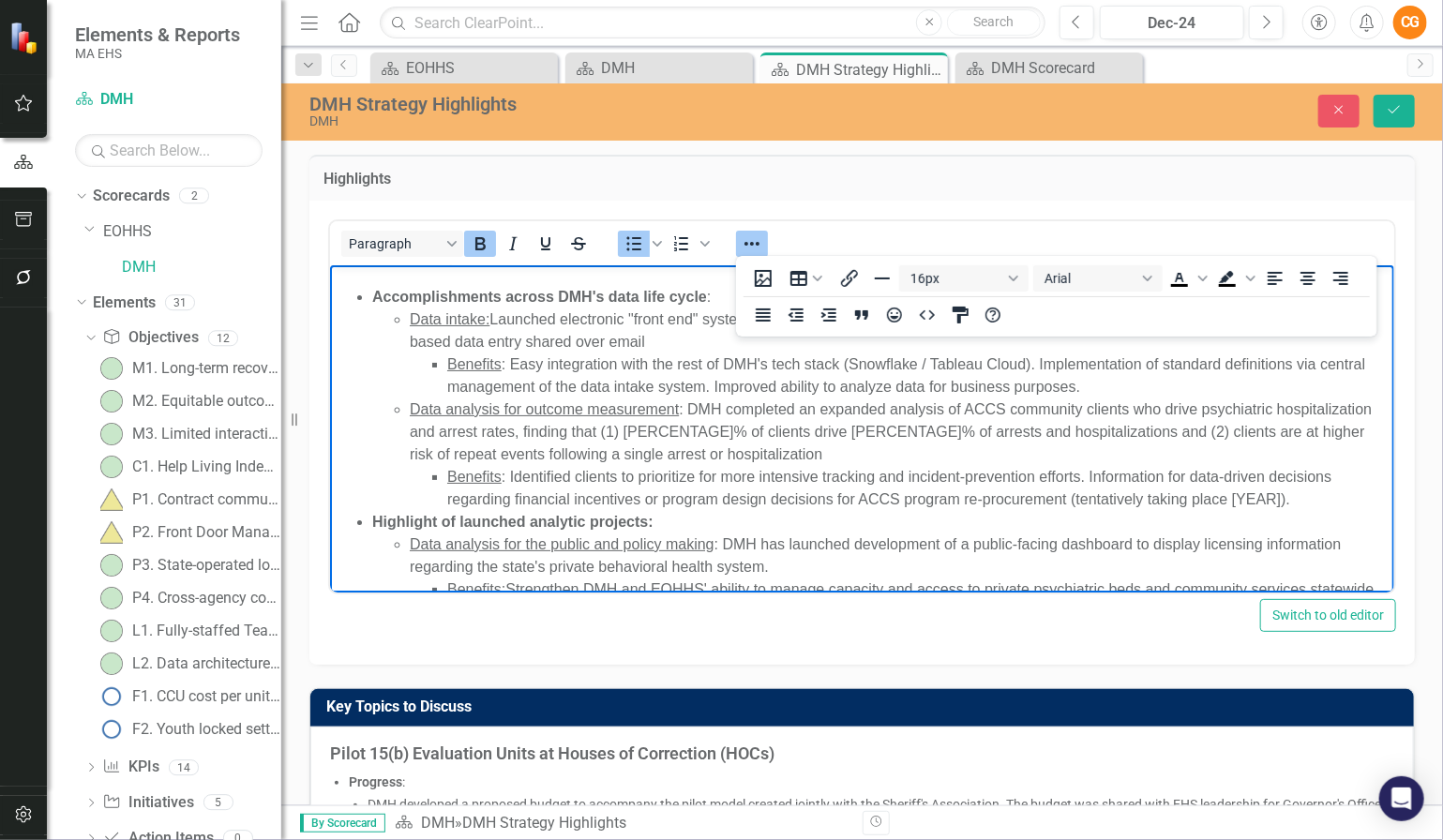 click on "Paragraph To open the popup, press Shift+Enter To open the popup, press Shift+Enter Switch to old editor" at bounding box center [862, 432] 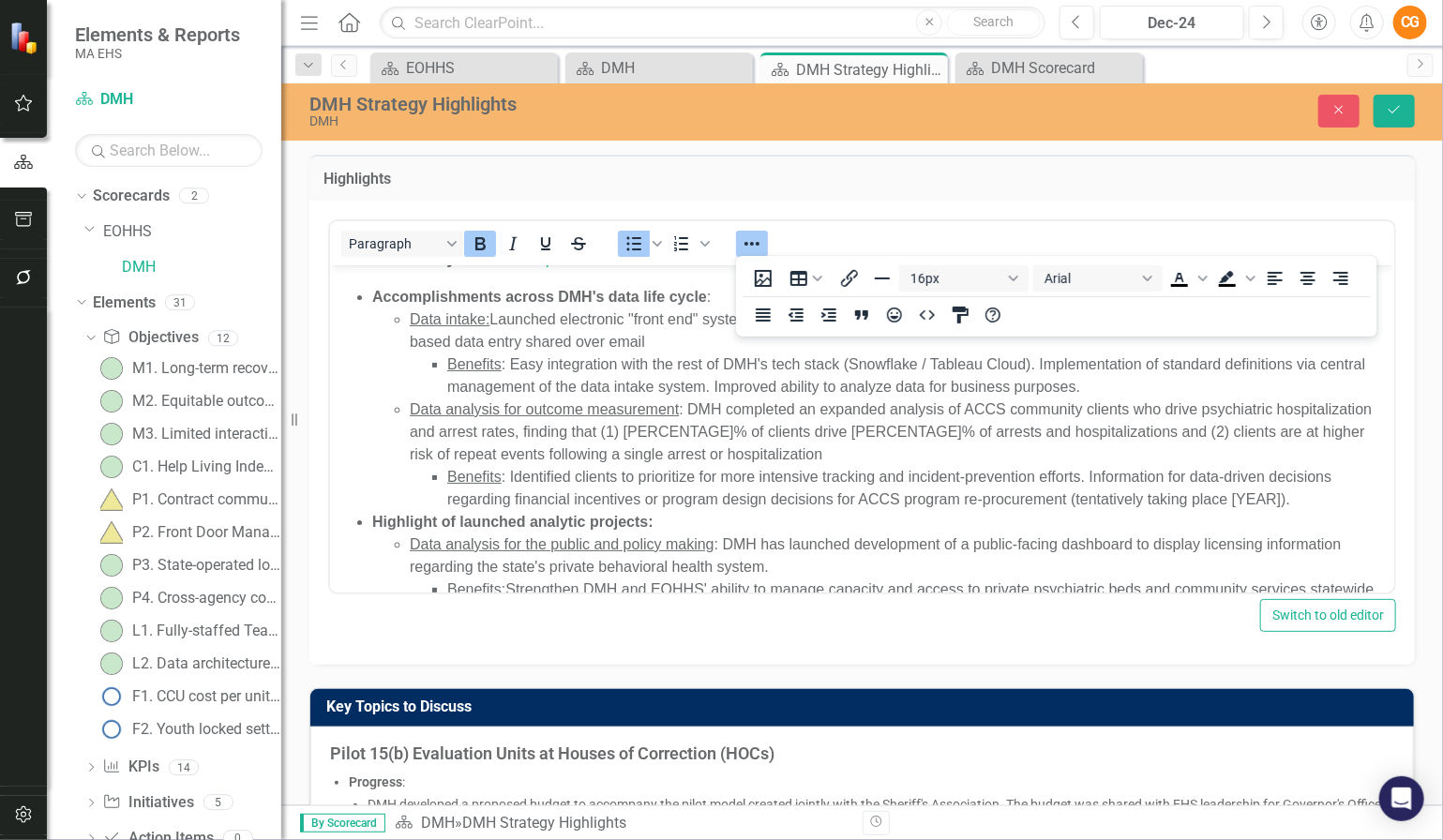 click on "Paragraph To open the popup, press Shift+Enter To open the popup, press Shift+Enter" at bounding box center (862, 404) 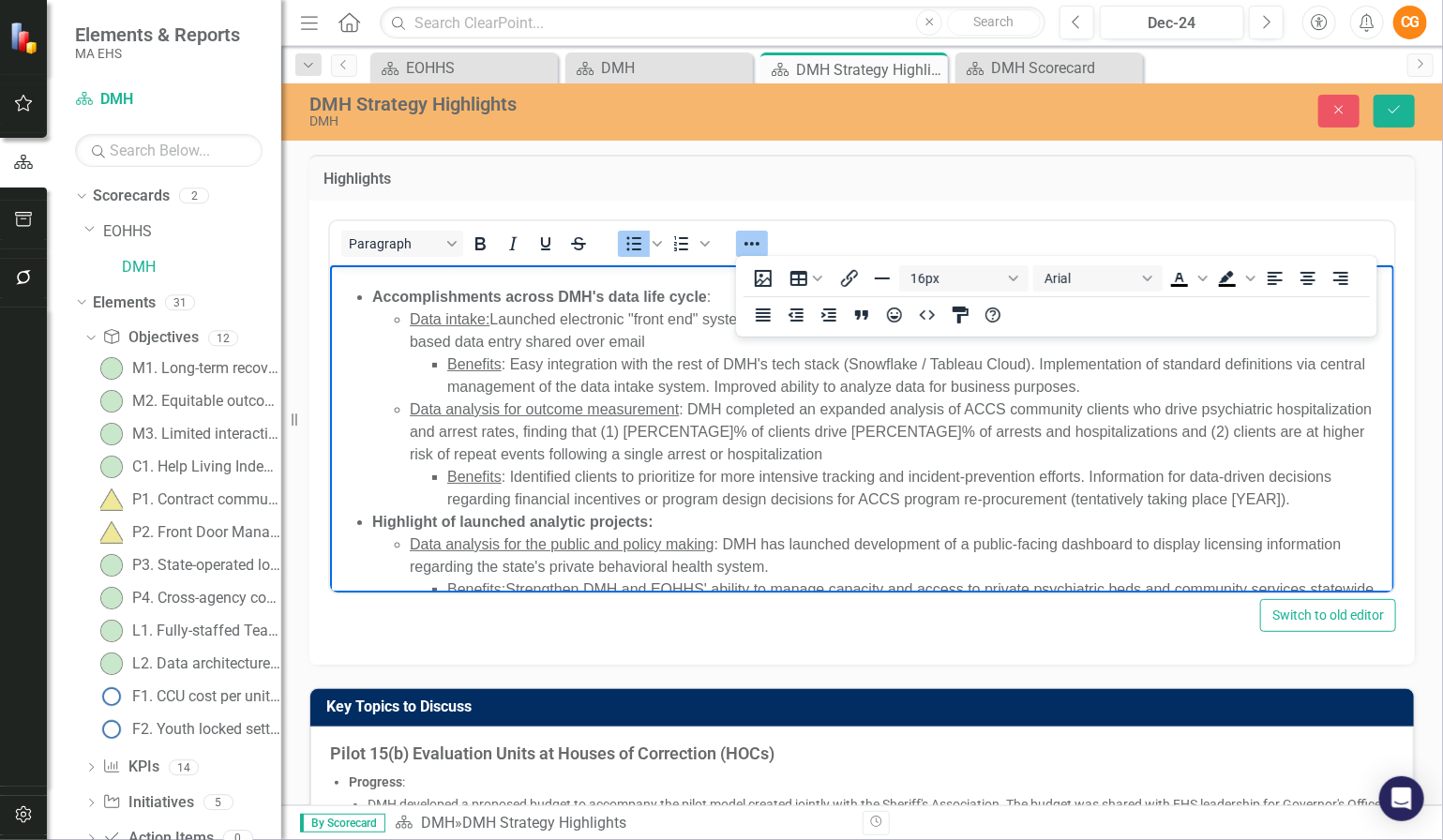 click on "Data analysis for outcome measurement : DMH completed an expanded analysis of ACCS community clients who drive psychiatric hospitalization and arrest rates, finding that (1) 20% of clients drive 80% of arrests and hospitalizations and (2) clients are at higher risk of repeat events following a single arrest or hospitalization Benefits : Identified clients to prioritize for more intensive tracking and incident-prevention efforts. Information for data-driven decisions regarding financial incentives or program design decisions for ACCS program re-procurement (tentatively taking place 2026)." at bounding box center (898, 454) 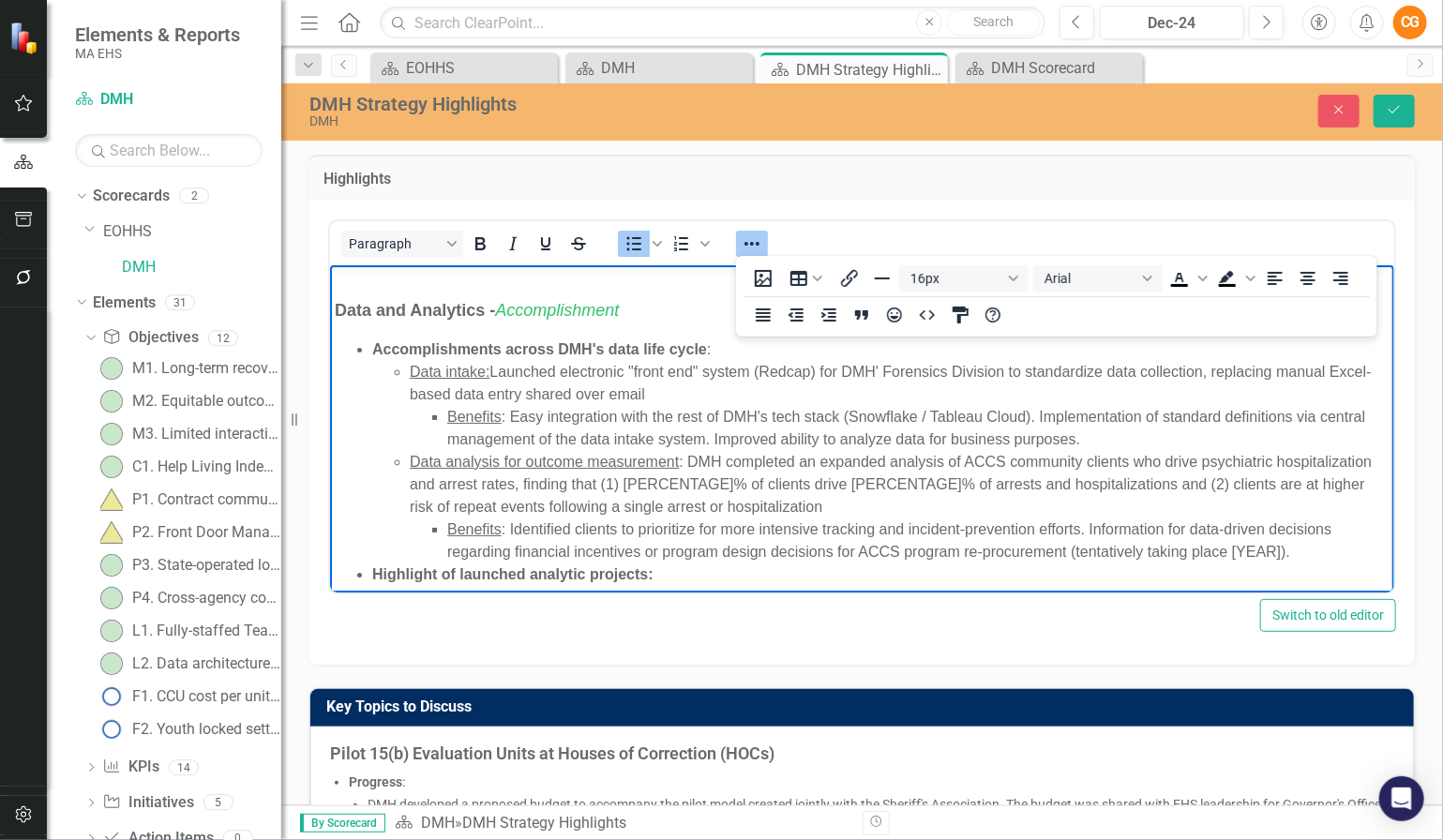 scroll, scrollTop: 133, scrollLeft: 0, axis: vertical 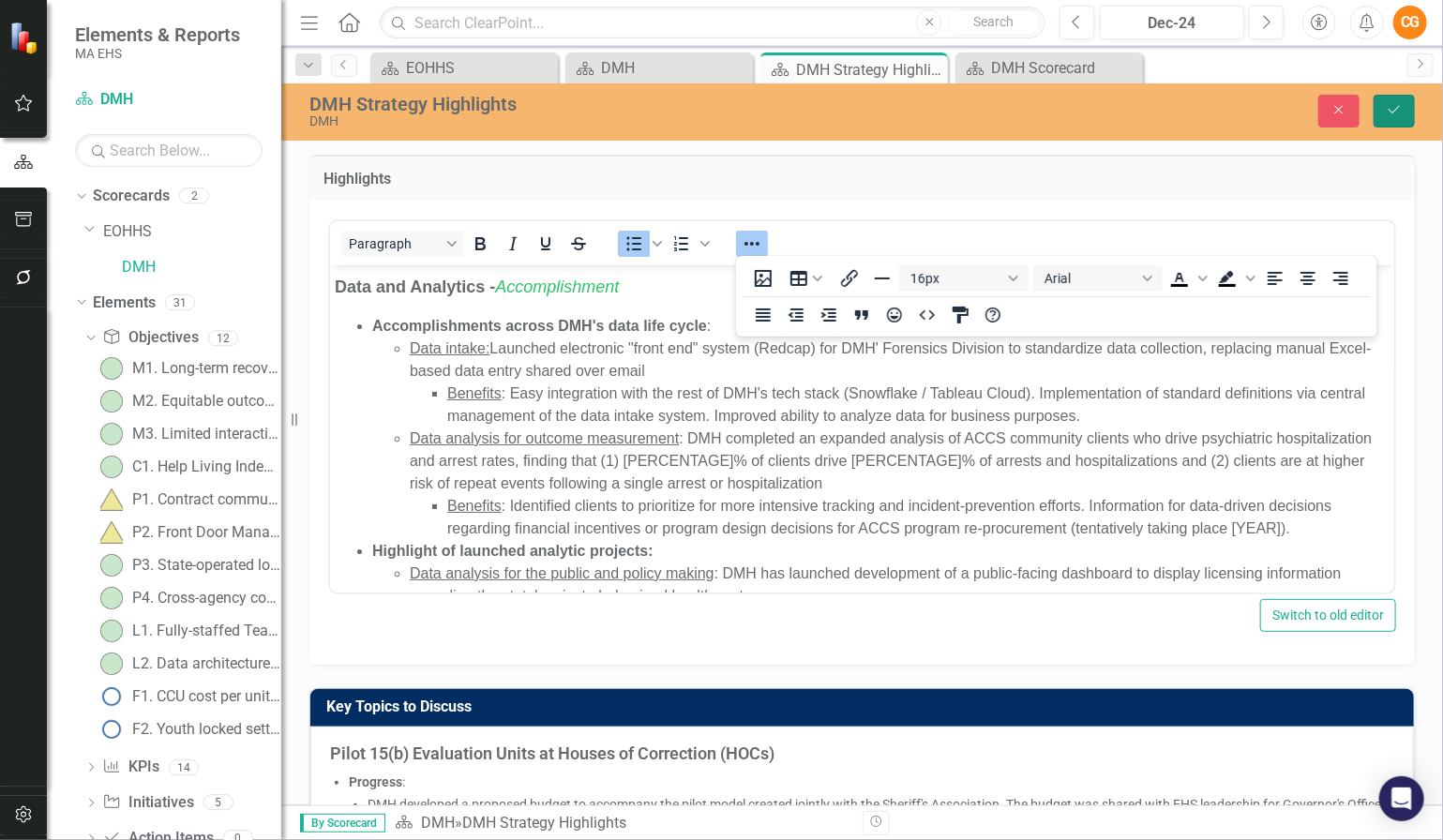 click on "Save" at bounding box center [1394, 111] 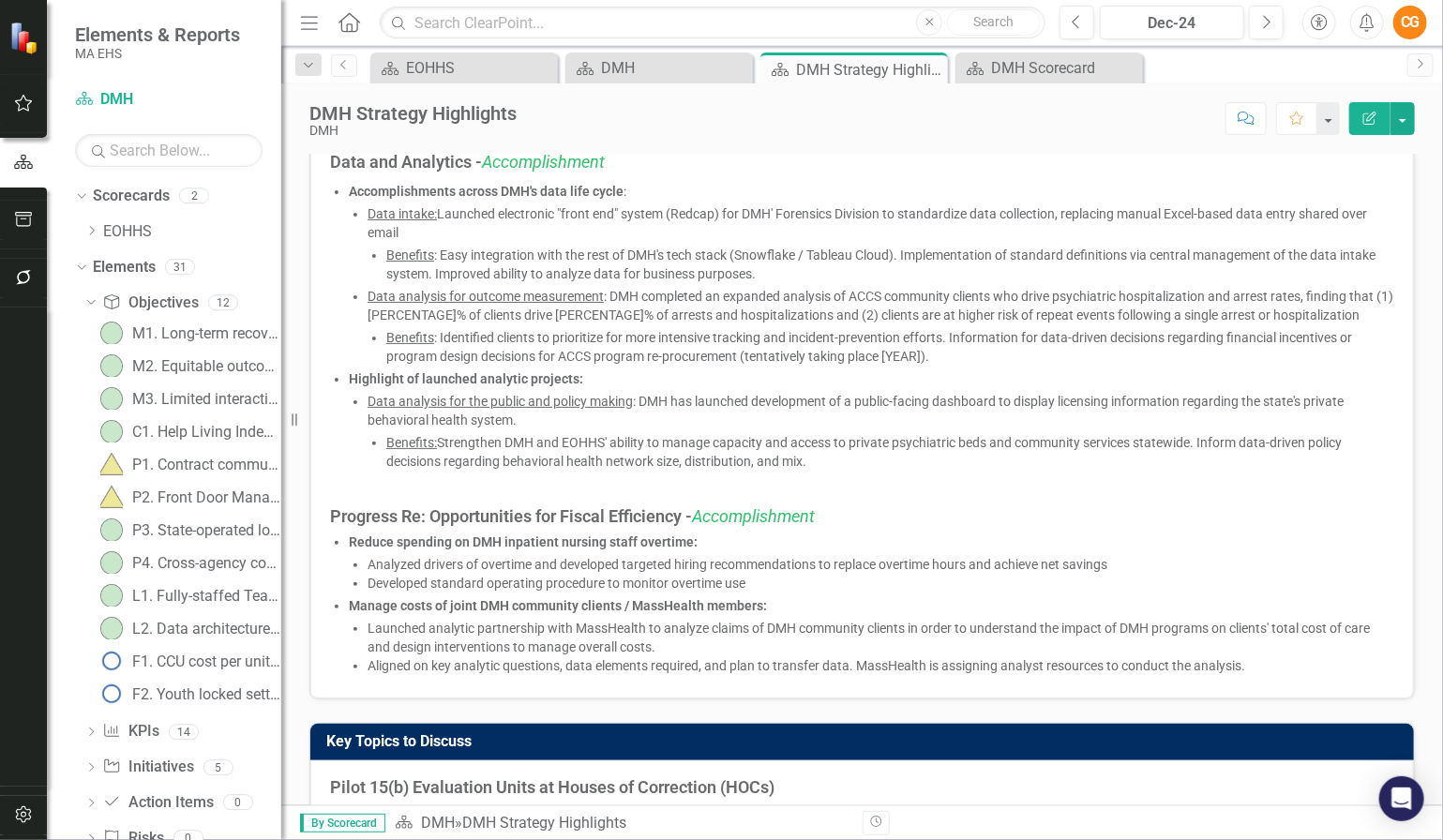 scroll, scrollTop: 159, scrollLeft: 0, axis: vertical 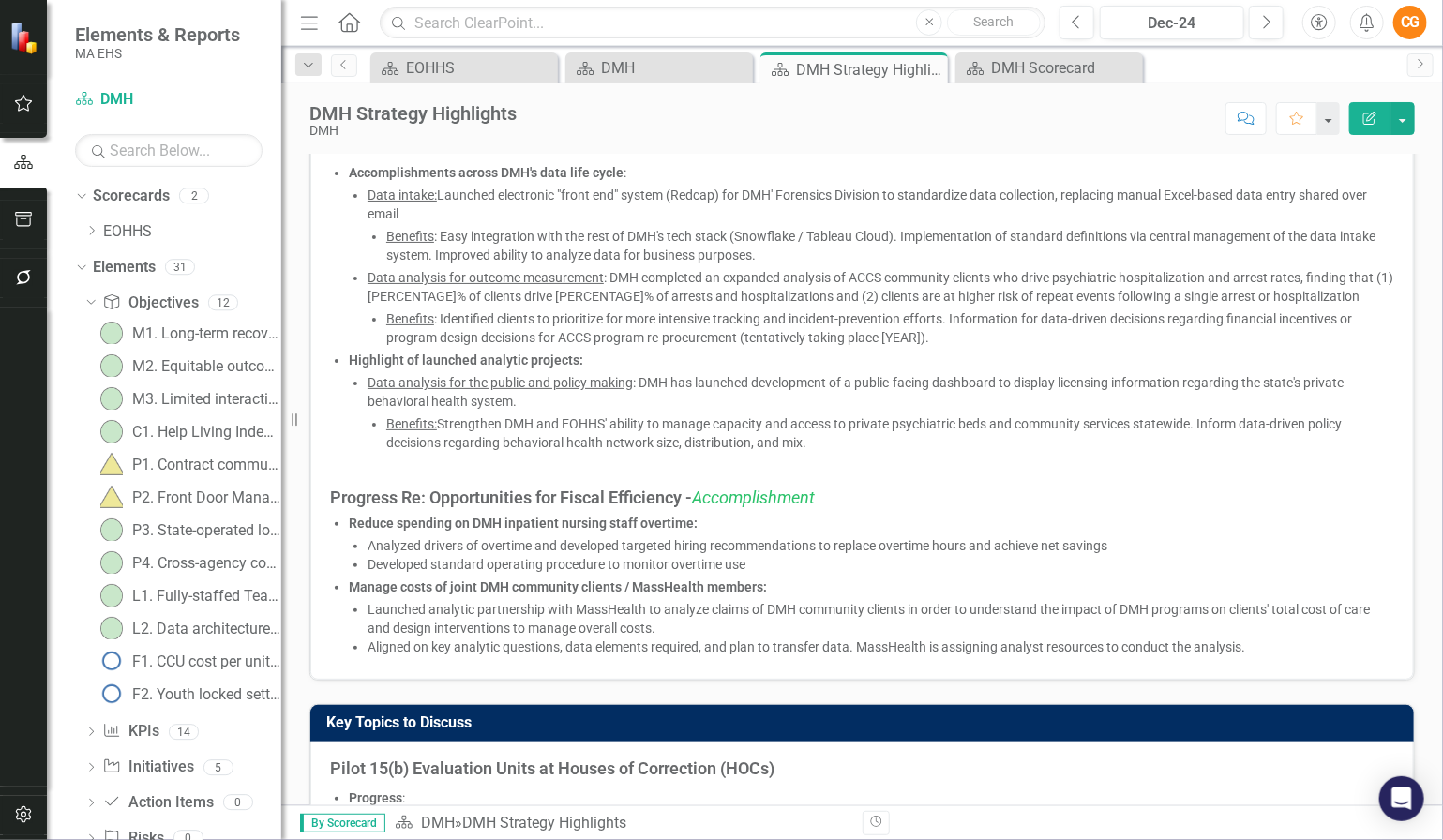 click on "Developed standard operating procedure to monitor overtime use" at bounding box center [880, 564] 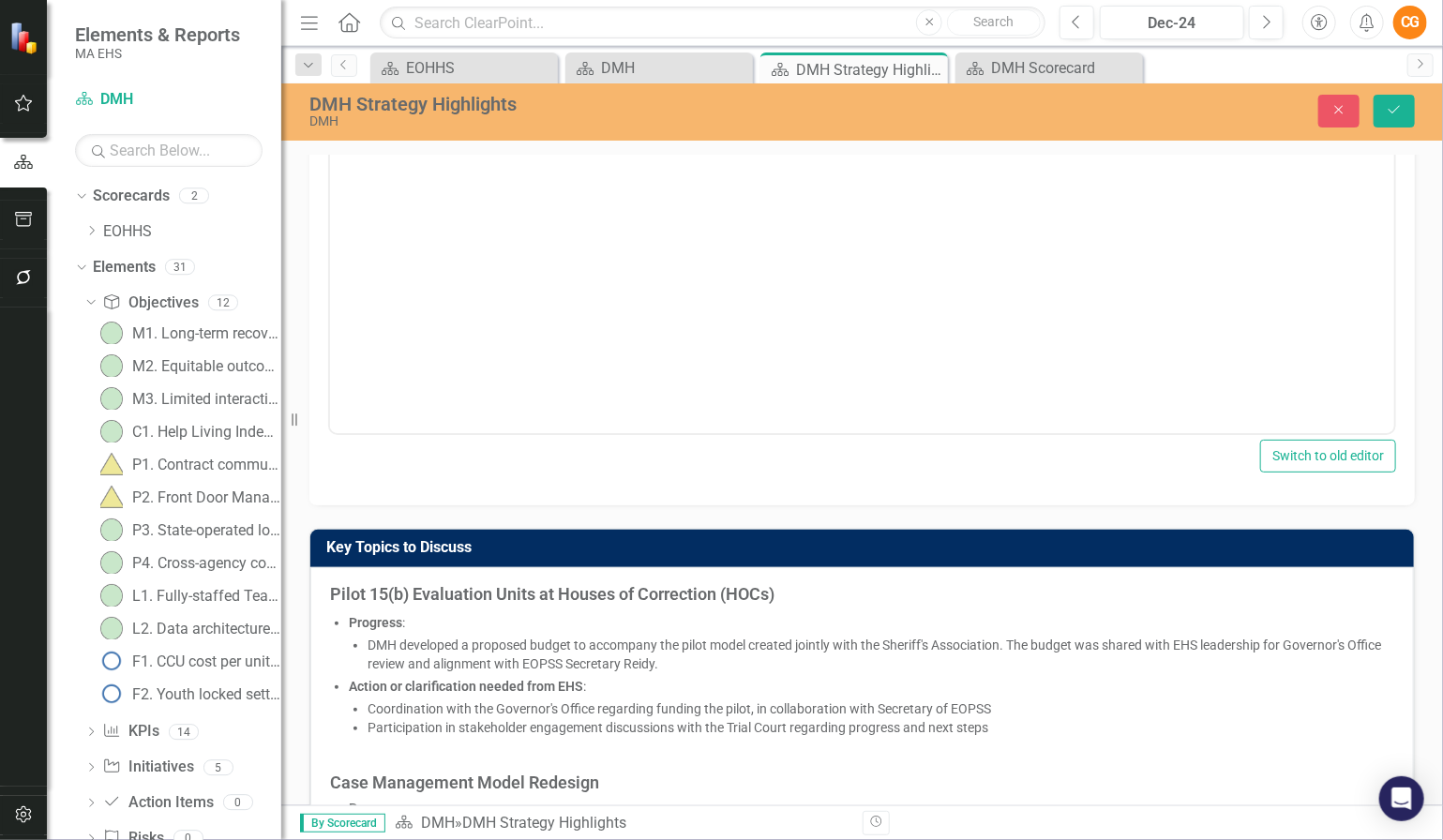 scroll, scrollTop: 167, scrollLeft: 0, axis: vertical 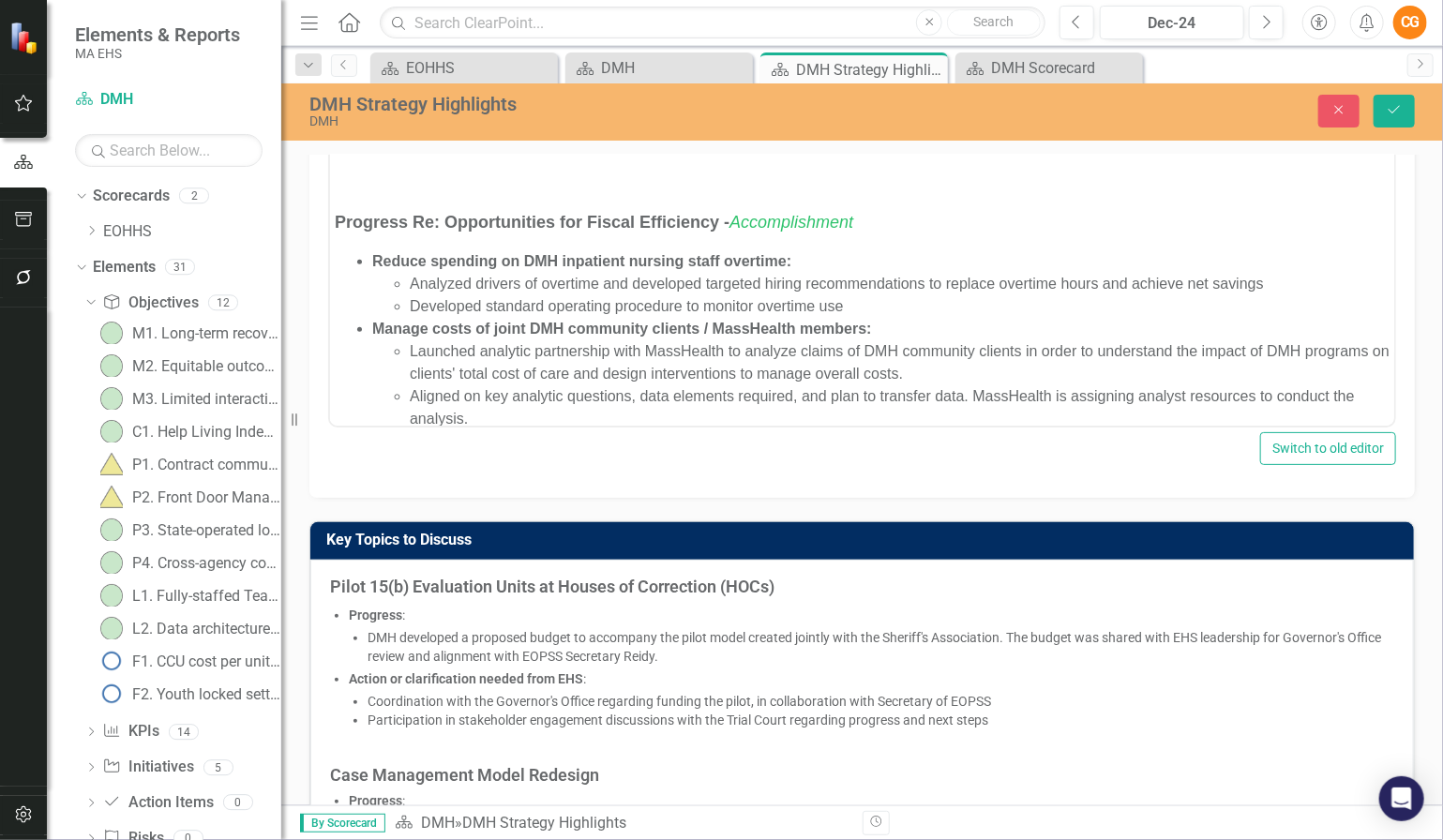 click on "Launched analytic partnership with MassHealth to analyze claims of DMH community clients in order to understand the impact of DMH programs on clients' total cost of care and design interventions to manage overall costs." at bounding box center [898, 362] 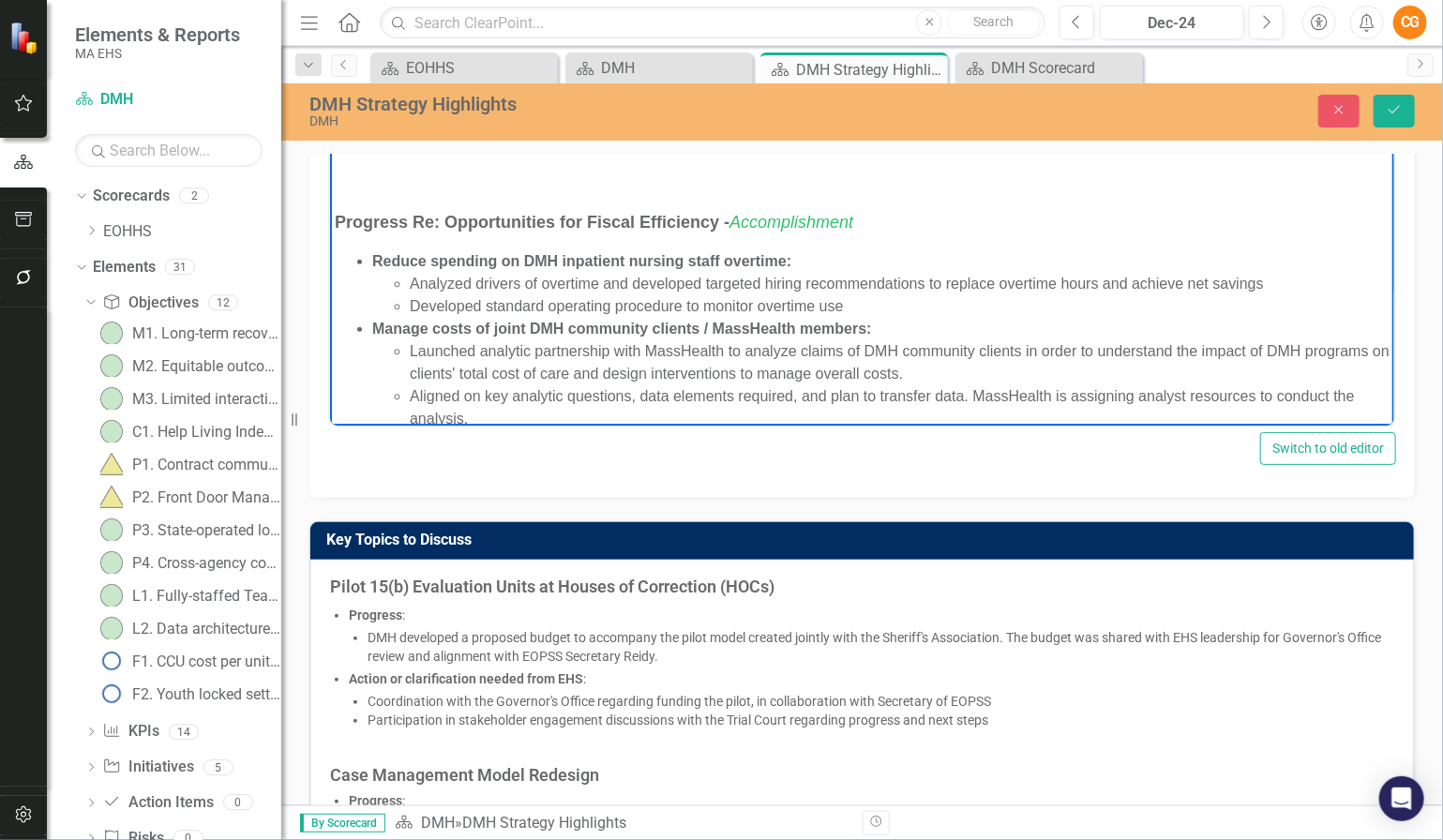 type 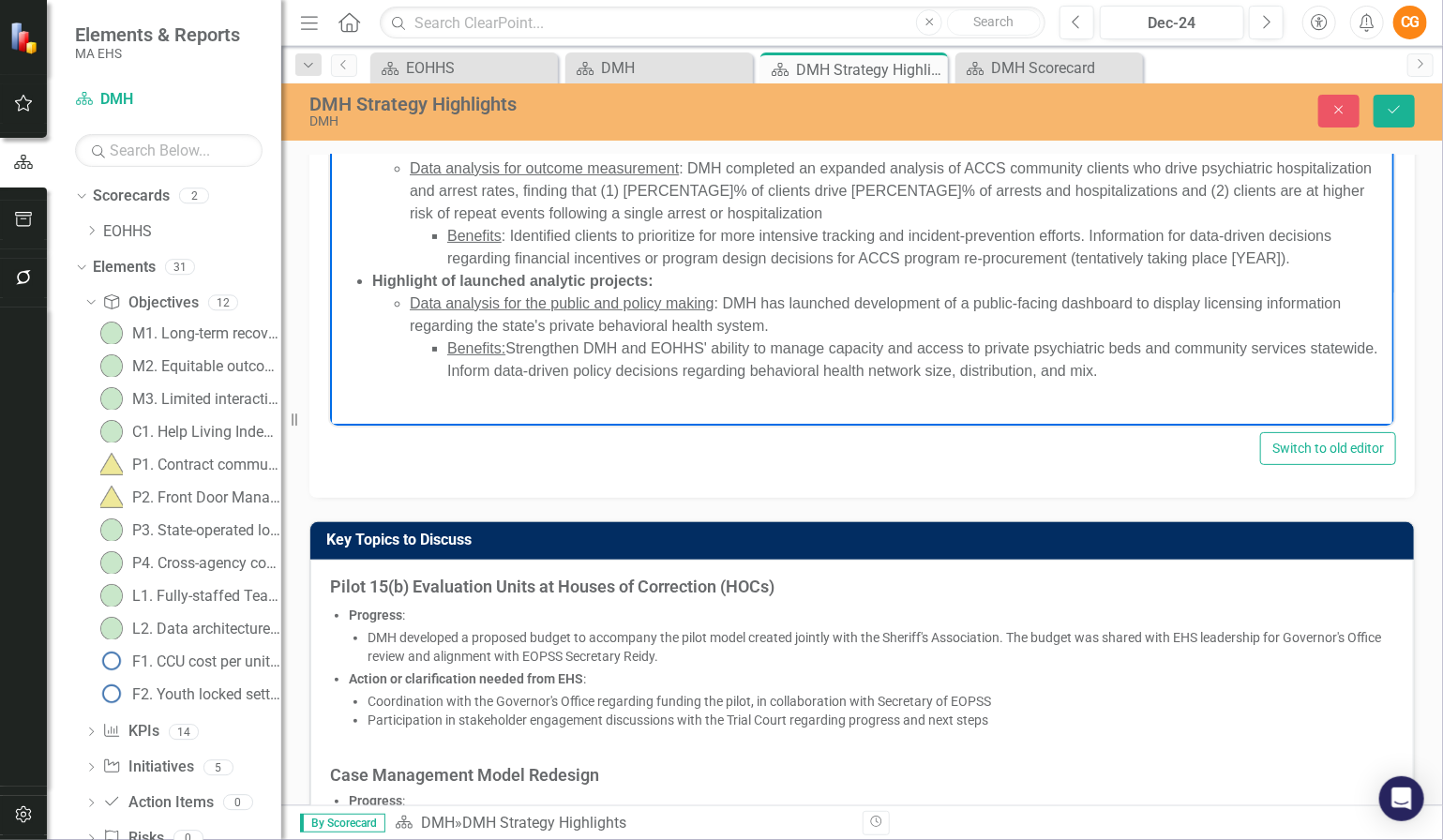 scroll, scrollTop: 218, scrollLeft: 0, axis: vertical 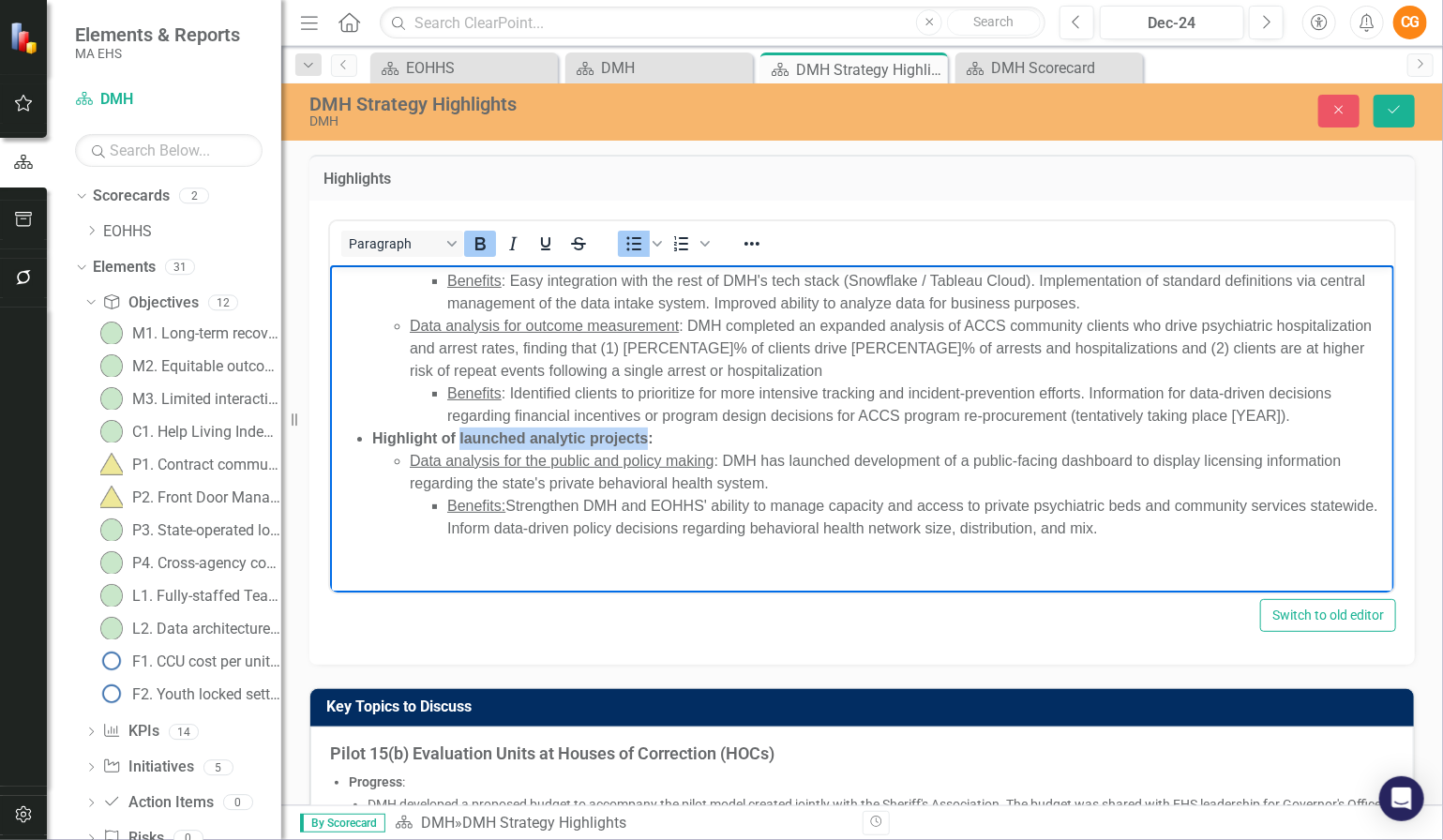 drag, startPoint x: 647, startPoint y: 417, endPoint x: 458, endPoint y: 419, distance: 189.01058 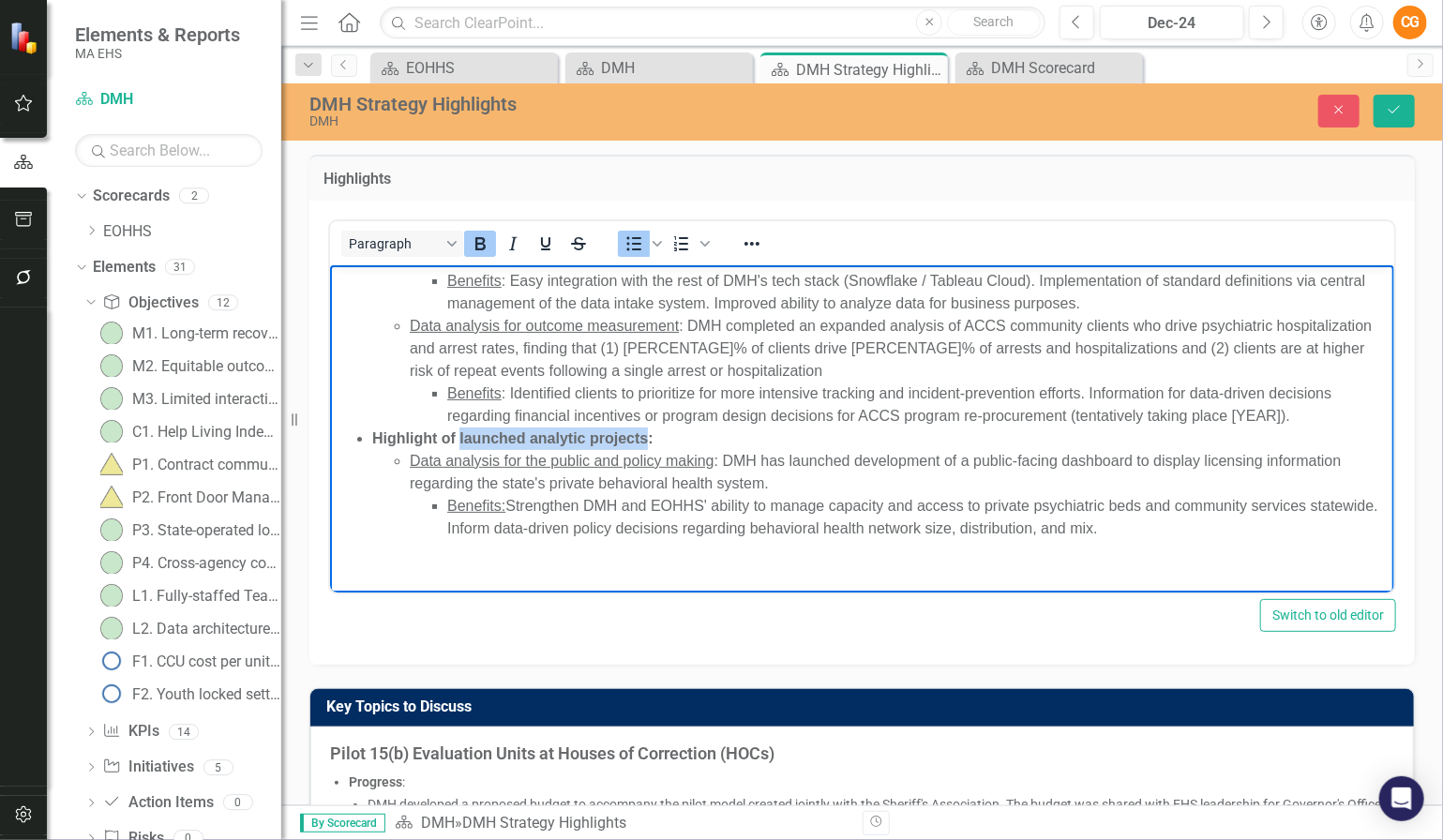 click on "Highlight of launched analytic projects:" at bounding box center (512, 437) 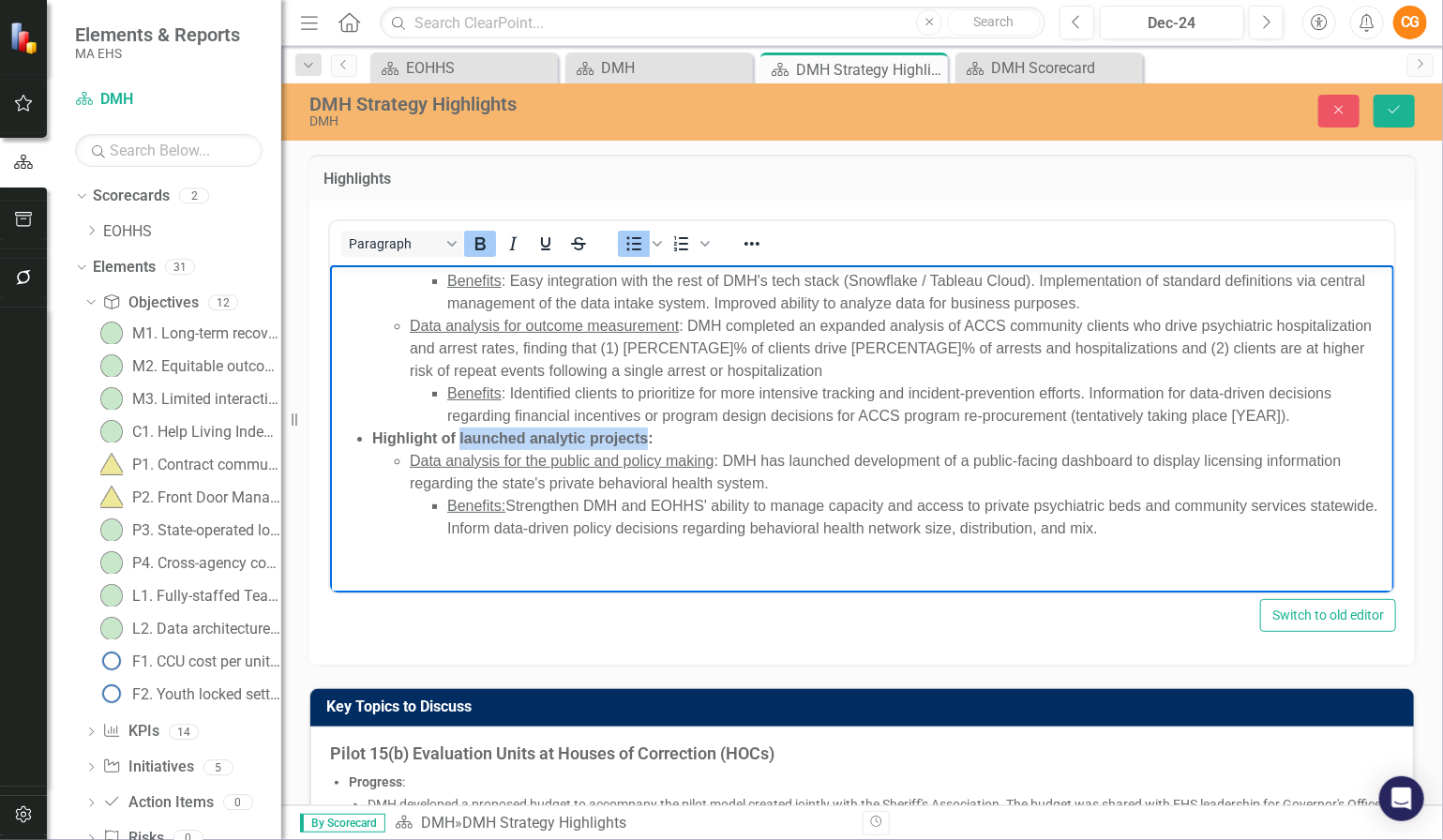 drag, startPoint x: 458, startPoint y: 417, endPoint x: 644, endPoint y: 418, distance: 186.00269 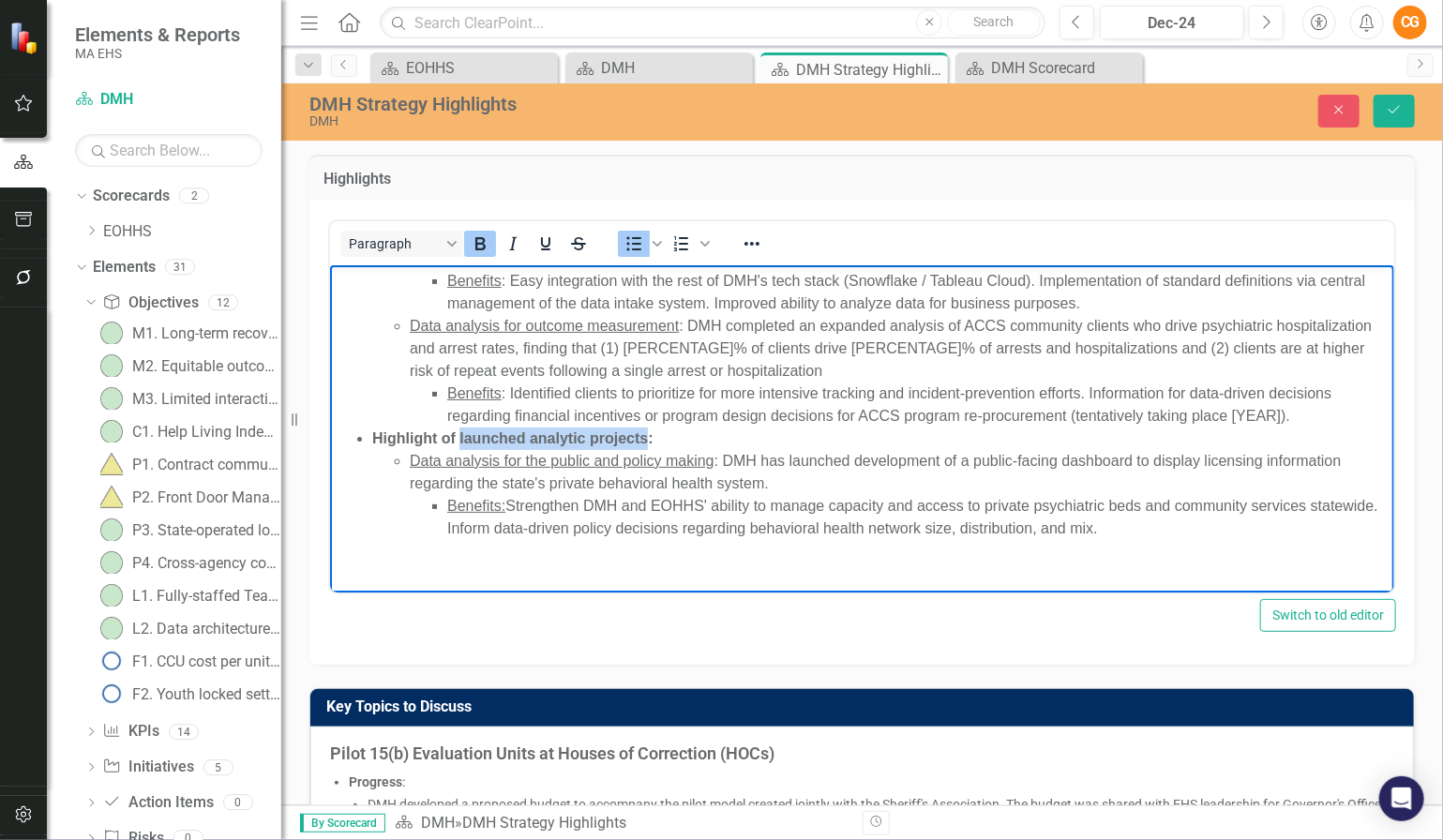 click on "Highlight of launched analytic projects:" at bounding box center (512, 437) 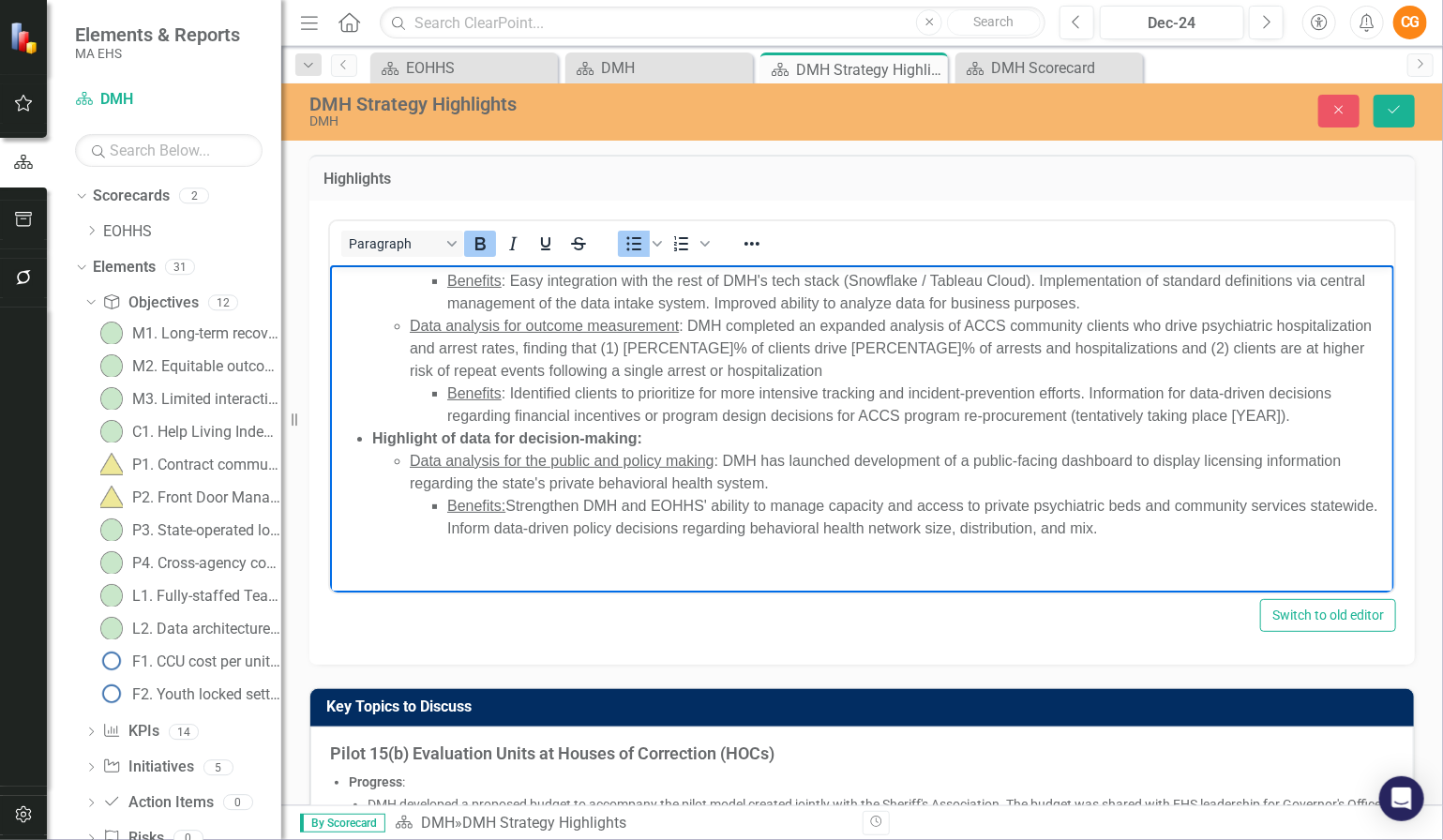 click on "Highlight of data for decision-making:" at bounding box center [506, 437] 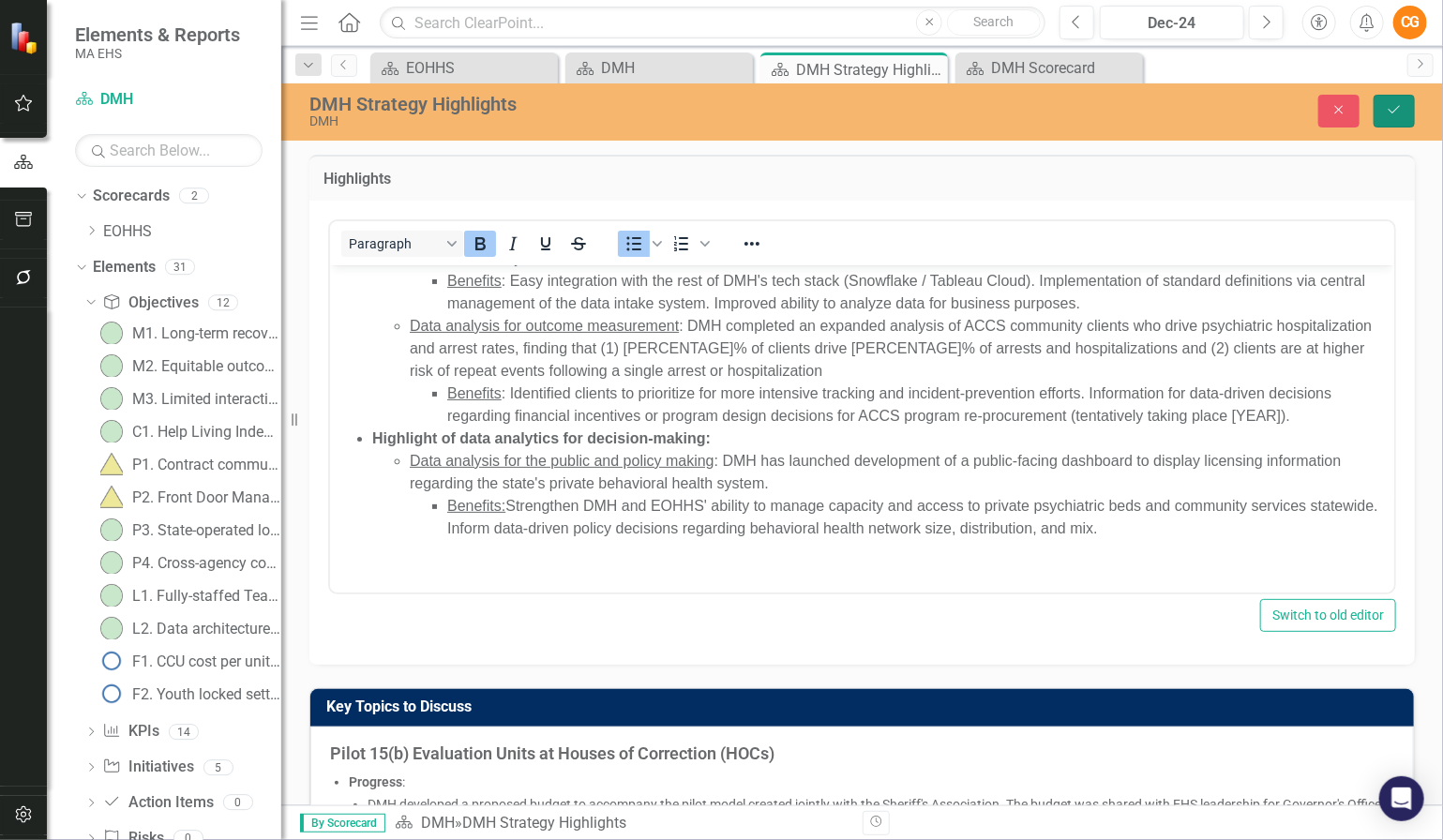 click on "Save" at bounding box center (1394, 111) 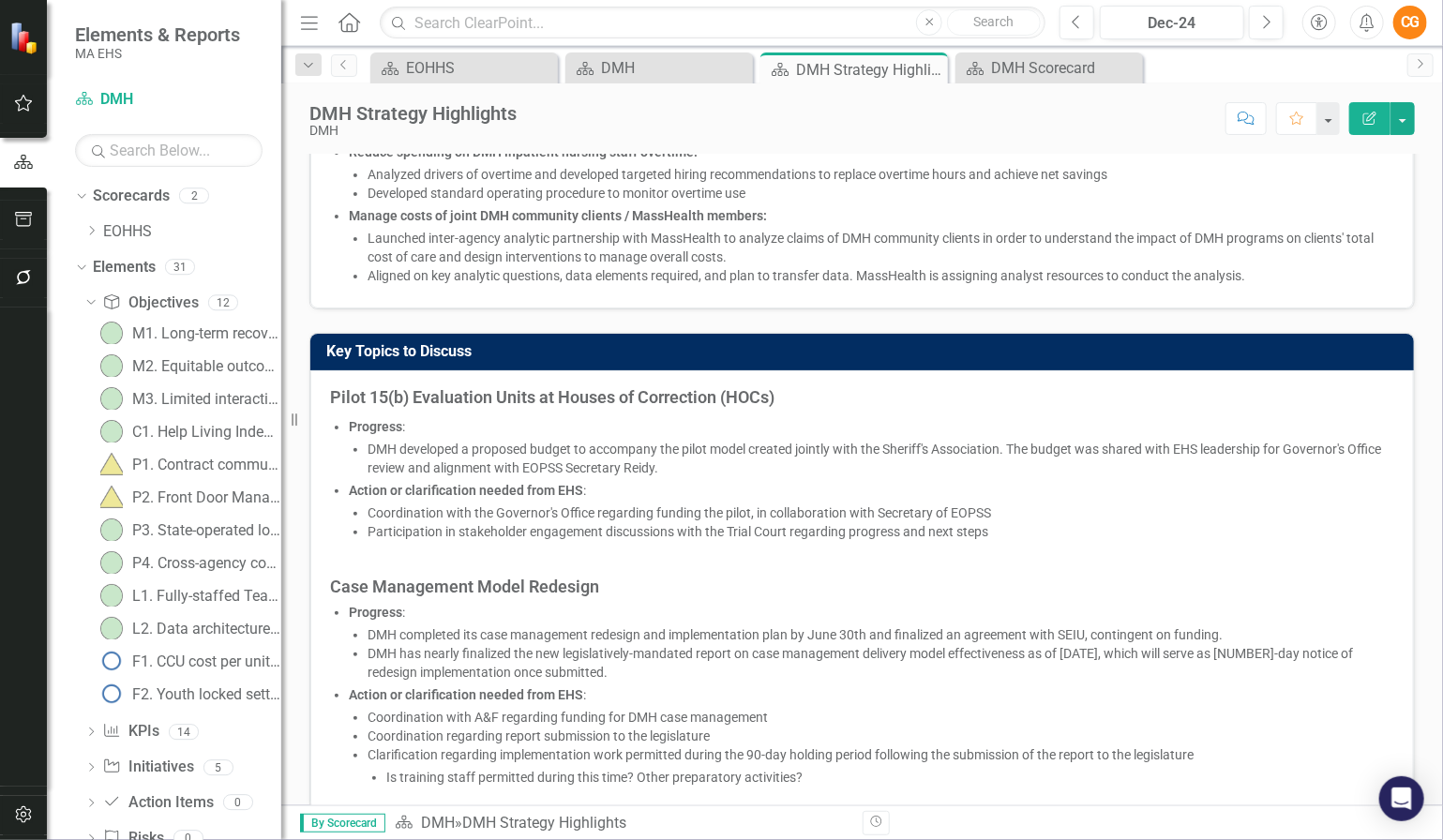 scroll, scrollTop: 551, scrollLeft: 0, axis: vertical 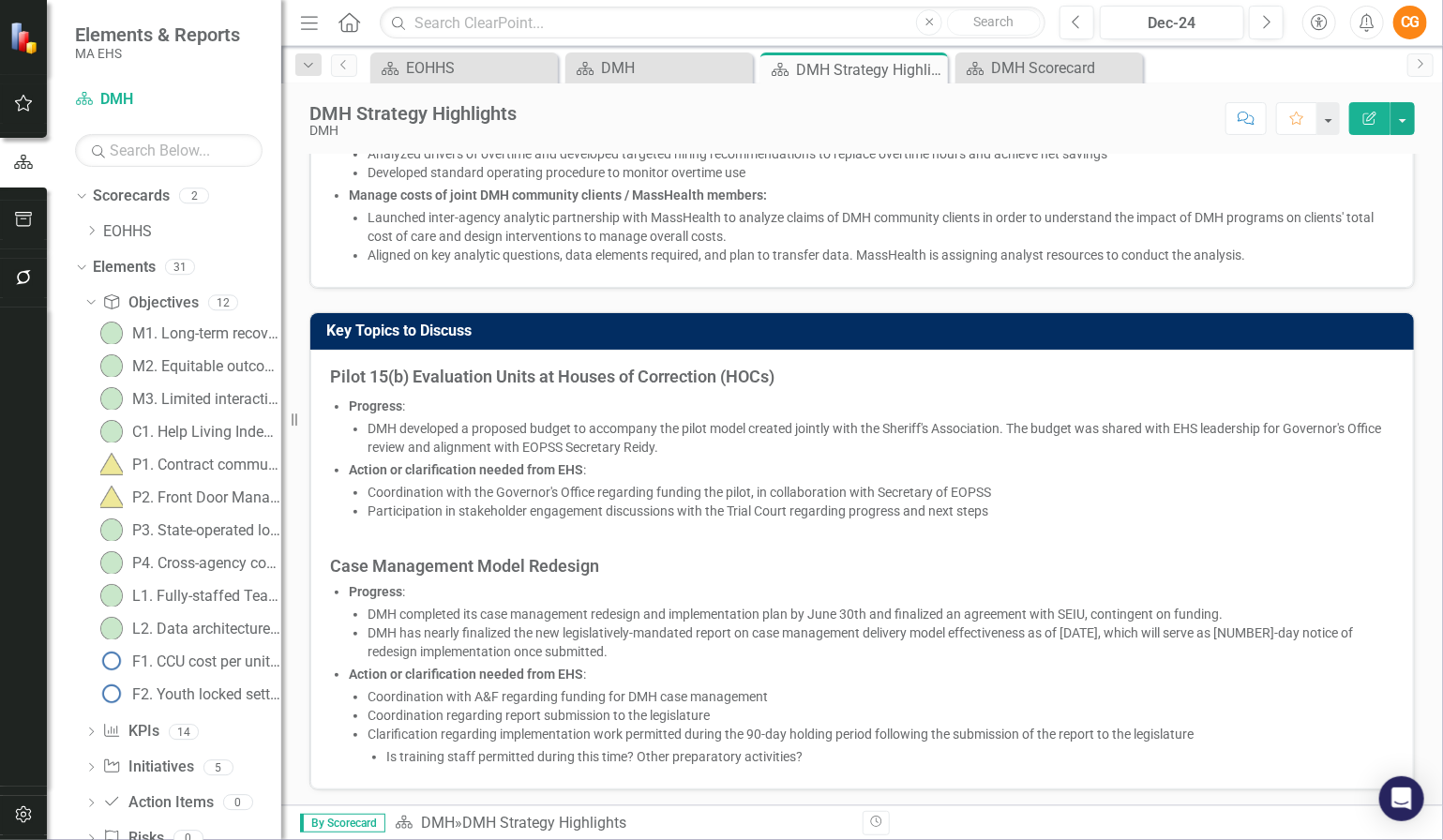 click on "Participation in stakeholder engagement discussions with the Trial Court regarding progress and next steps" at bounding box center [880, 511] 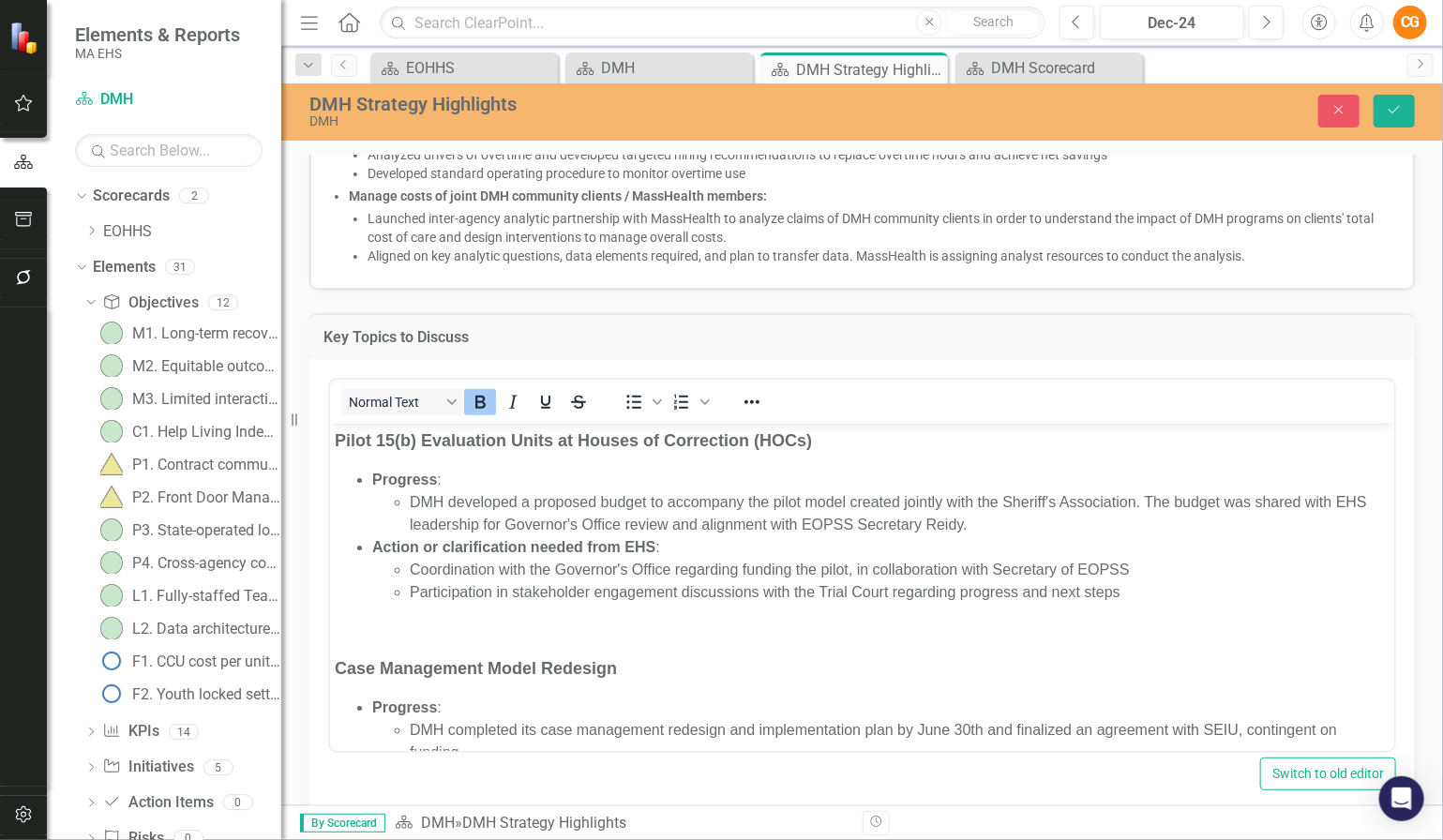 scroll, scrollTop: 0, scrollLeft: 0, axis: both 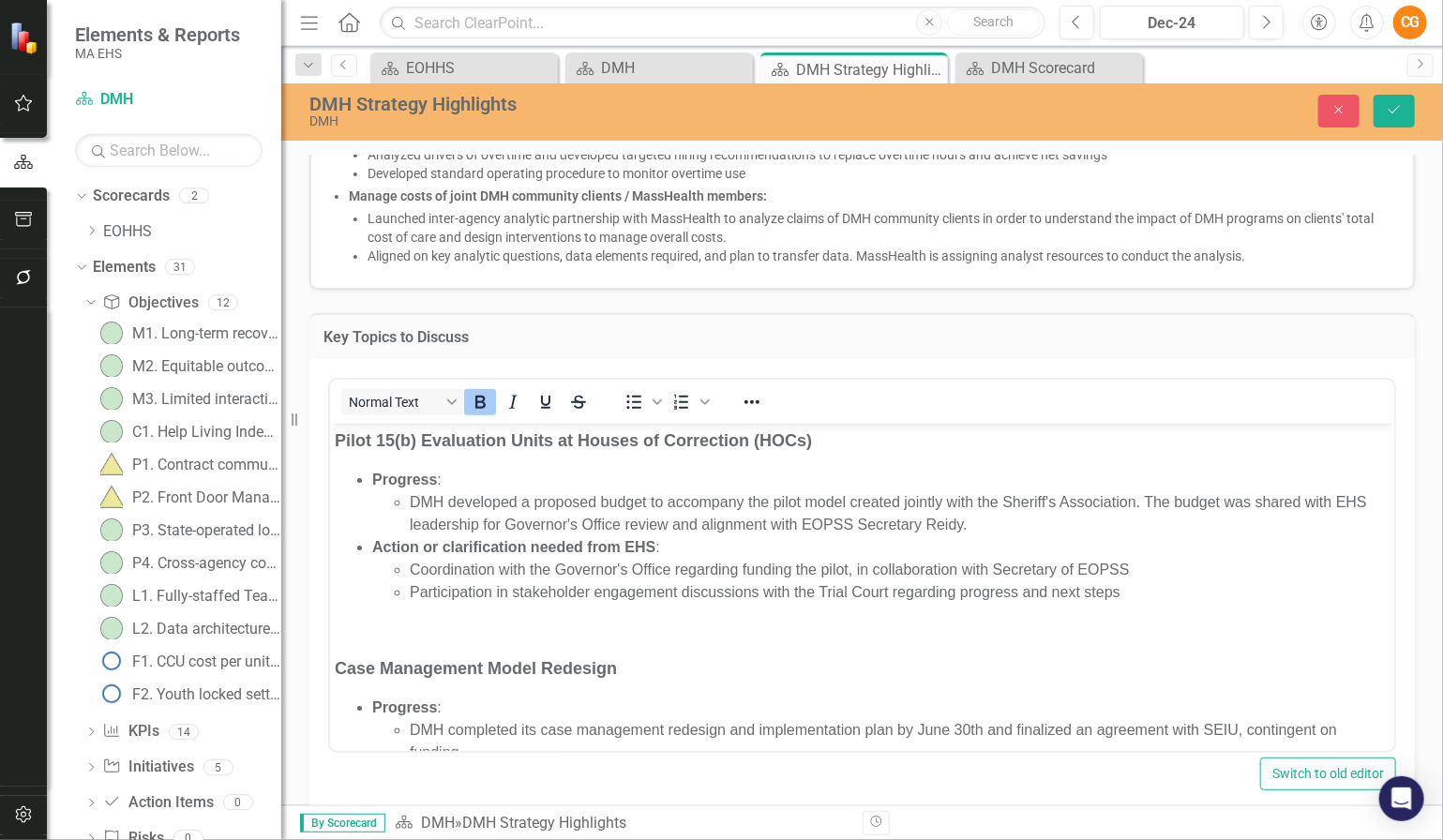 click on "Participation in stakeholder engagement discussions with the Trial Court regarding progress and next steps" at bounding box center (898, 592) 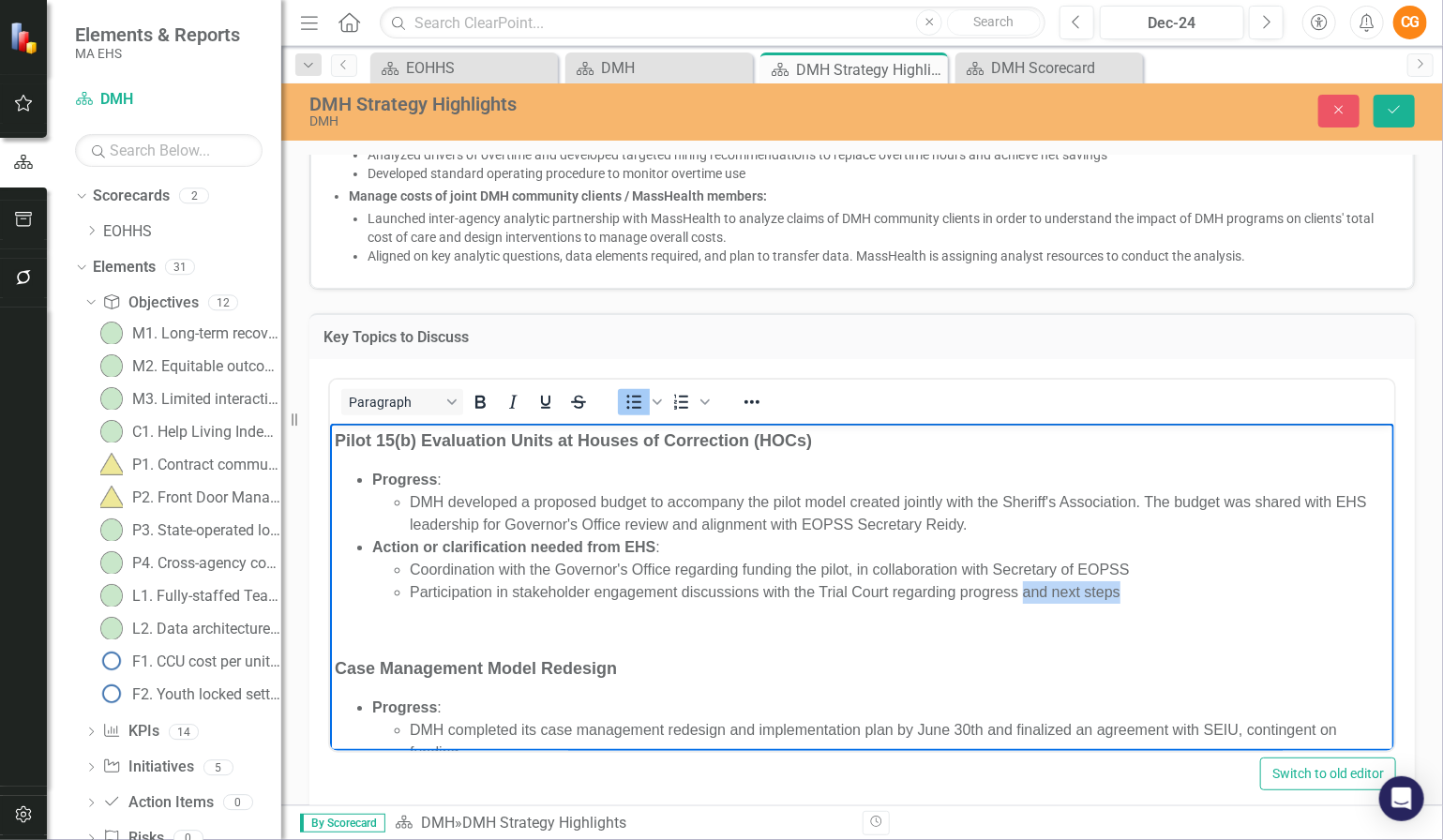 drag, startPoint x: 1120, startPoint y: 589, endPoint x: 1023, endPoint y: 592, distance: 97.0464 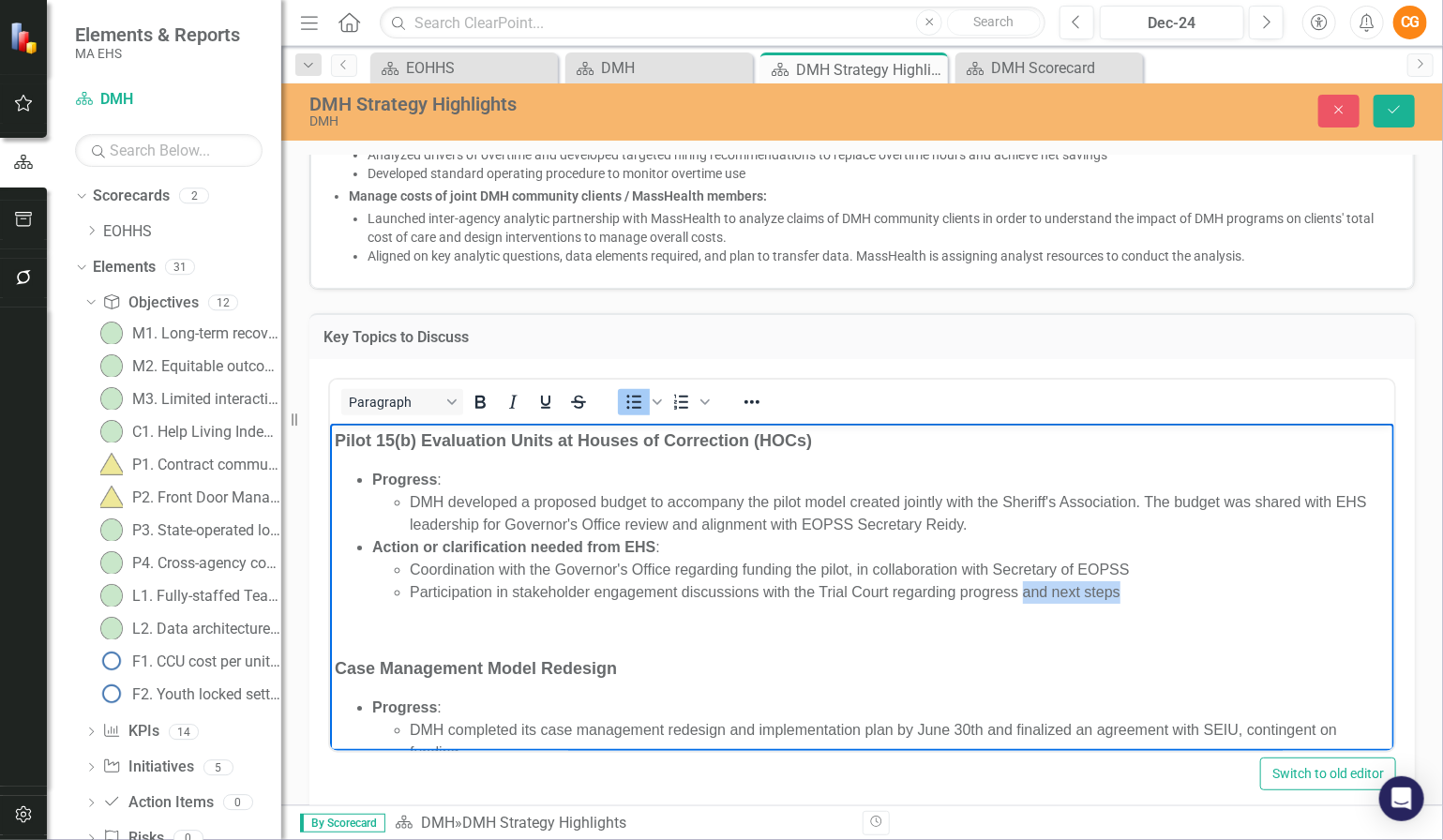 click on "Participation in stakeholder engagement discussions with the Trial Court regarding progress and next steps" at bounding box center [898, 592] 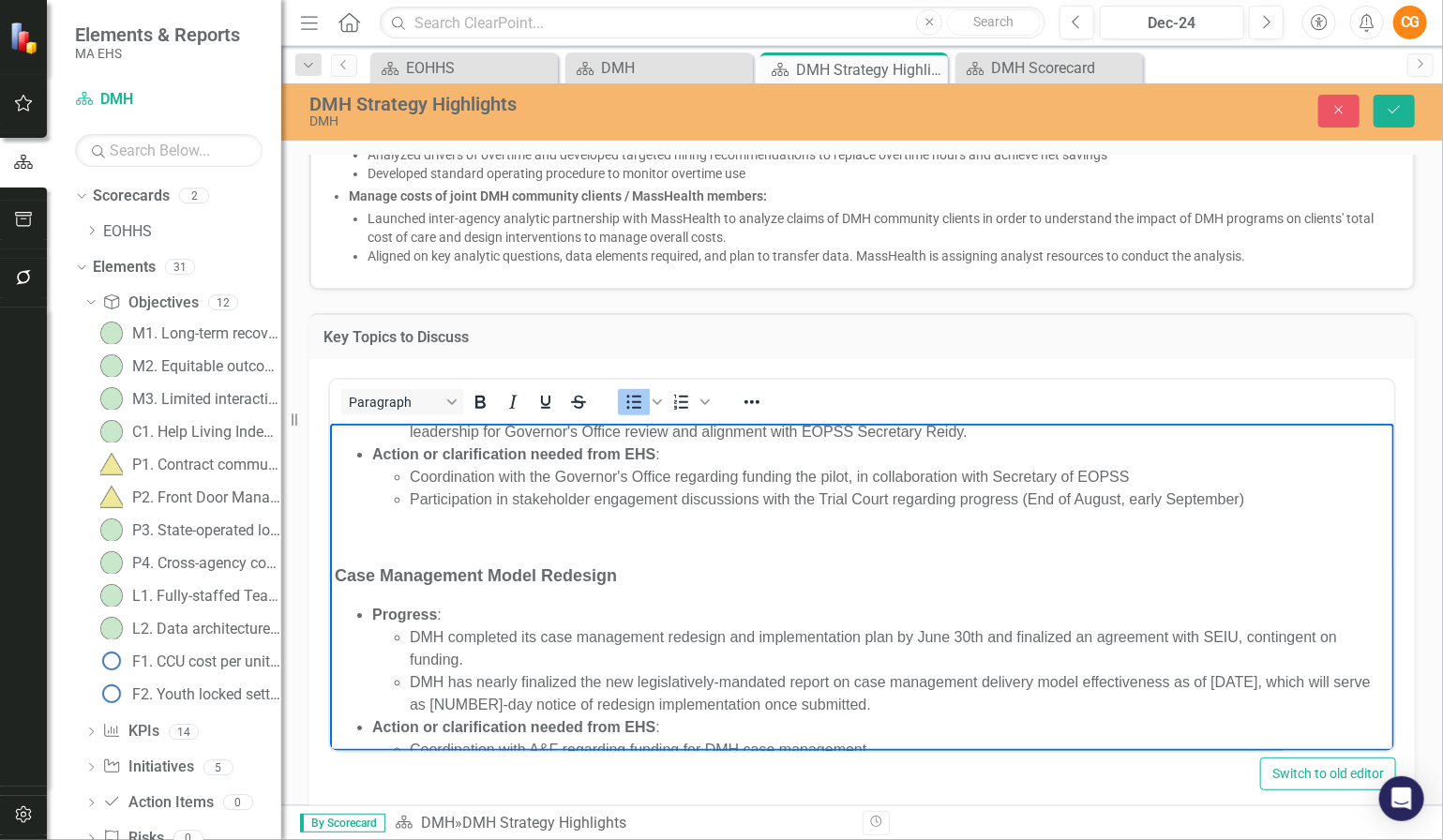 scroll, scrollTop: 94, scrollLeft: 0, axis: vertical 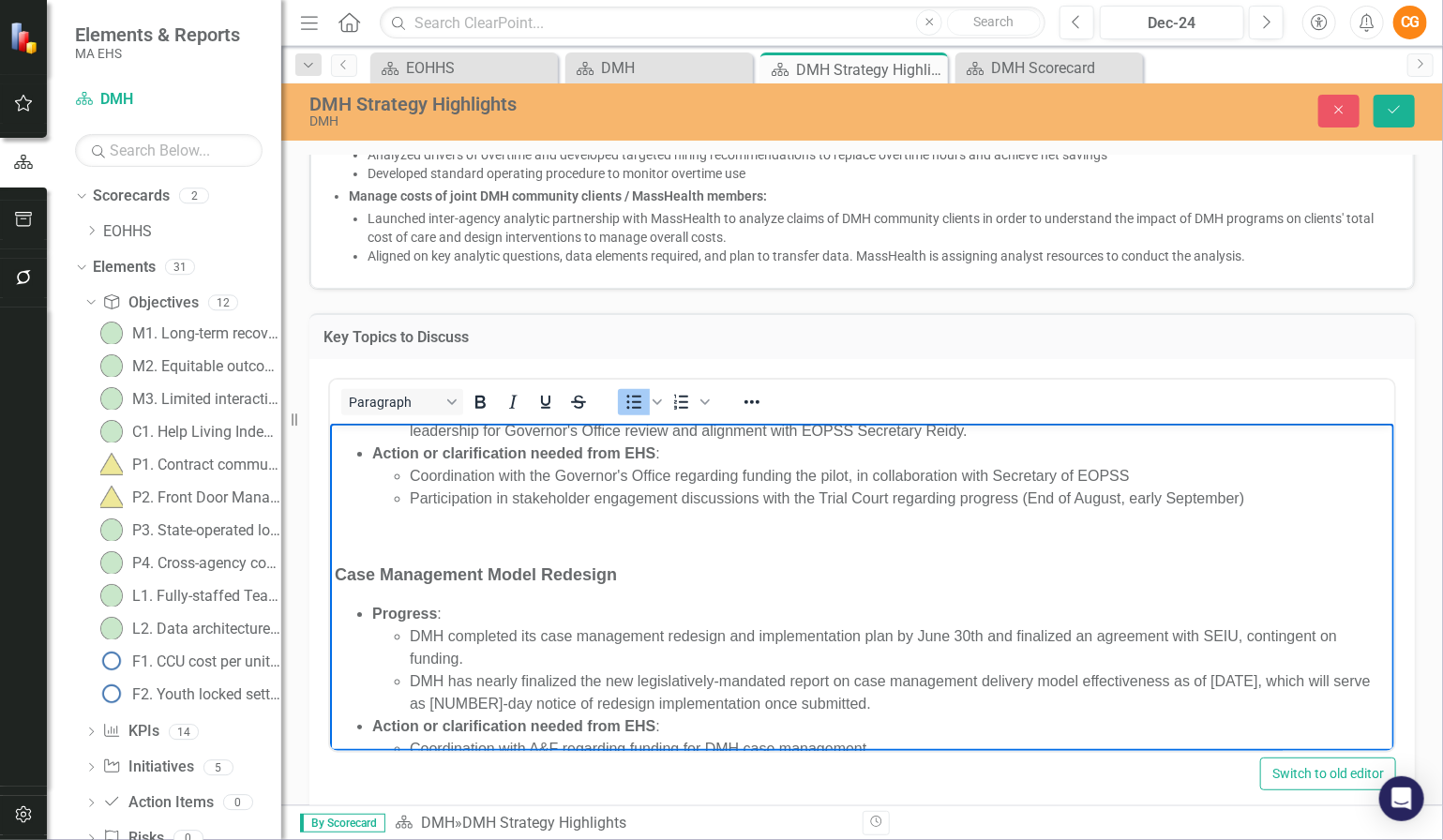 click on "Participation in stakeholder engagement discussions with the Trial Court regarding progress (End of August, early September)" at bounding box center (898, 498) 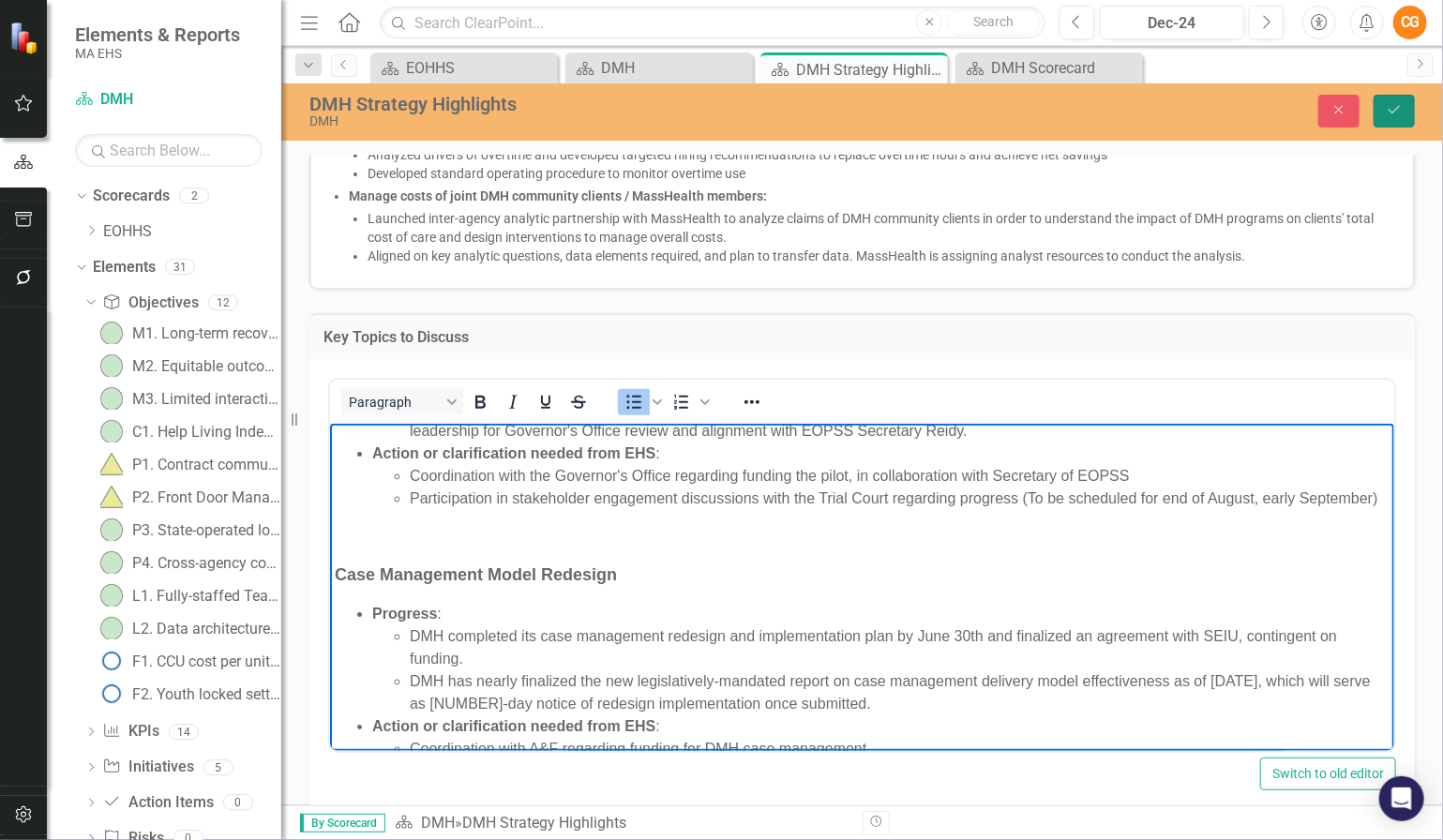 click on "Save" 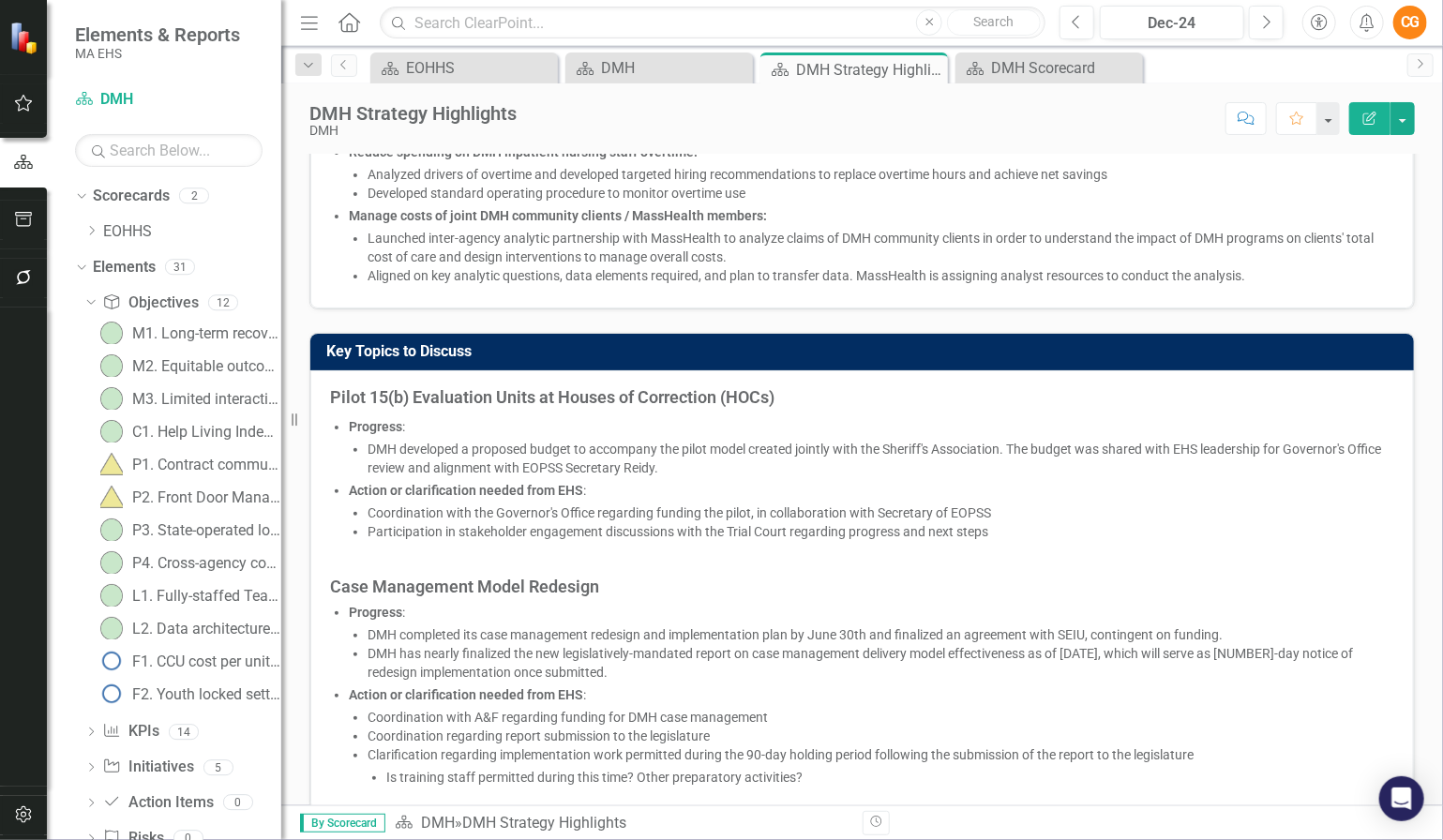 scroll, scrollTop: 551, scrollLeft: 0, axis: vertical 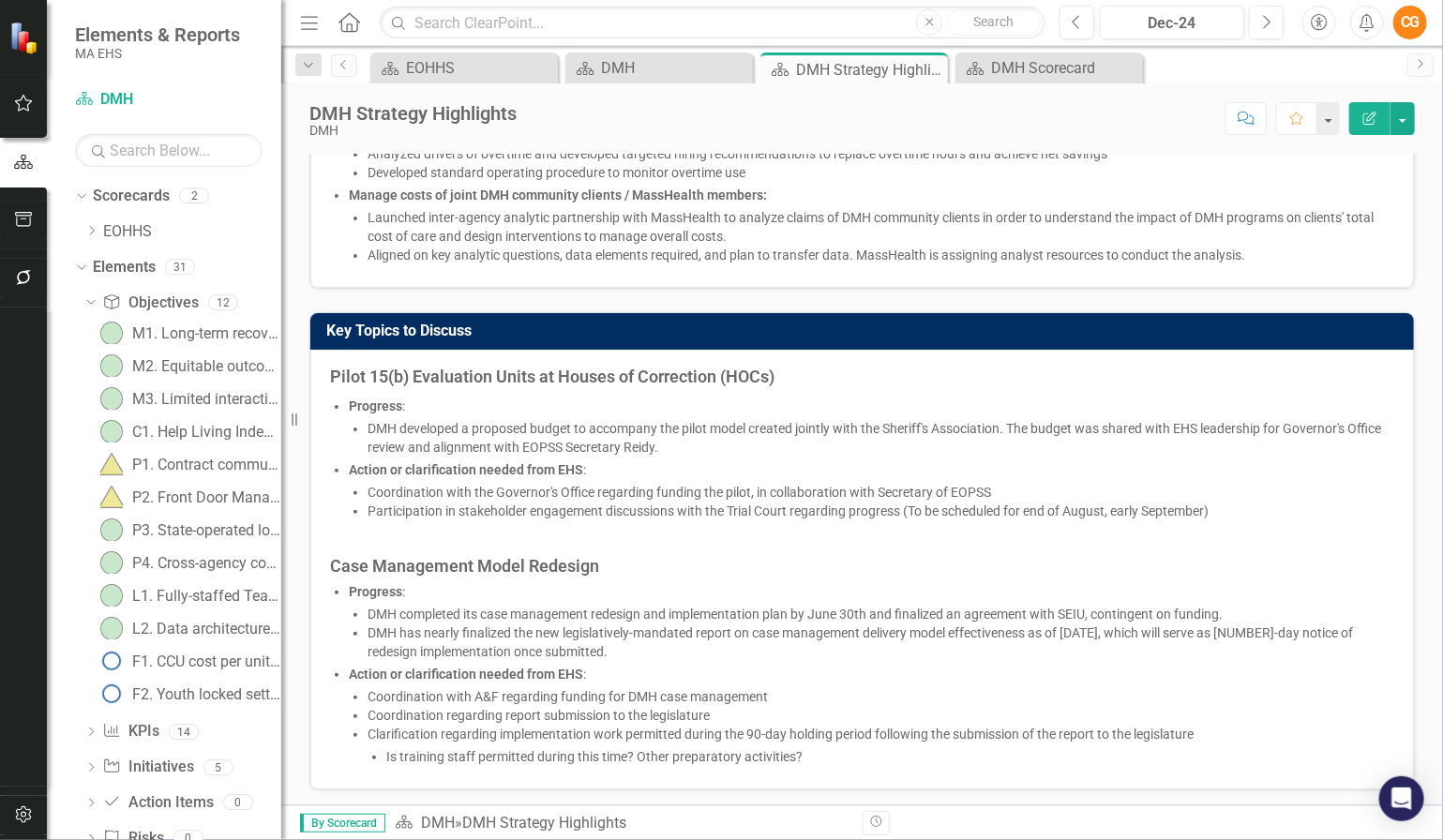 click on "Participation in stakeholder engagement discussions with the Trial Court regarding progress (To be scheduled for end of August, early September)" at bounding box center (880, 511) 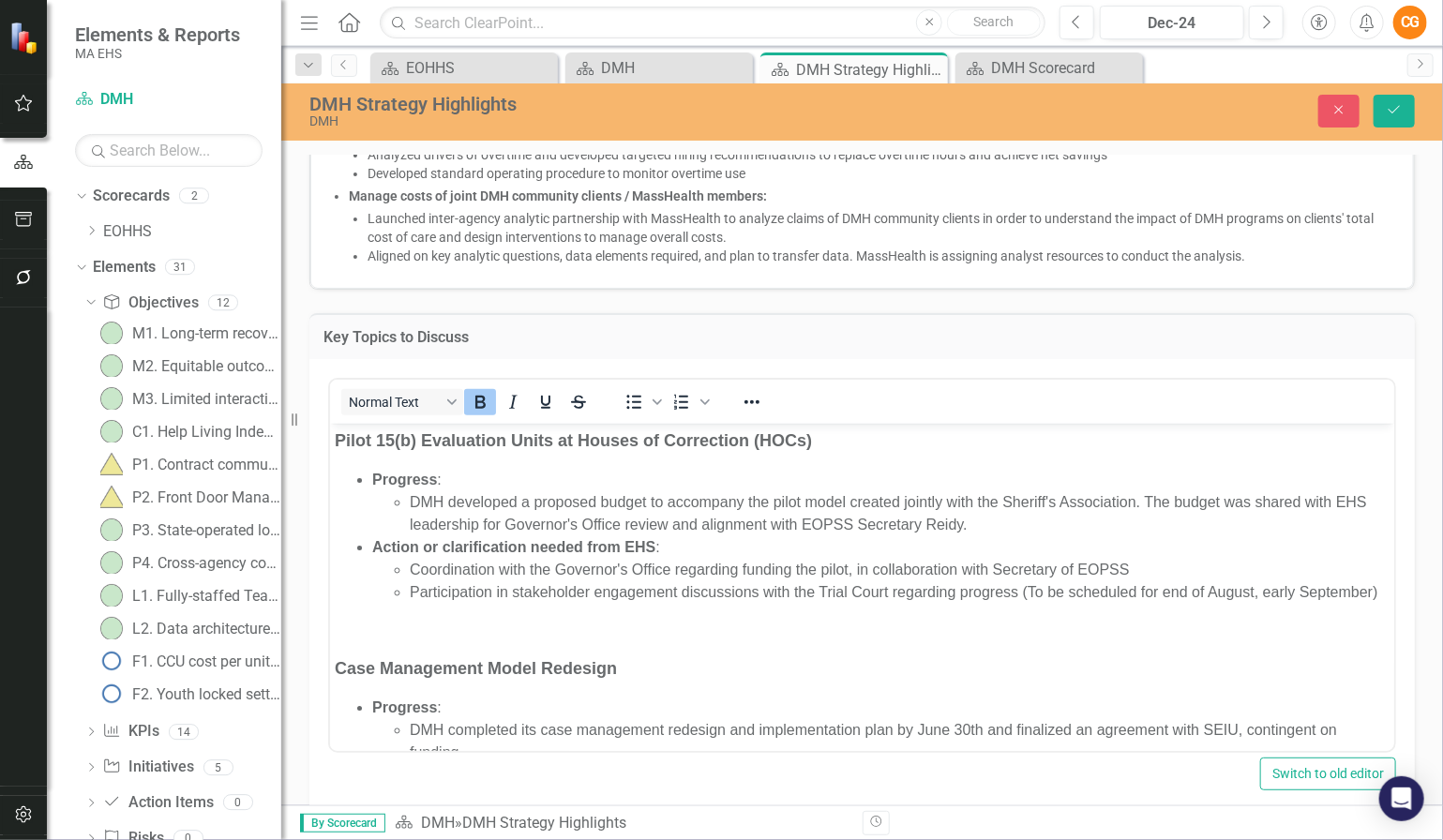 scroll, scrollTop: 0, scrollLeft: 0, axis: both 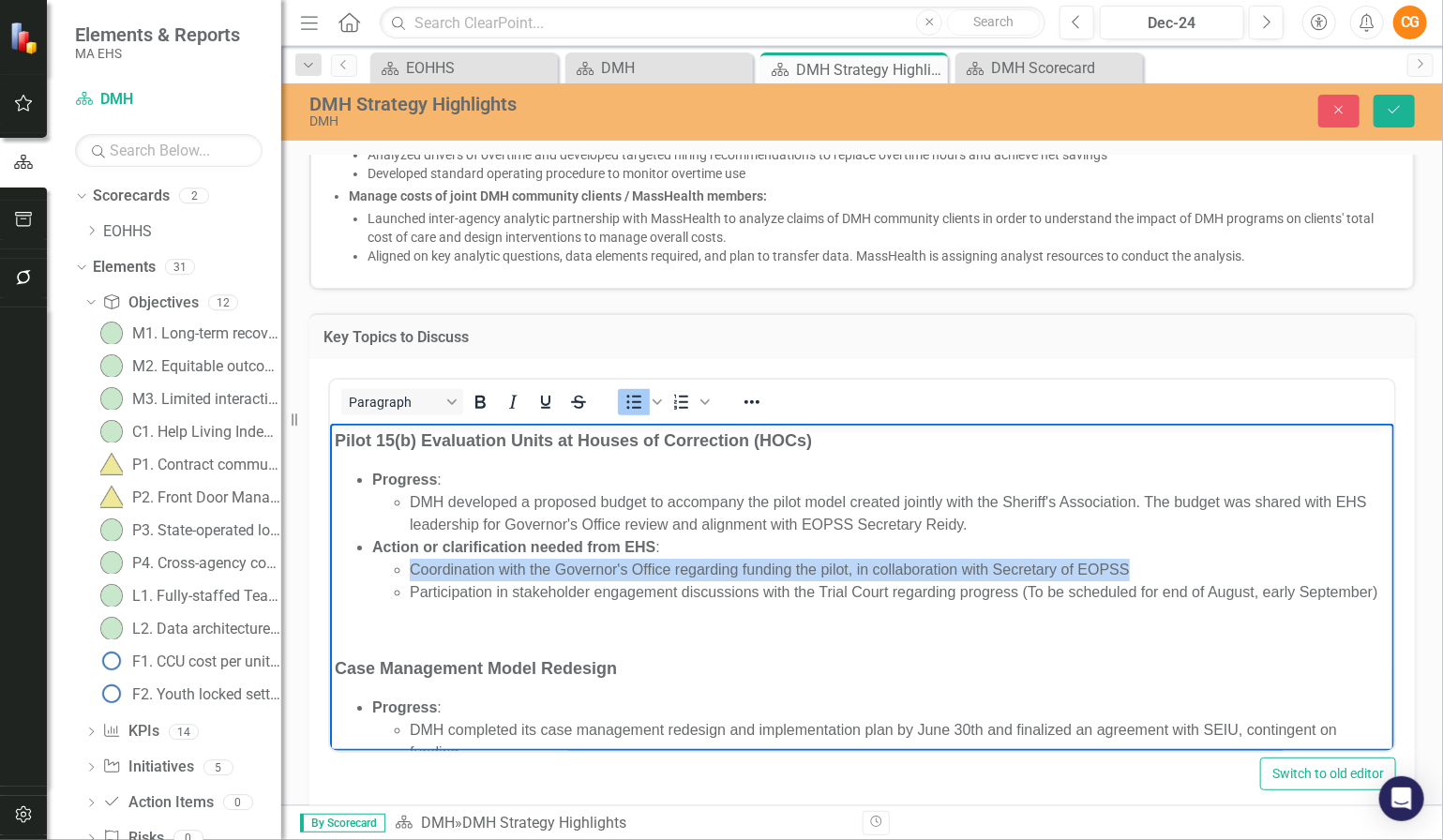 drag, startPoint x: 1134, startPoint y: 567, endPoint x: 398, endPoint y: 570, distance: 736.00611 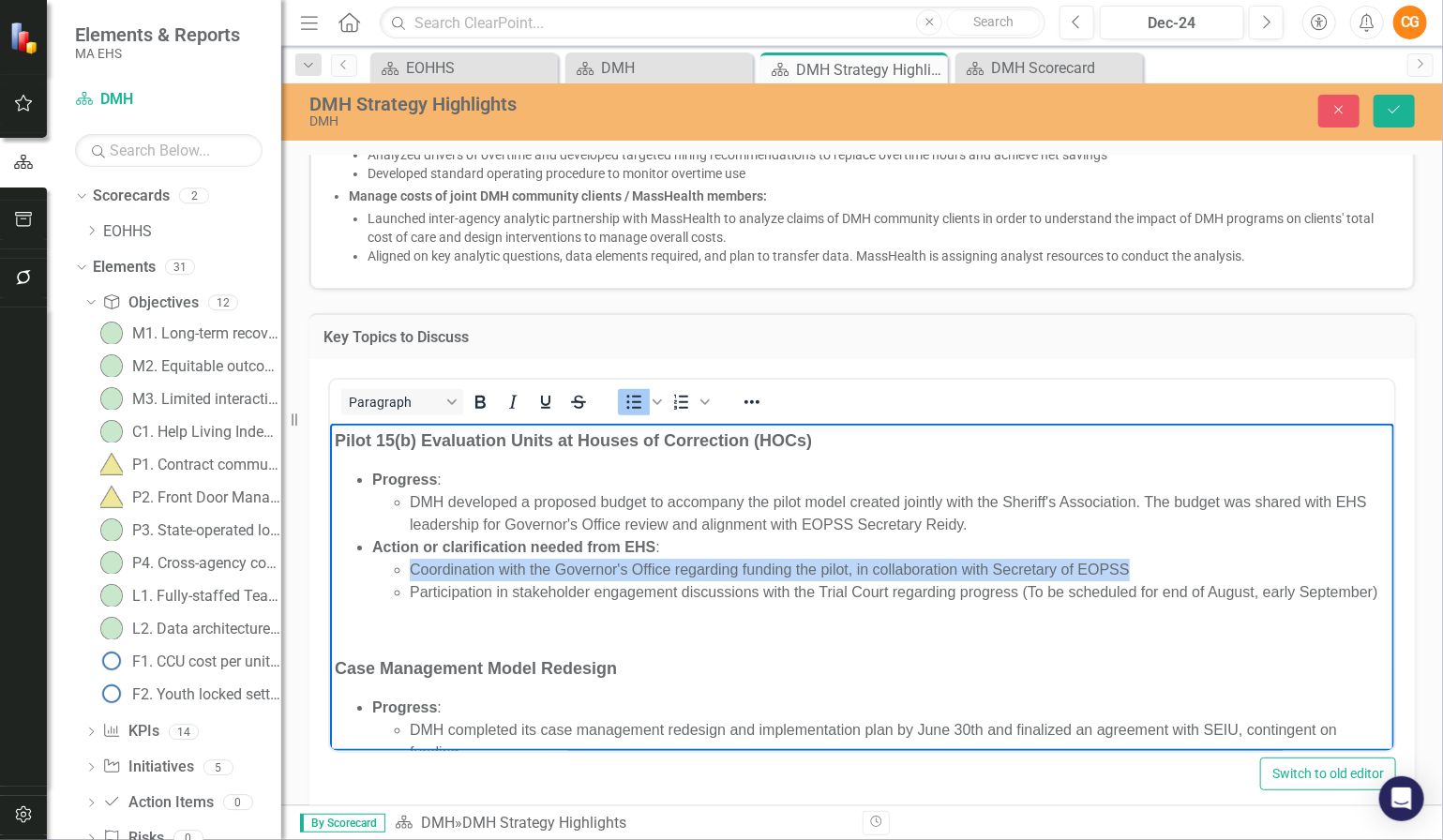 click on "Coordination with the Governor's Office regarding funding the pilot, in collaboration with Secretary of EOPSS" at bounding box center (898, 569) 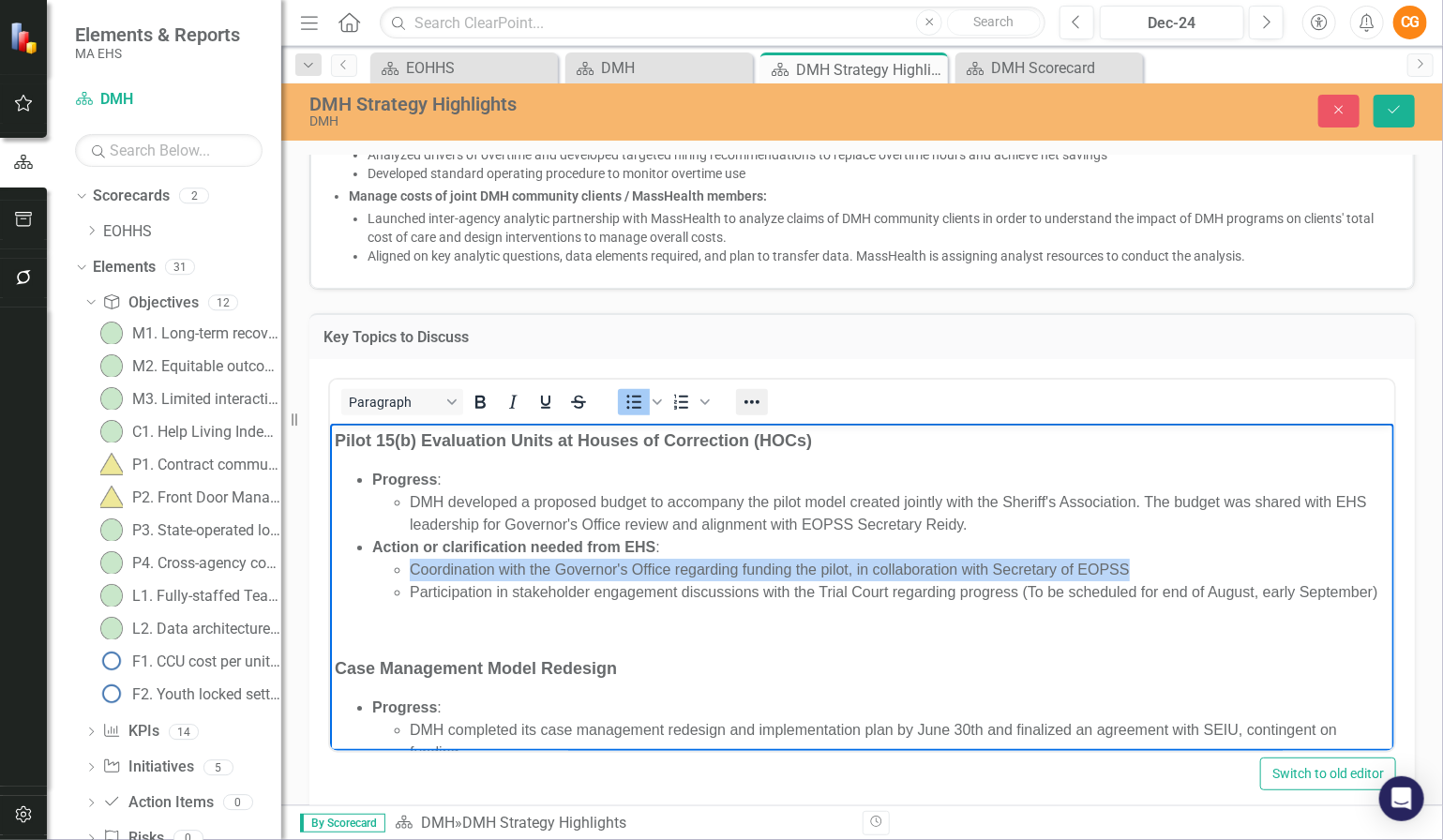 click 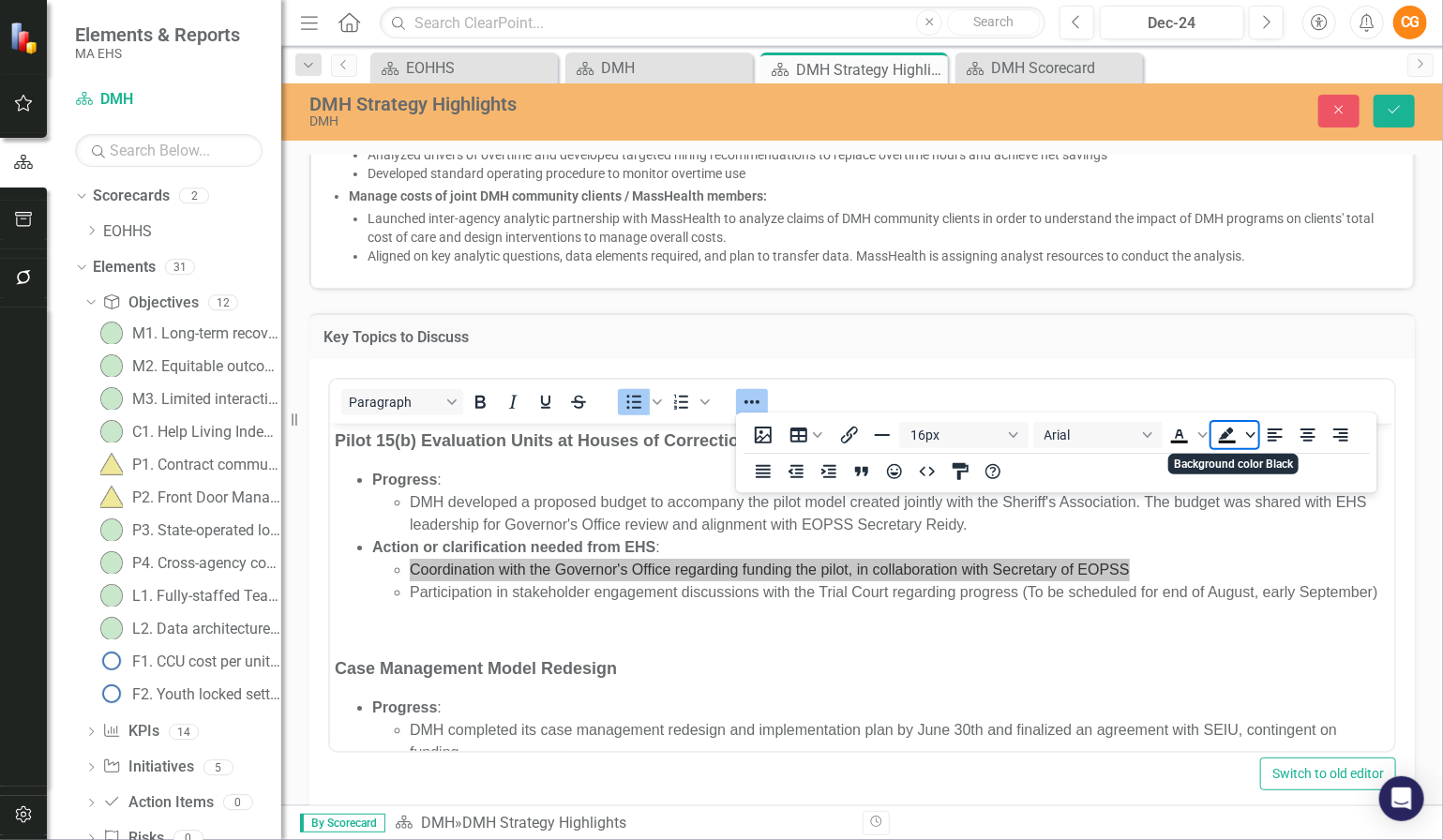 click 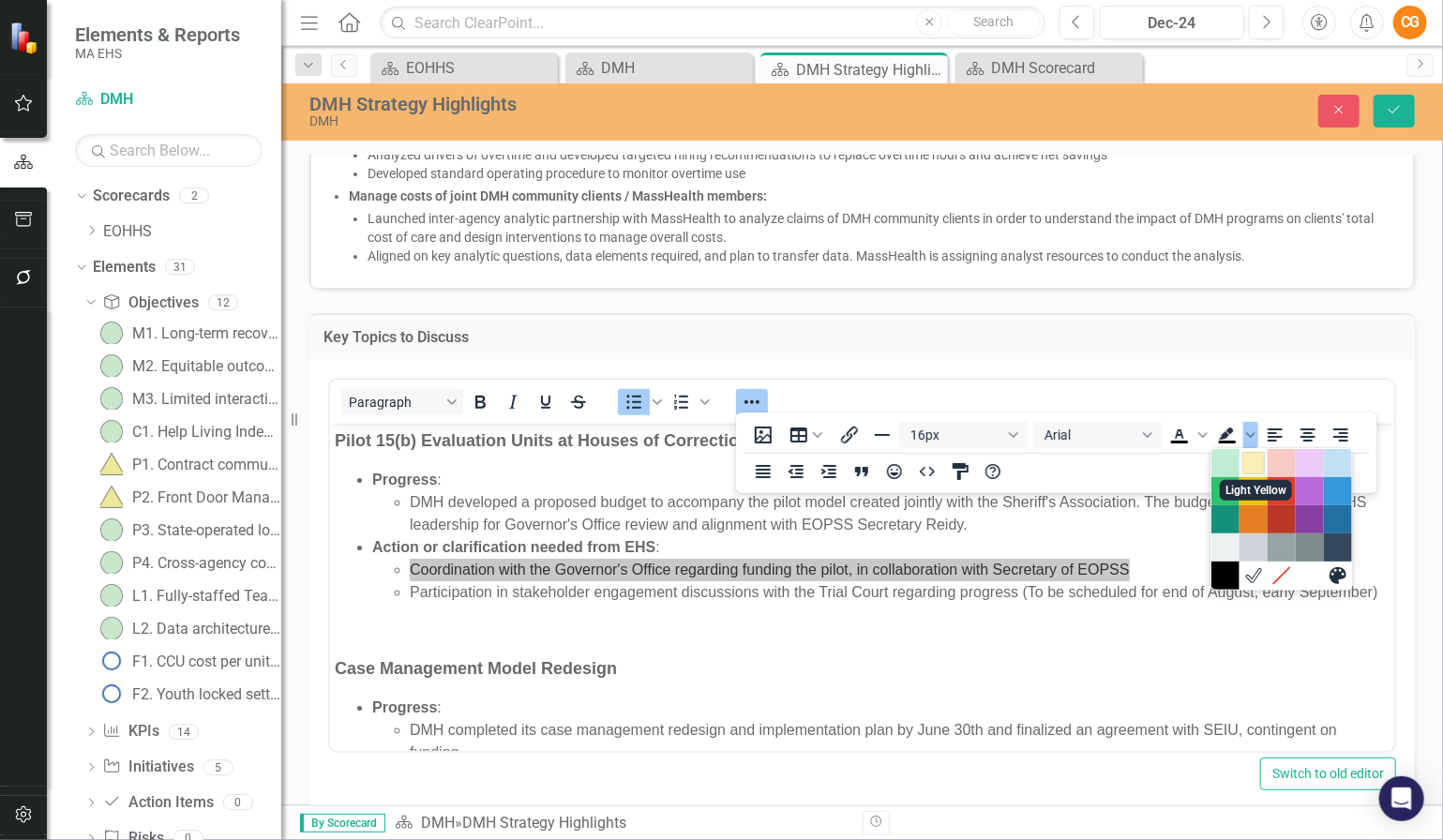 click at bounding box center [1254, 463] 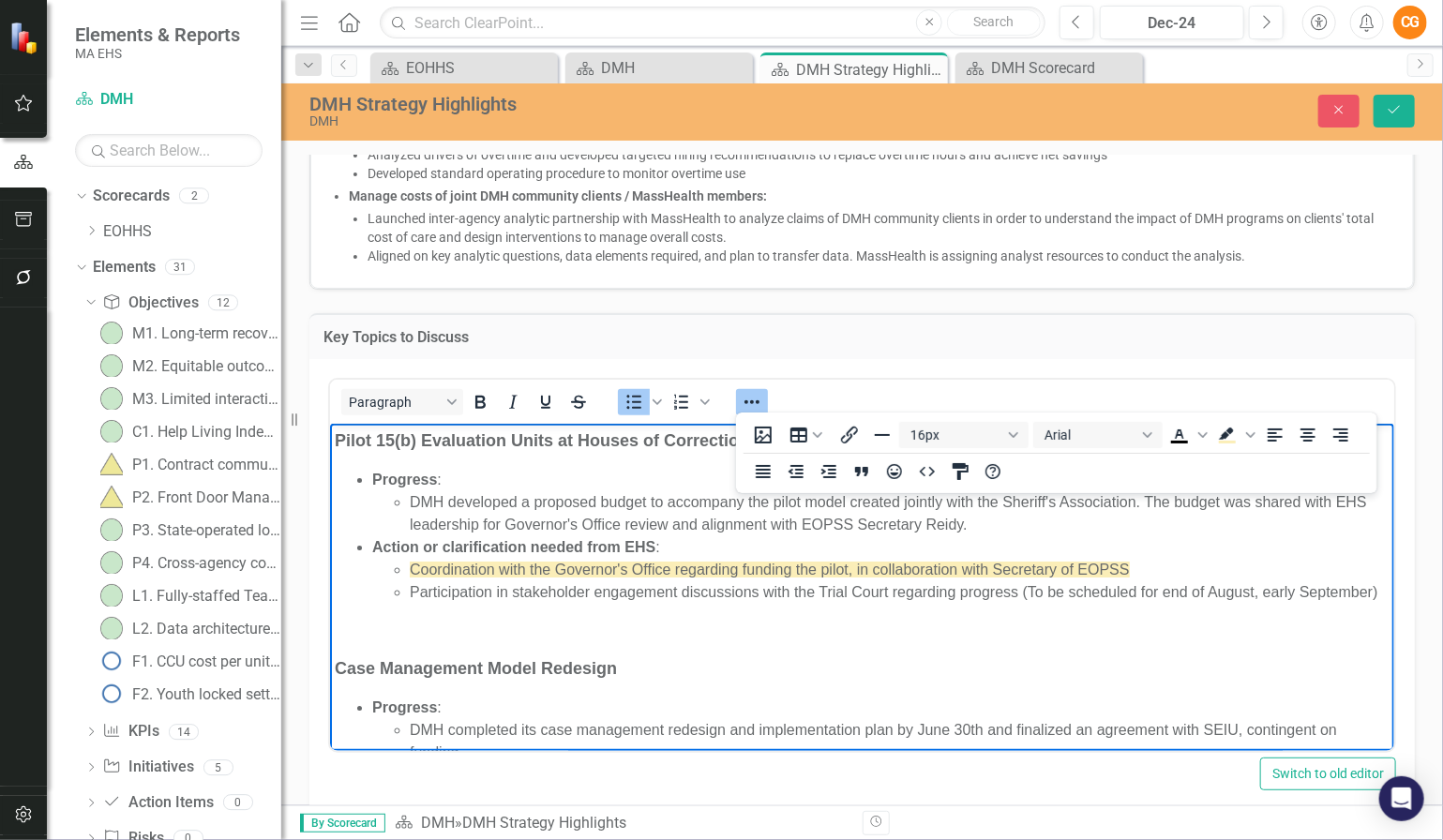 click on "Participation in stakeholder engagement discussions with the Trial Court regarding progress (To be scheduled for end of August, early September)" at bounding box center (898, 592) 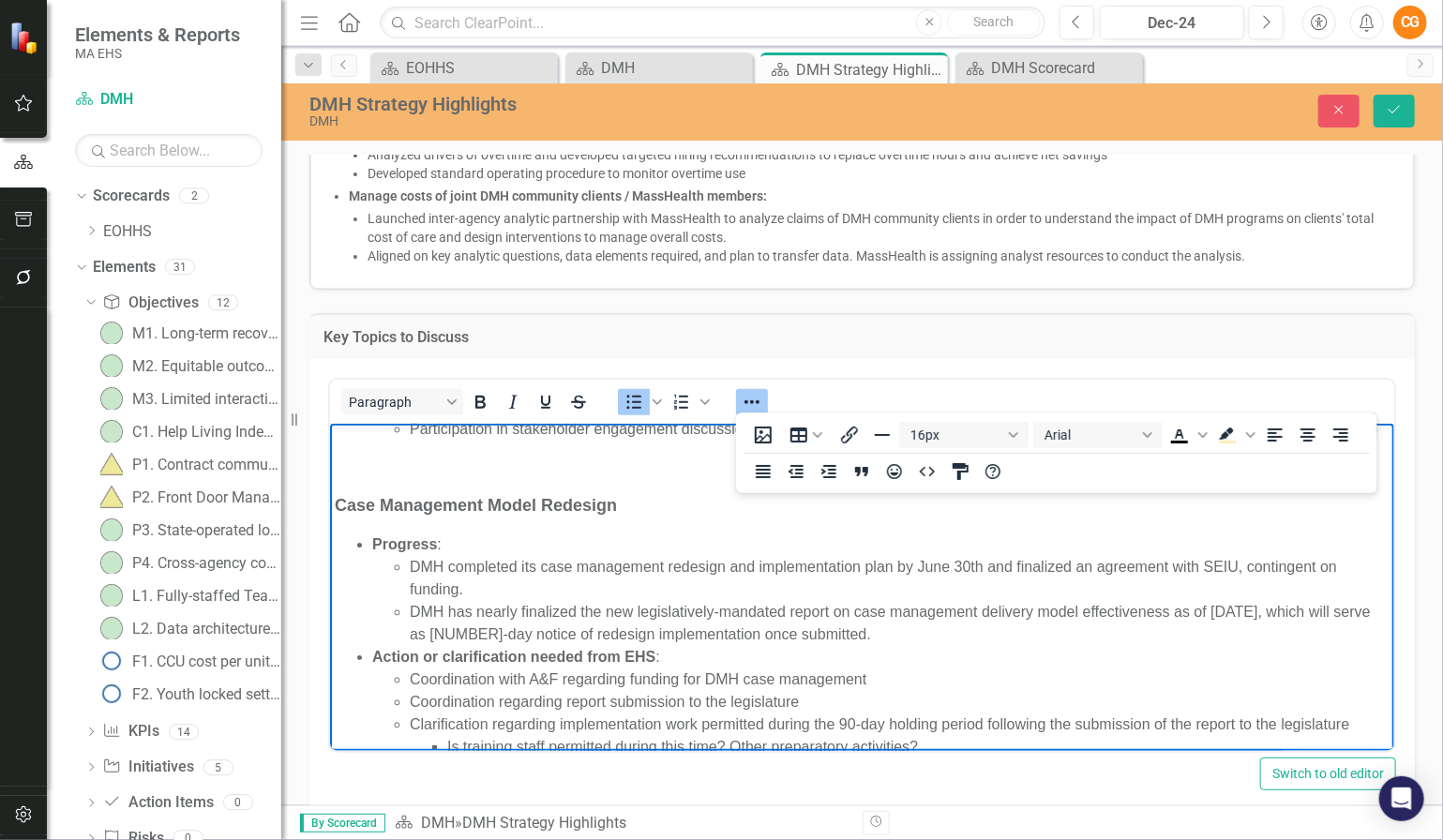 scroll, scrollTop: 212, scrollLeft: 0, axis: vertical 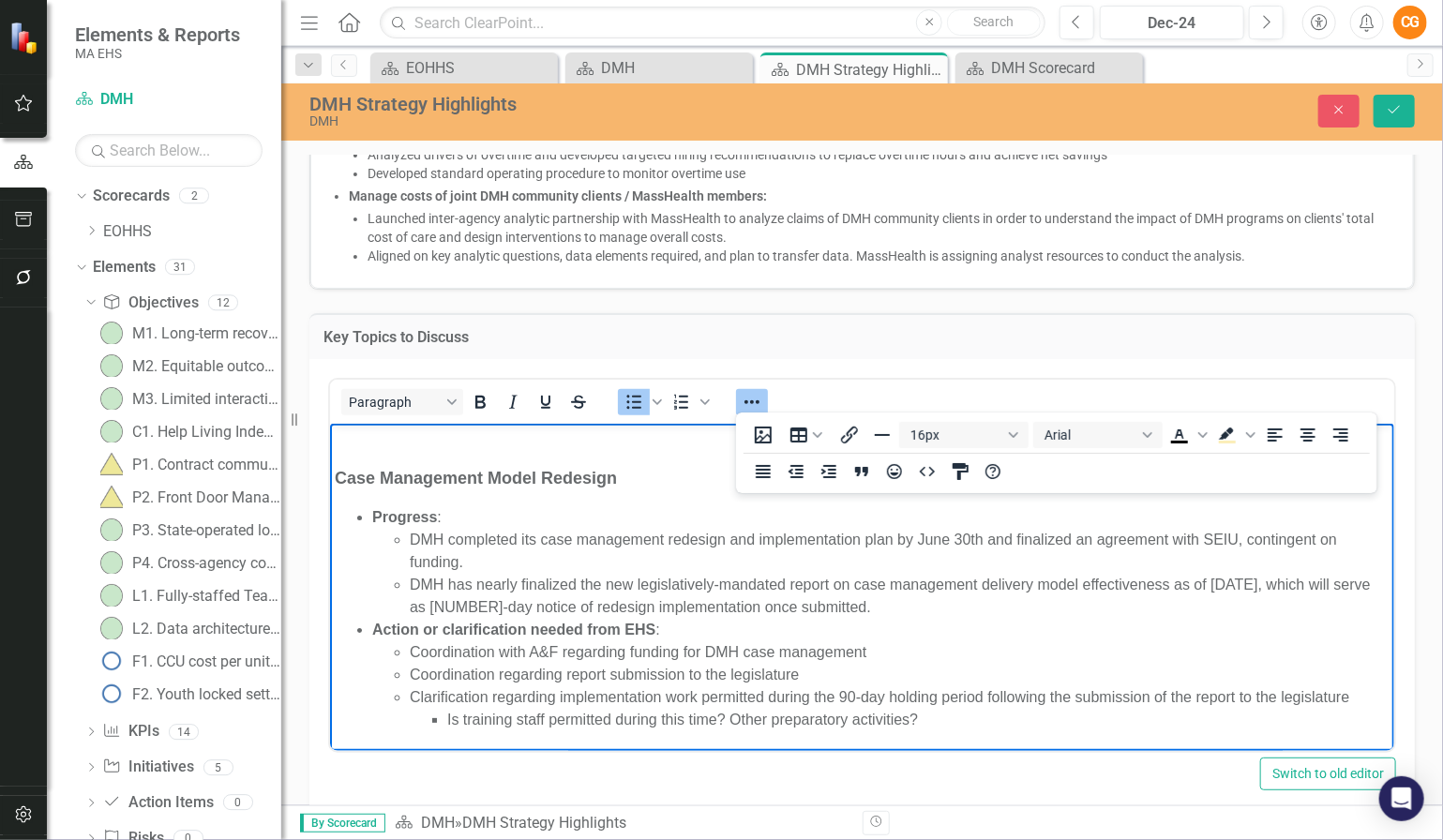 drag, startPoint x: 891, startPoint y: 649, endPoint x: 398, endPoint y: 647, distance: 493.0041 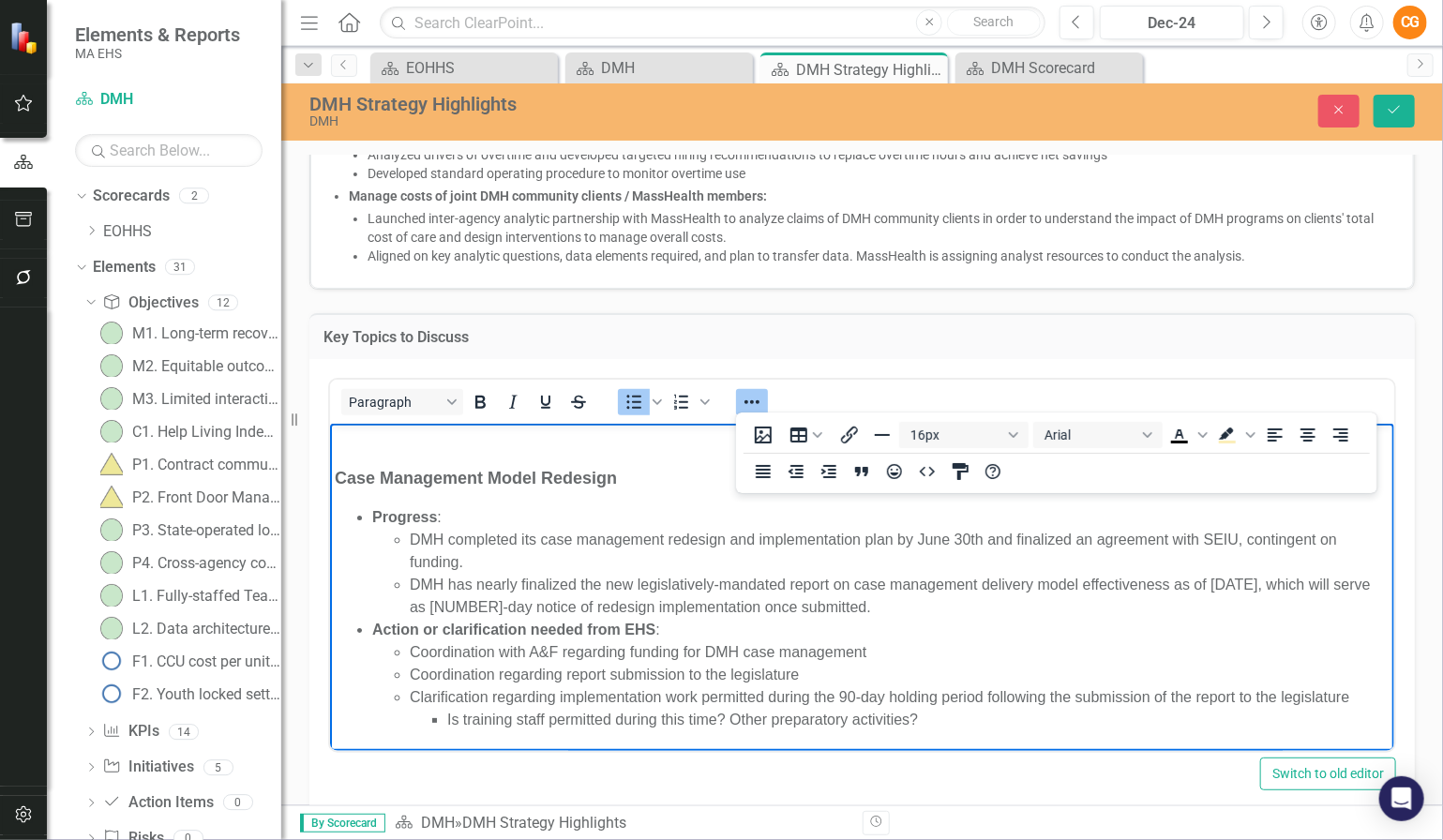 click on "Coordination with A&F regarding funding for DMH case management Coordination regarding report submission to the legislature Clarification regarding implementation work permitted during the 90-day holding period following the submission of the report to the legislature Is training staff permitted during this time? Other preparatory activities?" at bounding box center [879, 685] 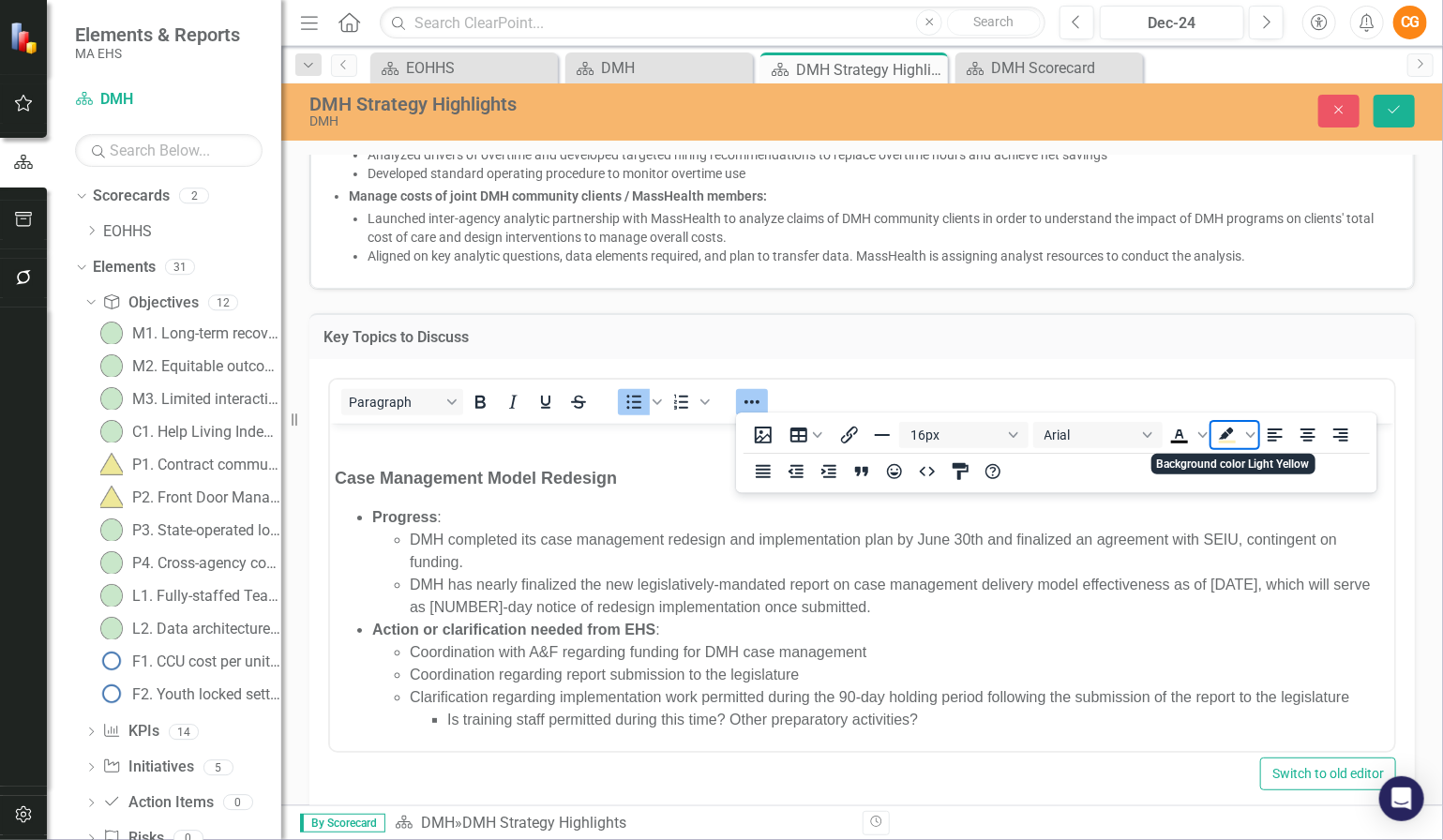 click 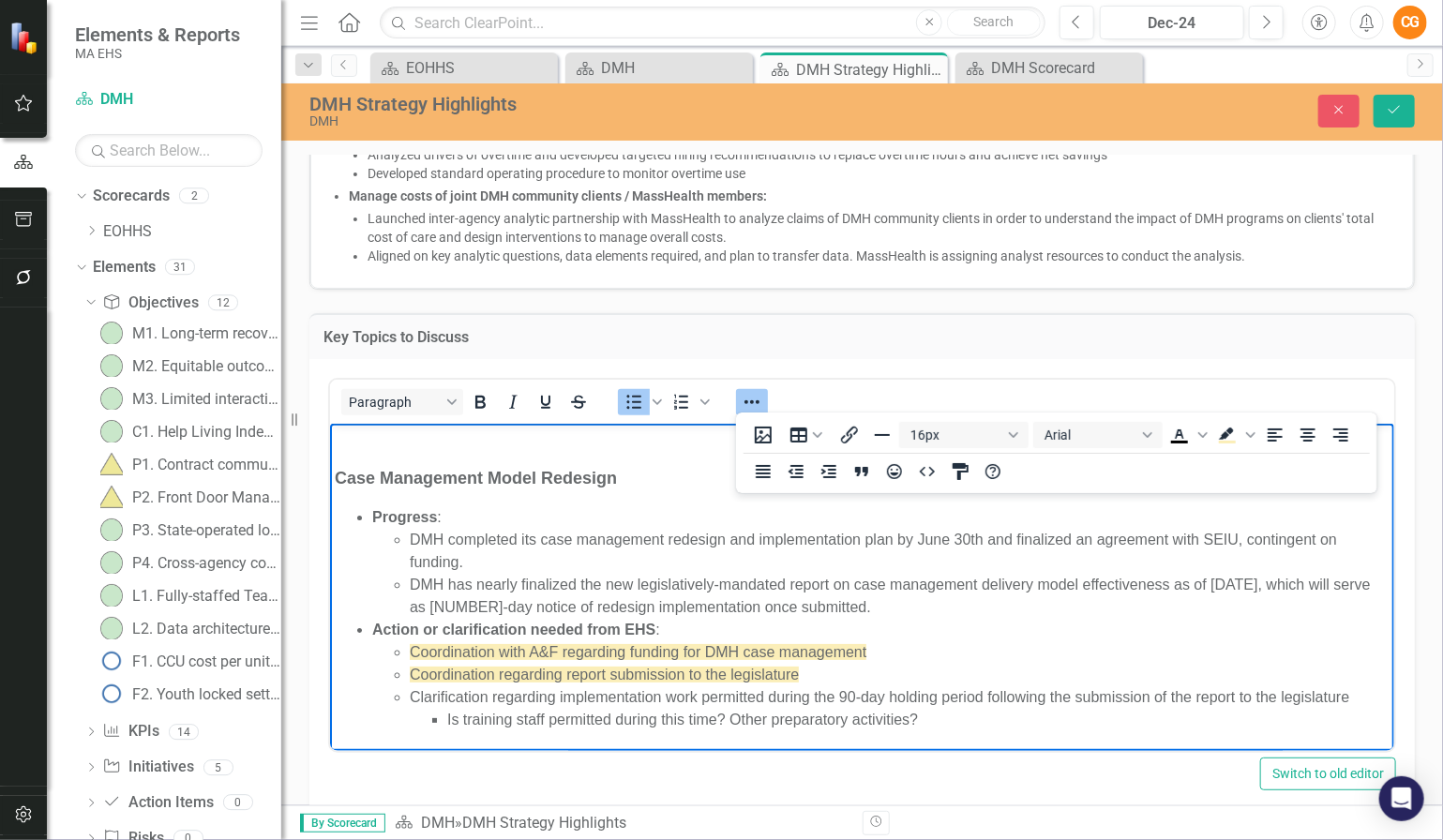 click on "DMH has nearly finalized the new legislatively-mandated report on case management delivery model effectiveness as of [DATE], which will serve as [NUMBER]-day notice of redesign implementation once submitted." at bounding box center [898, 595] 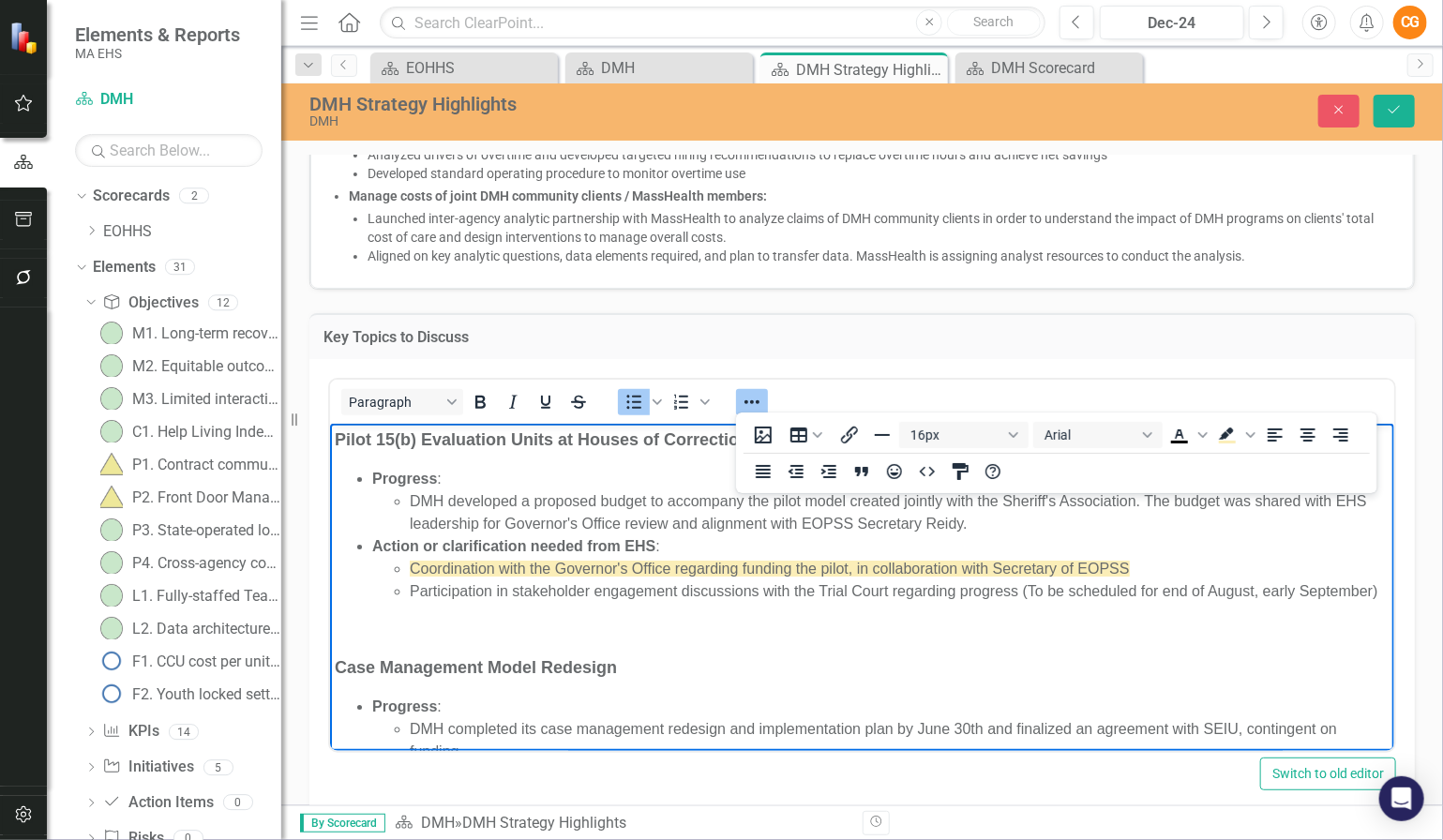 scroll, scrollTop: 0, scrollLeft: 0, axis: both 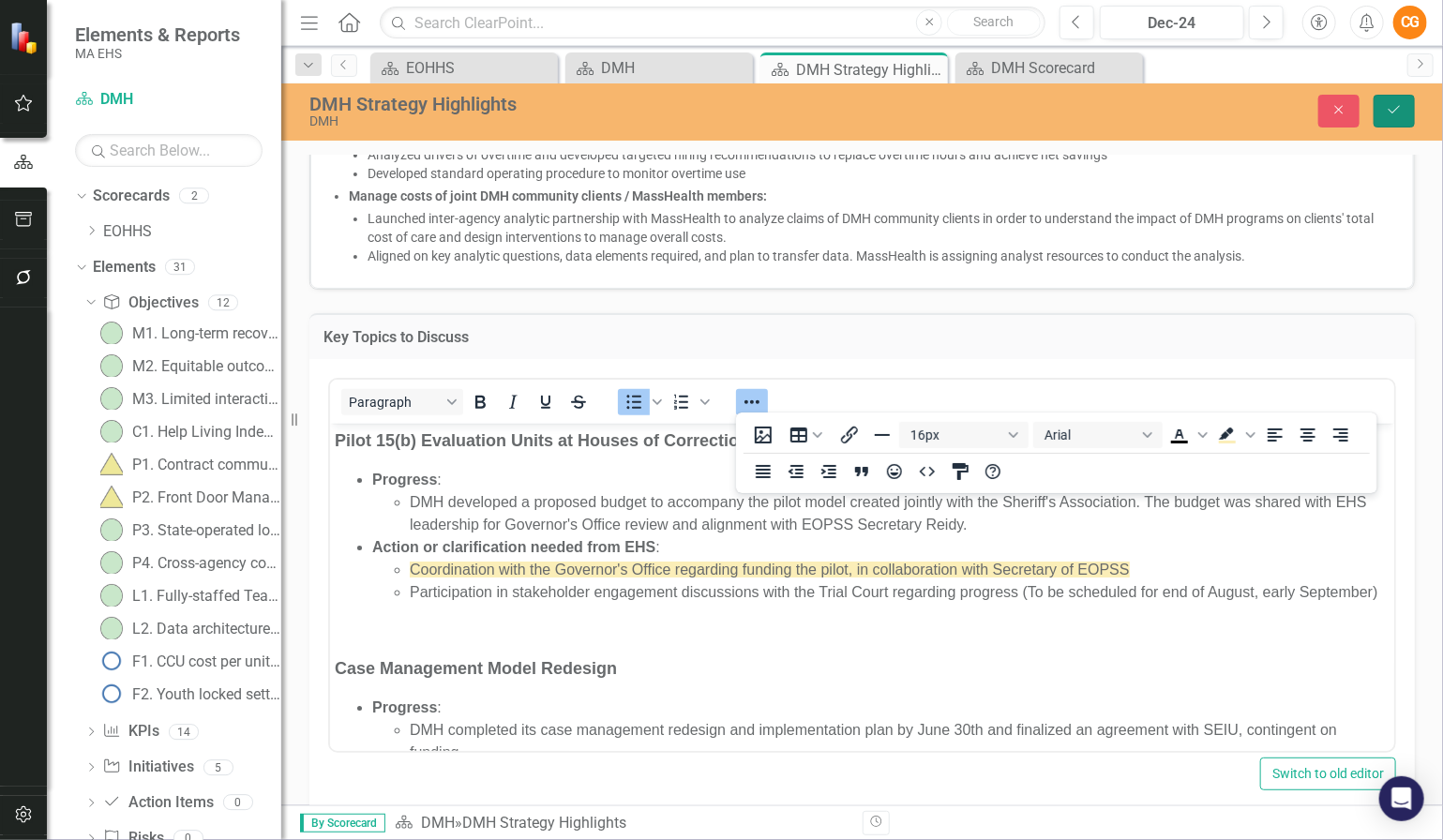 click on "Save" 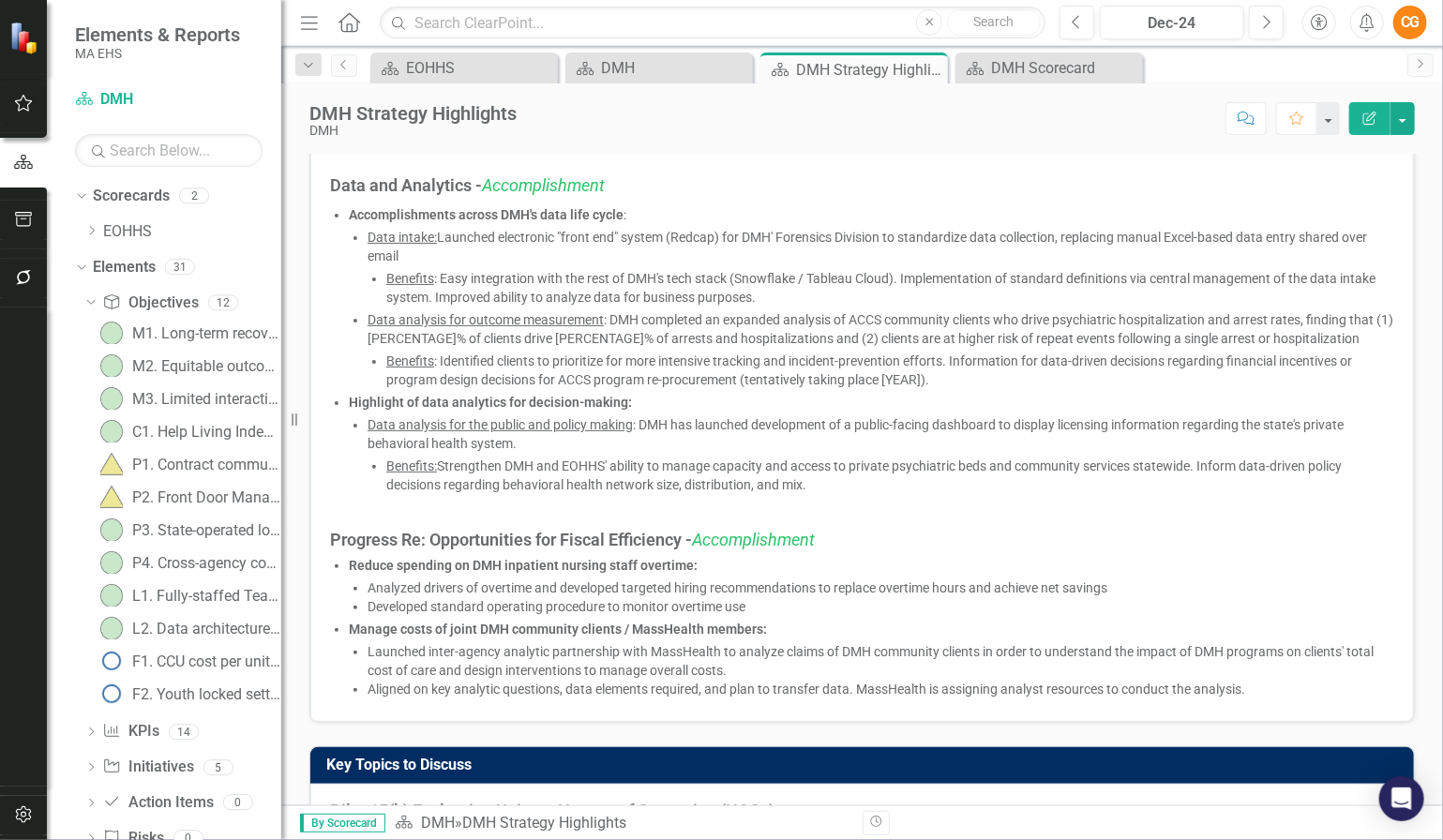 scroll, scrollTop: 129, scrollLeft: 0, axis: vertical 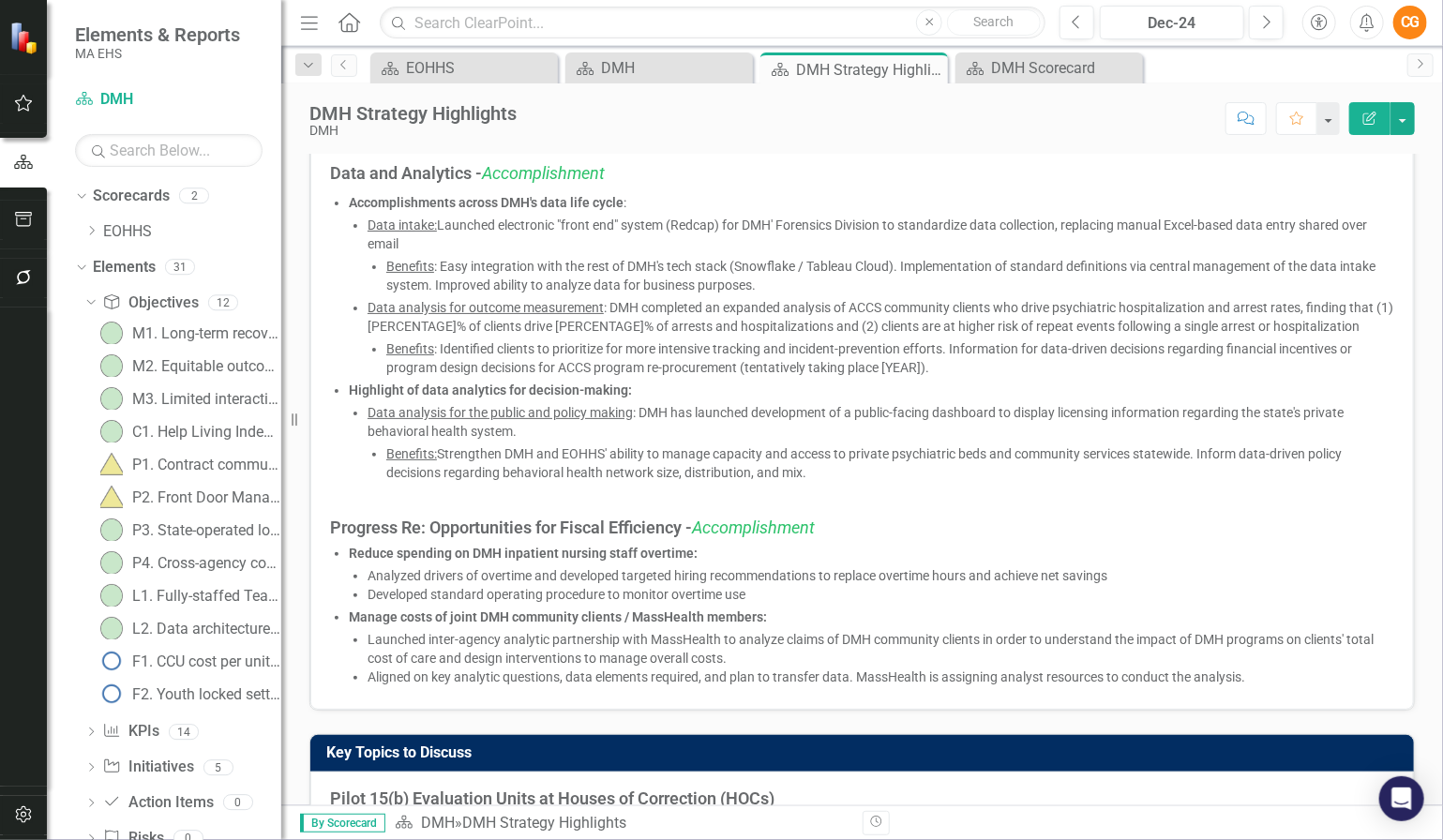 click on "Data analysis for the public and policy making" at bounding box center (500, 412) 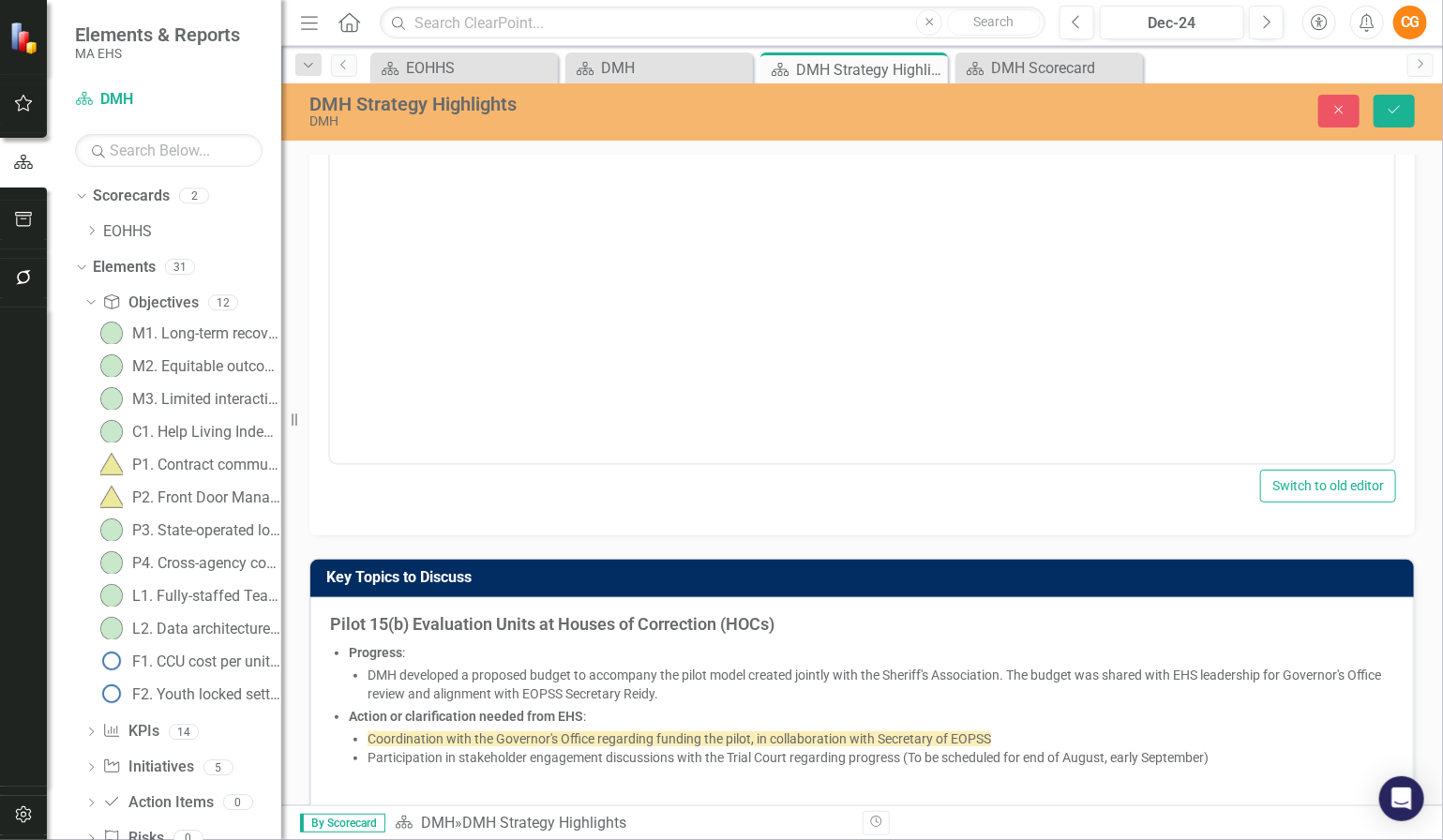 scroll, scrollTop: 137, scrollLeft: 0, axis: vertical 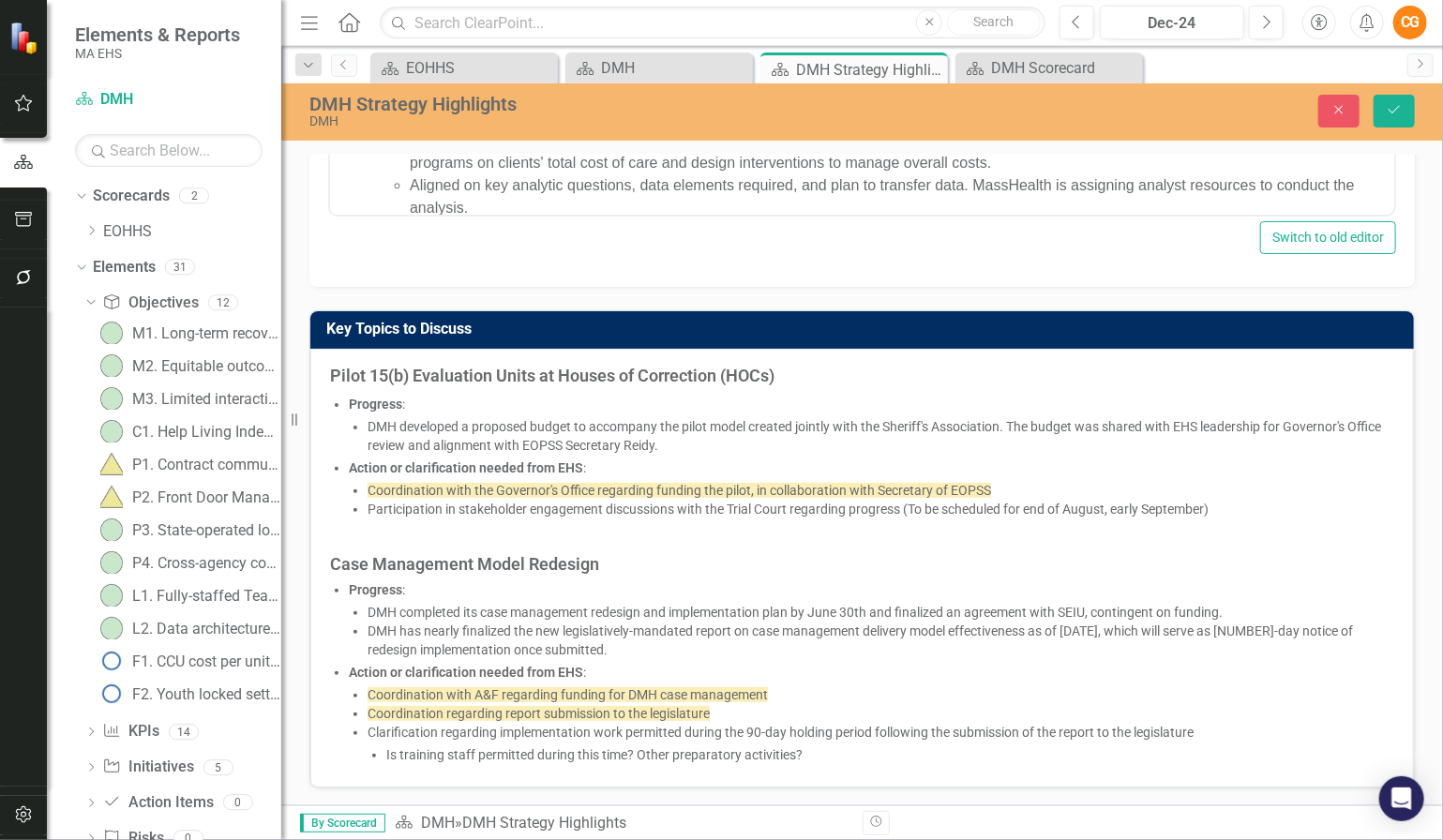 click on "Key Topics to Discuss Pilot [NUMBER](b) Evaluation Units at Houses of Correction (HOCs) Progress : DMH developed a proposed budget to accompany the pilot model created jointly with the Sheriff's Association. The budget was shared with EHS leadership for Governor's Office review and alignment with EOPSS Secretary Reidy. Action or clarification needed from EHS : Coordination with the Governor's Office regarding funding the pilot, in collaboration with Secretary of EOPSS Participation in stakeholder engagement discussions with the Trial Court regarding progress (To be scheduled for end of [MONTH], early [MONTH]) Case Management Model Redesign Progress : DMH completed its case management redesign and implementation plan by [DATE] and finalized an agreement with SEIU, contingent on funding. Action or clarification needed from EHS : Coordination with A&F regarding funding for DMH case management Coordination regarding report submission to the legislature" at bounding box center (862, 537) 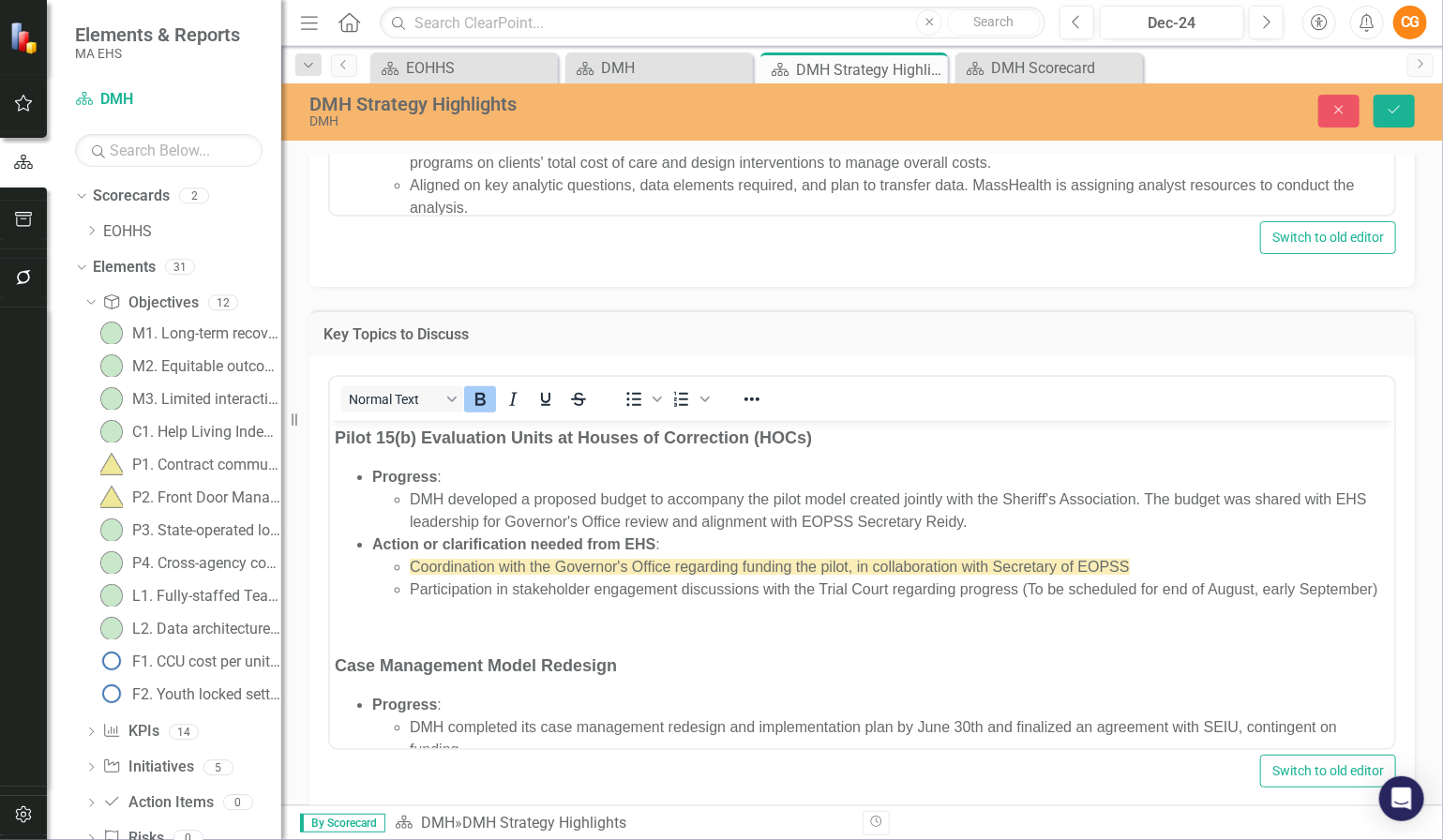 scroll, scrollTop: 0, scrollLeft: 0, axis: both 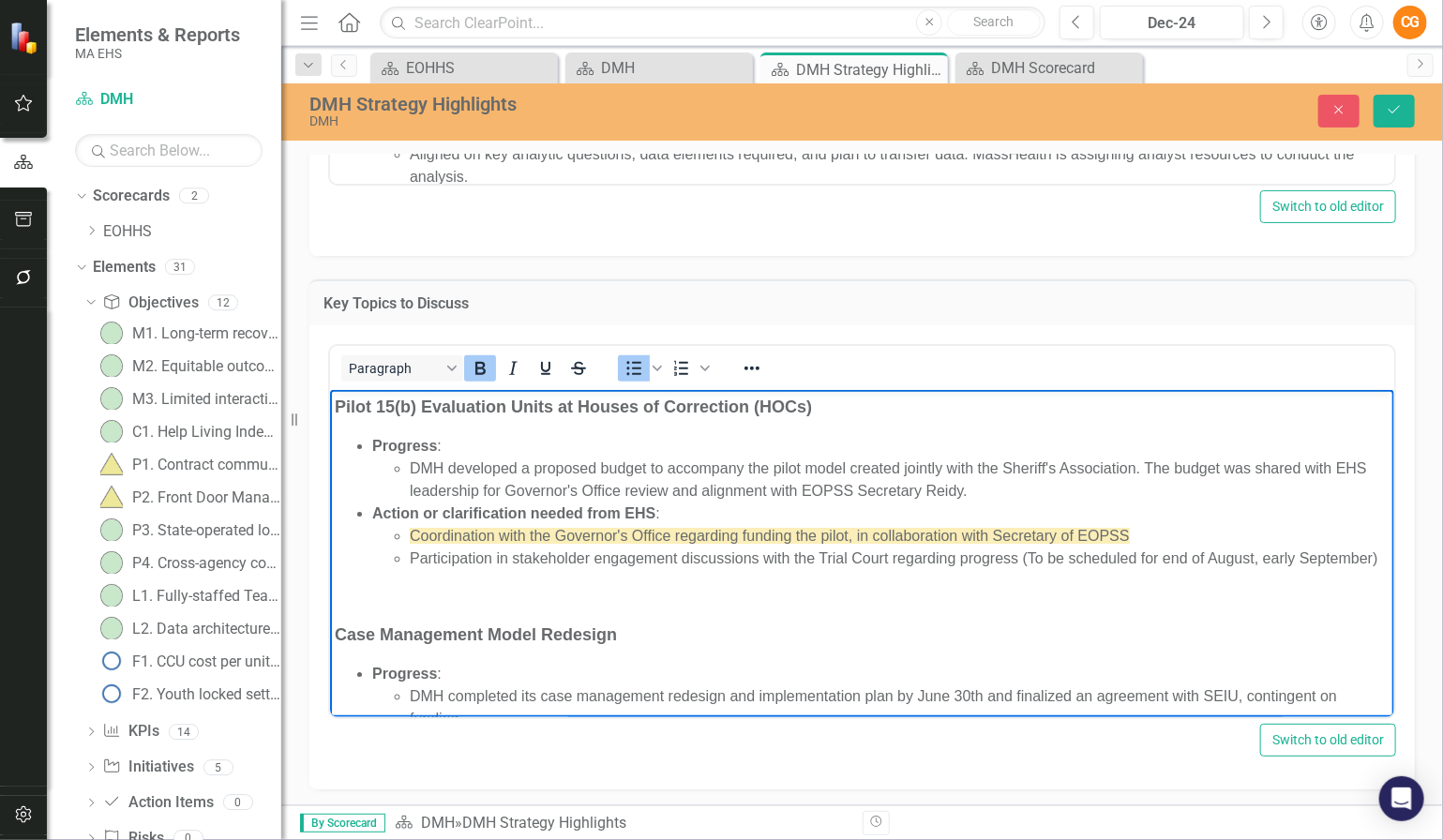 click on "Progress : DMH developed a proposed budget to accompany the pilot model created jointly with the Sheriff's Association. The budget was shared with EHS leadership for Governor's Office review and alignment with EOPSS Secretary Reidy. Action or clarification needed from EHS : Coordination with the Governor's Office regarding funding the pilot, in collaboration with Secretary of EOPSS Participation in stakeholder engagement discussions with the Trial Court regarding progress (To be scheduled for end of August, early September)" at bounding box center (861, 502) 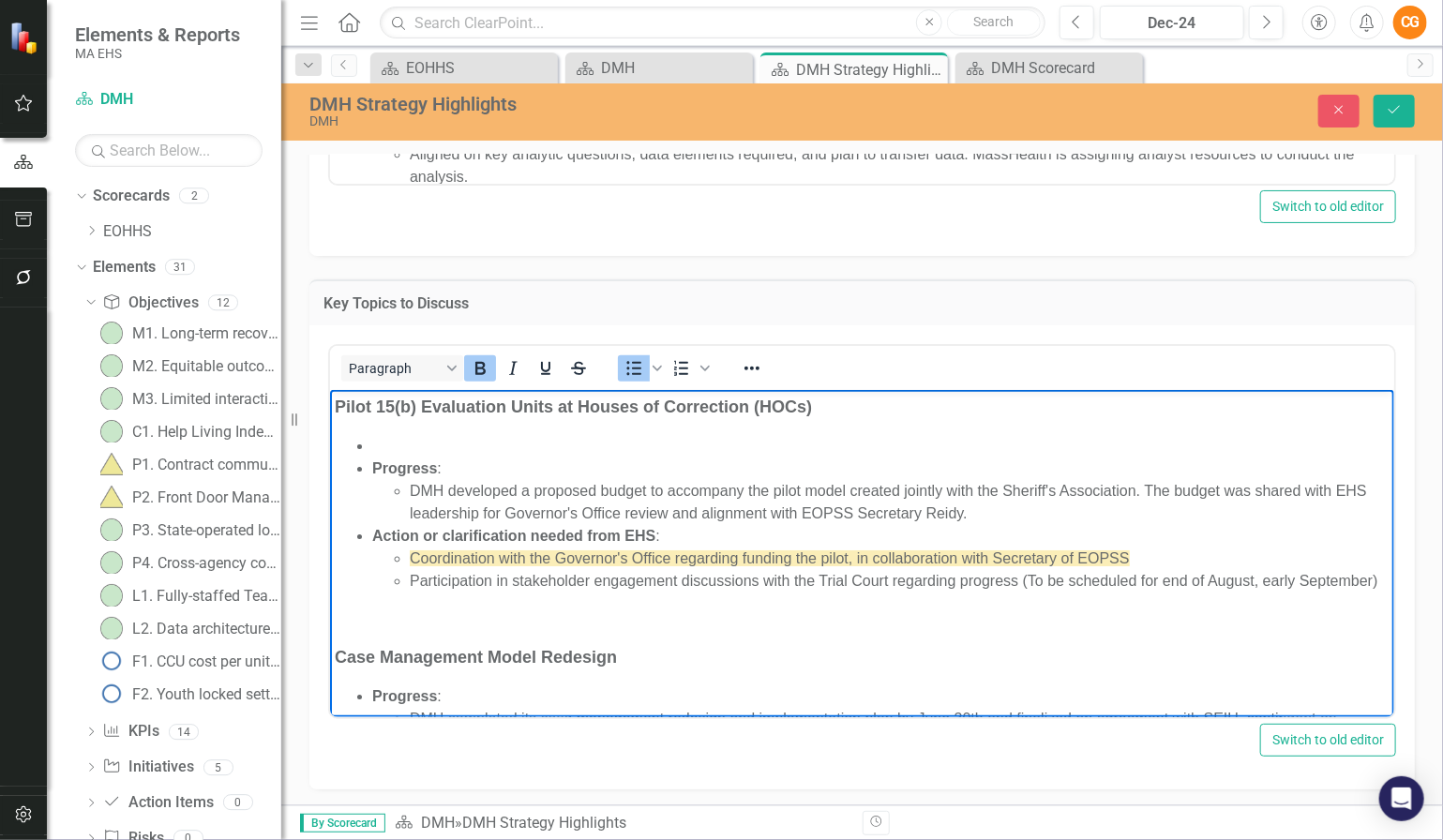 type 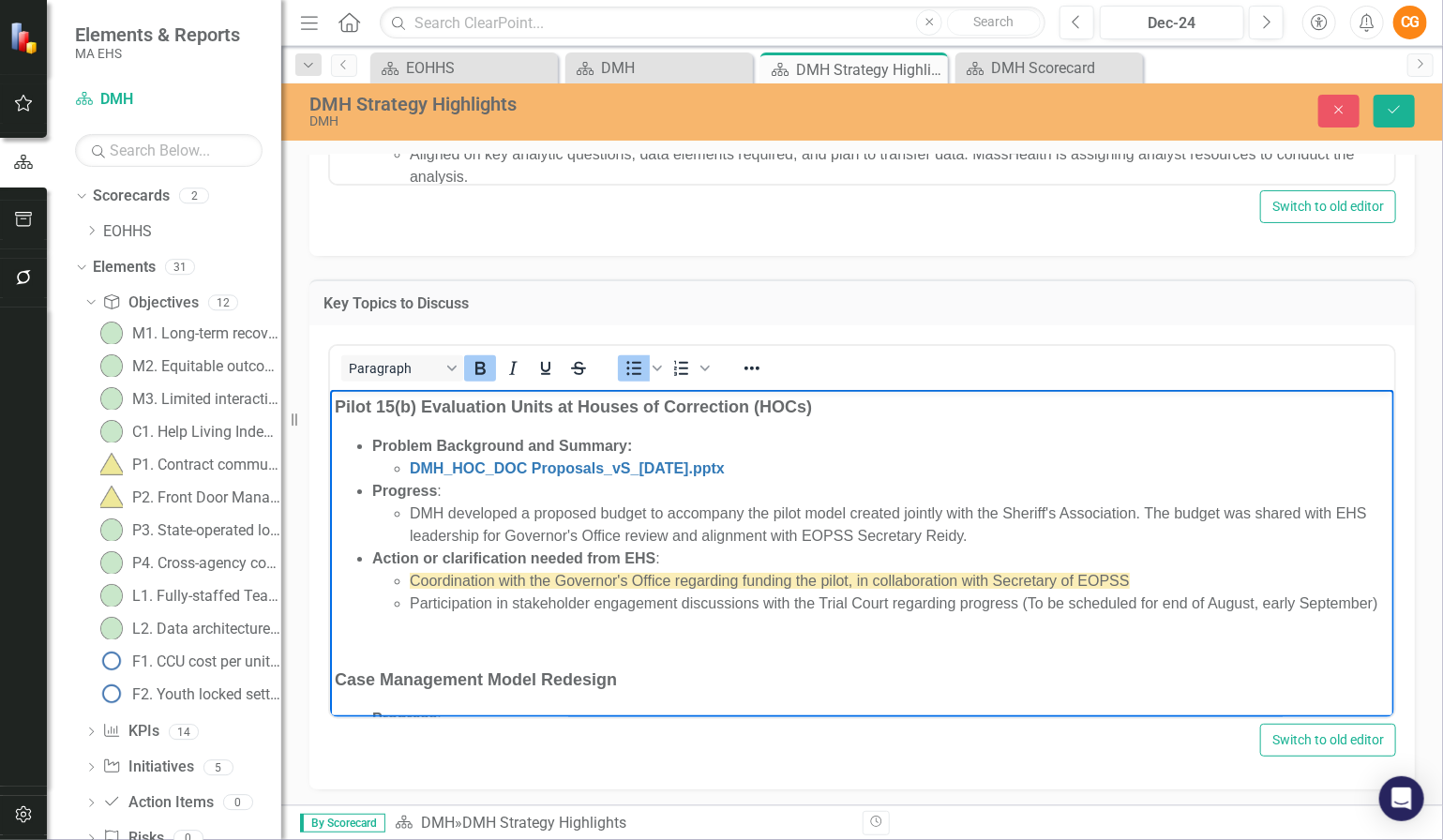 click on "DMH developed a proposed budget to accompany the pilot model created jointly with the Sheriff's Association. The budget was shared with EHS leadership for Governor's Office review and alignment with EOPSS Secretary Reidy." at bounding box center [898, 524] 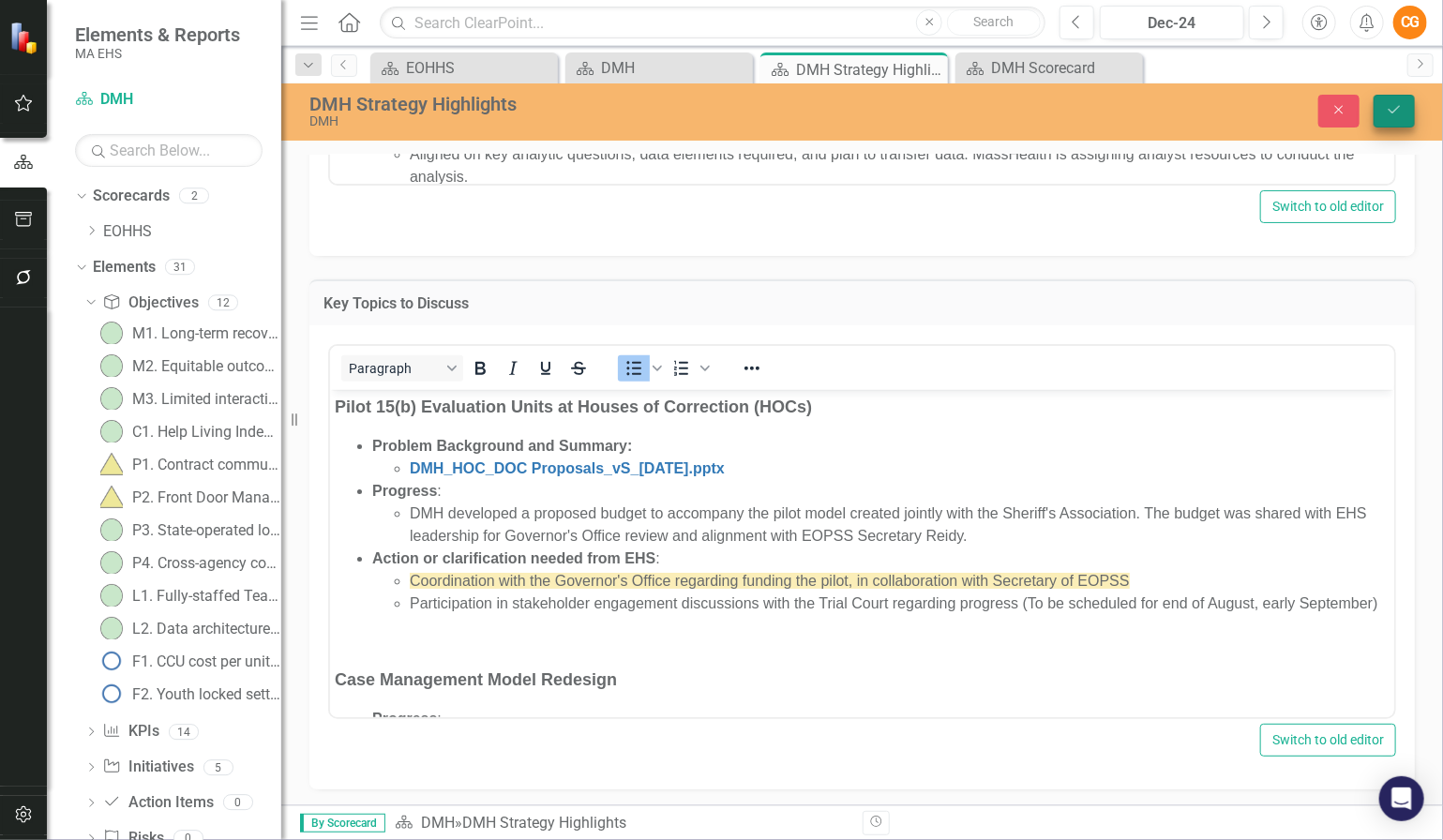 click on "Save" at bounding box center (1394, 111) 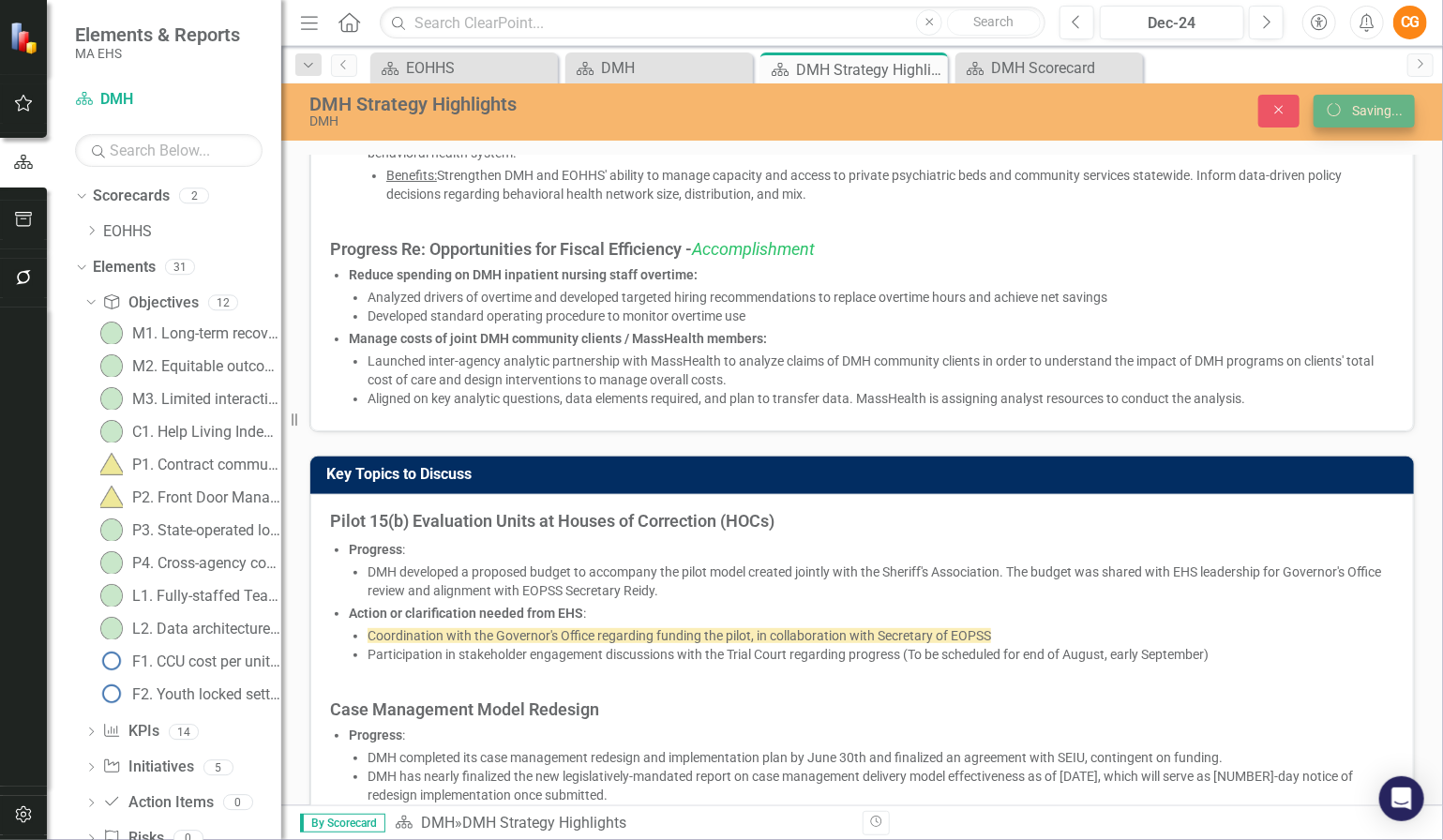 scroll, scrollTop: 402, scrollLeft: 0, axis: vertical 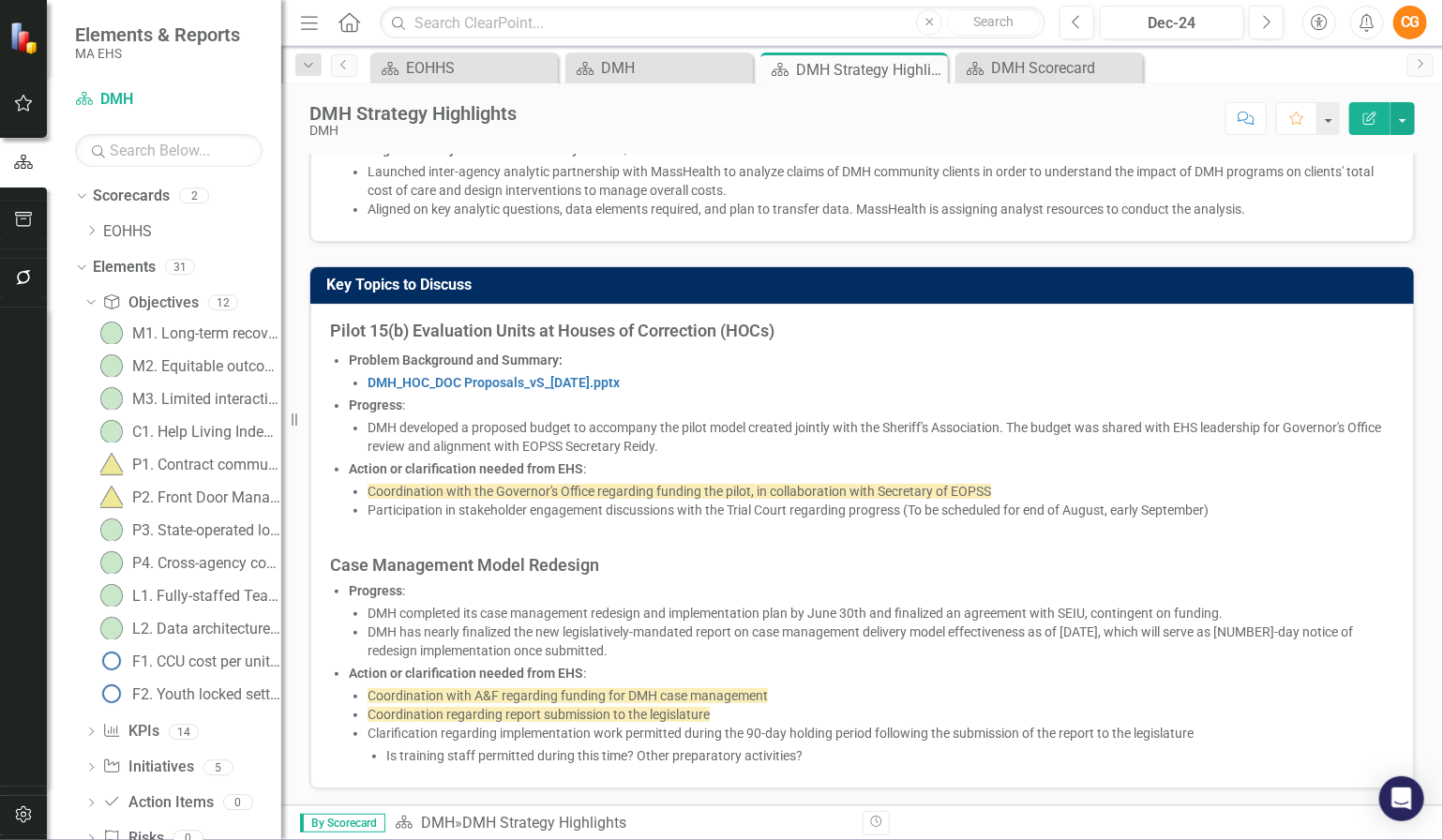click on "Action or clarification needed from EHS :
Coordination with the Governor's Office regarding funding the pilot, in collaboration with Secretary of EOPSS
Participation in stakeholder engagement discussions with the Trial Court regarding progress (To be scheduled for end of August, early September)" at bounding box center (871, 489) 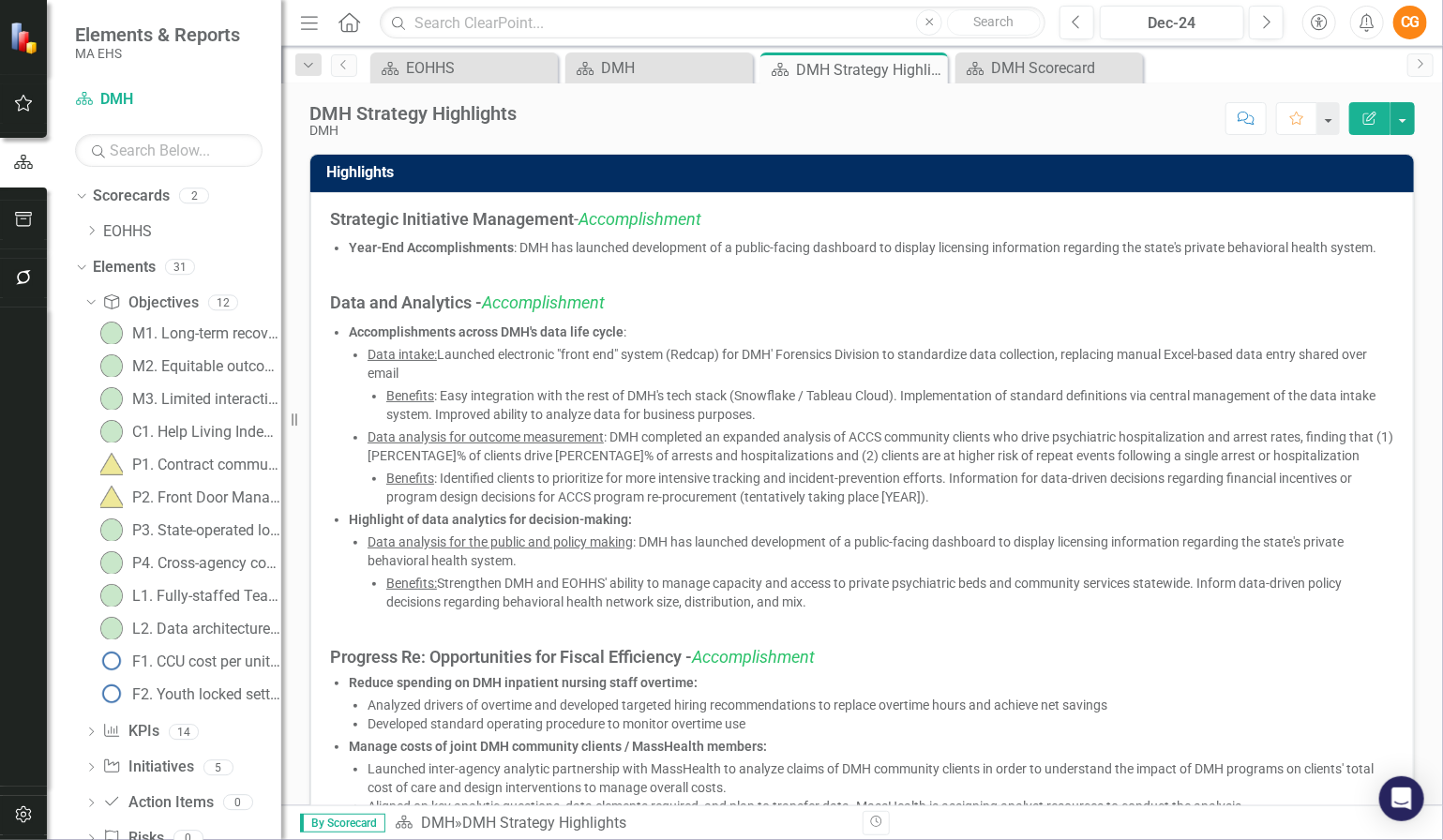 scroll, scrollTop: 597, scrollLeft: 0, axis: vertical 